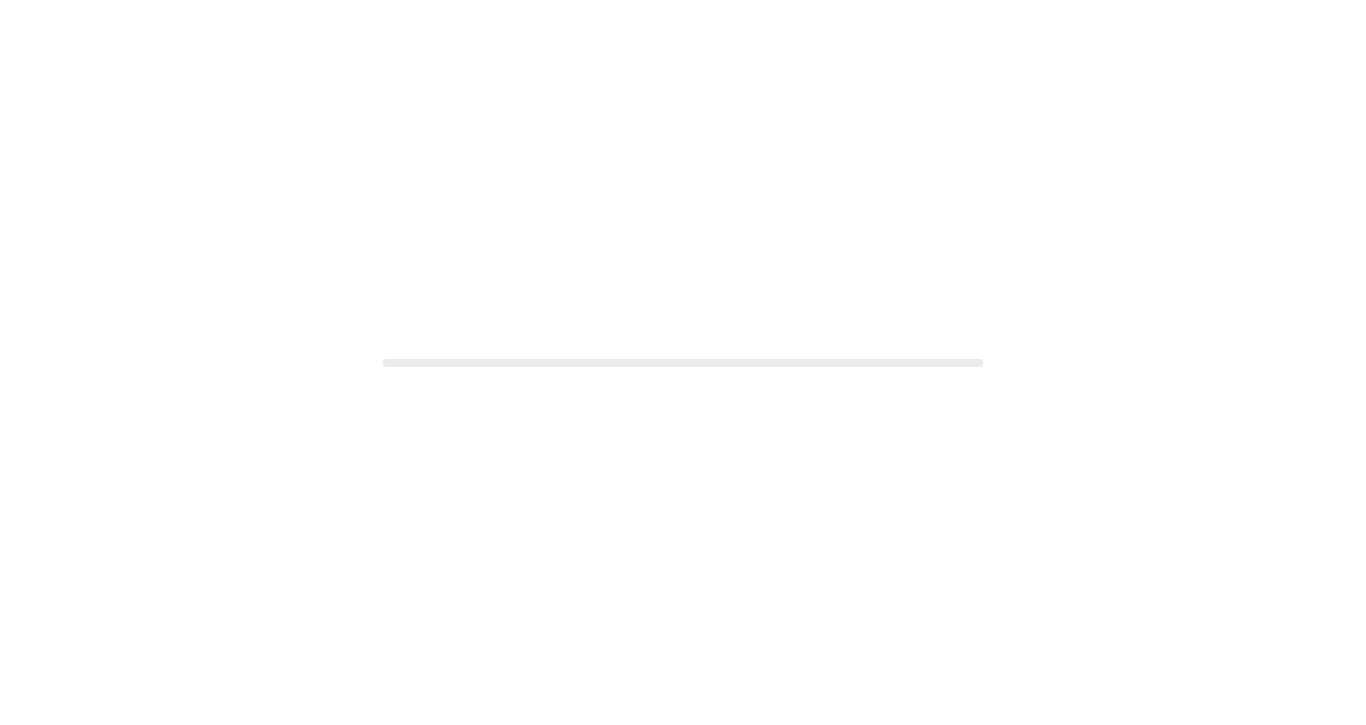 scroll, scrollTop: 0, scrollLeft: 0, axis: both 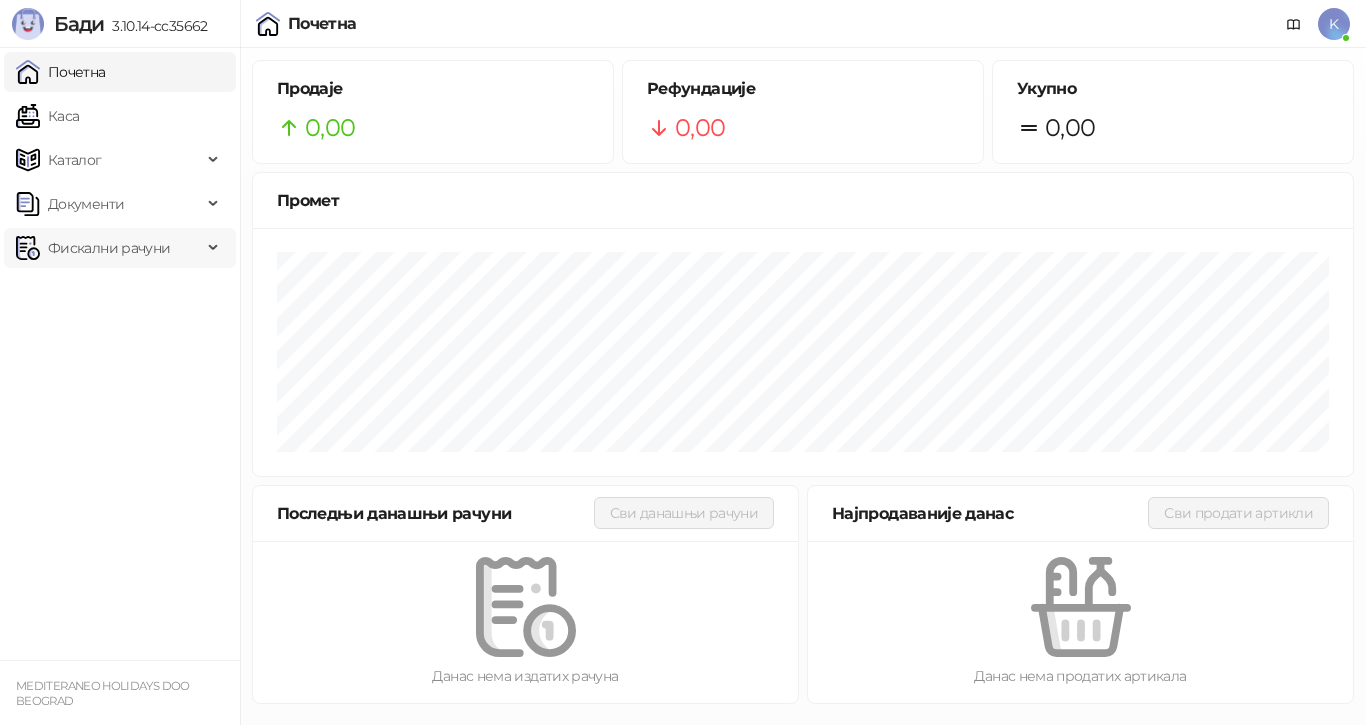 click on "Фискални рачуни" at bounding box center [109, 248] 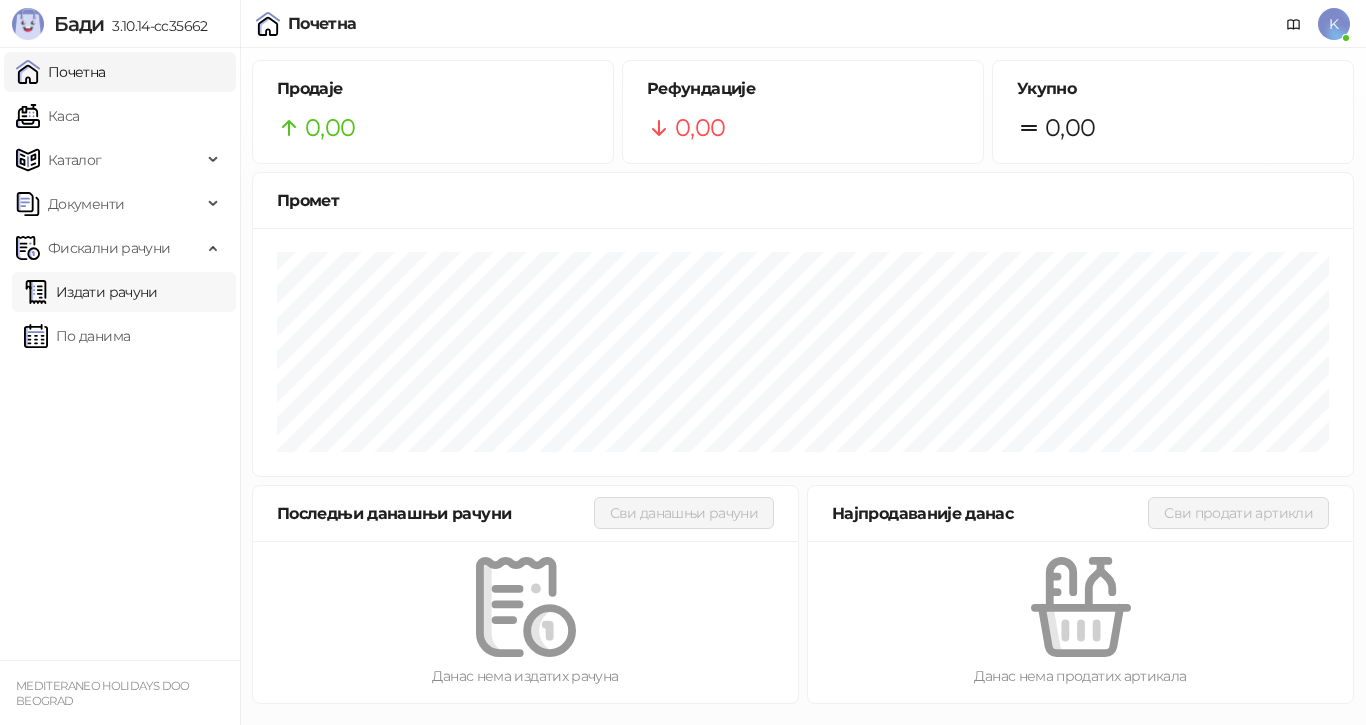 click on "Издати рачуни" at bounding box center [91, 292] 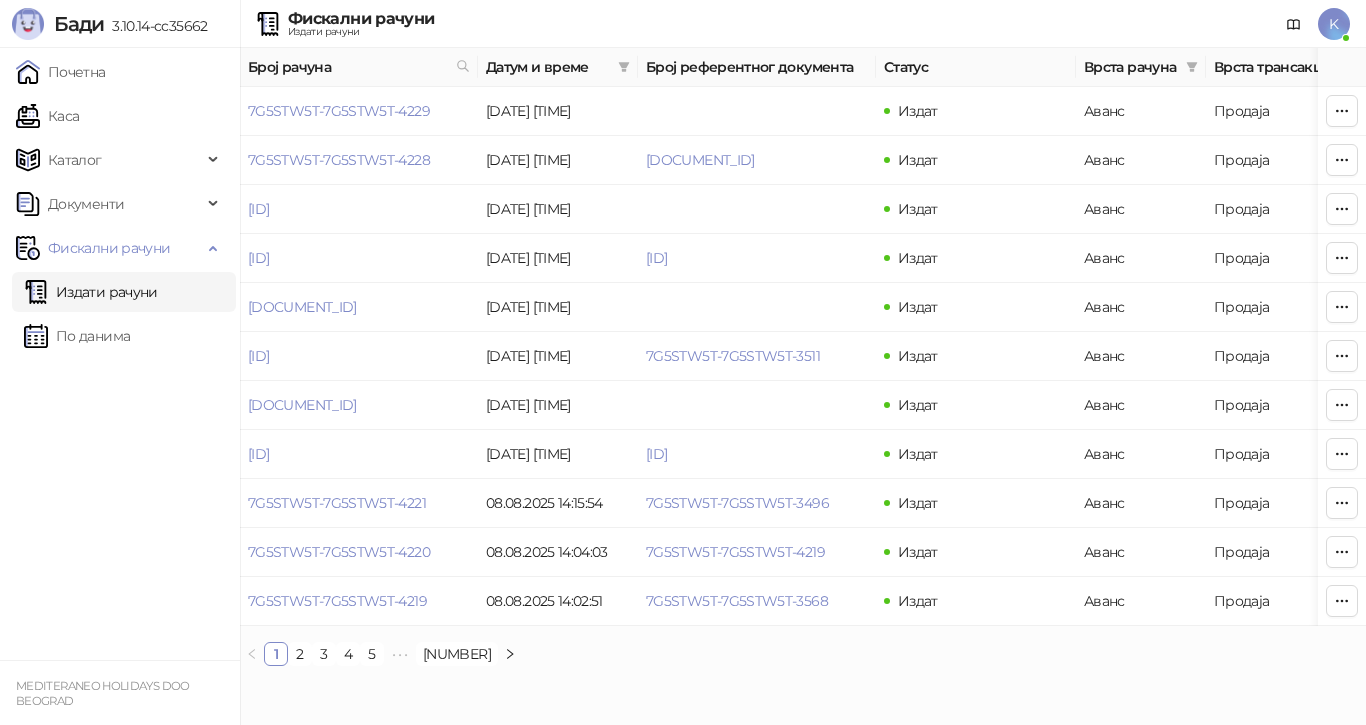 click on "Издати рачуни" at bounding box center [91, 292] 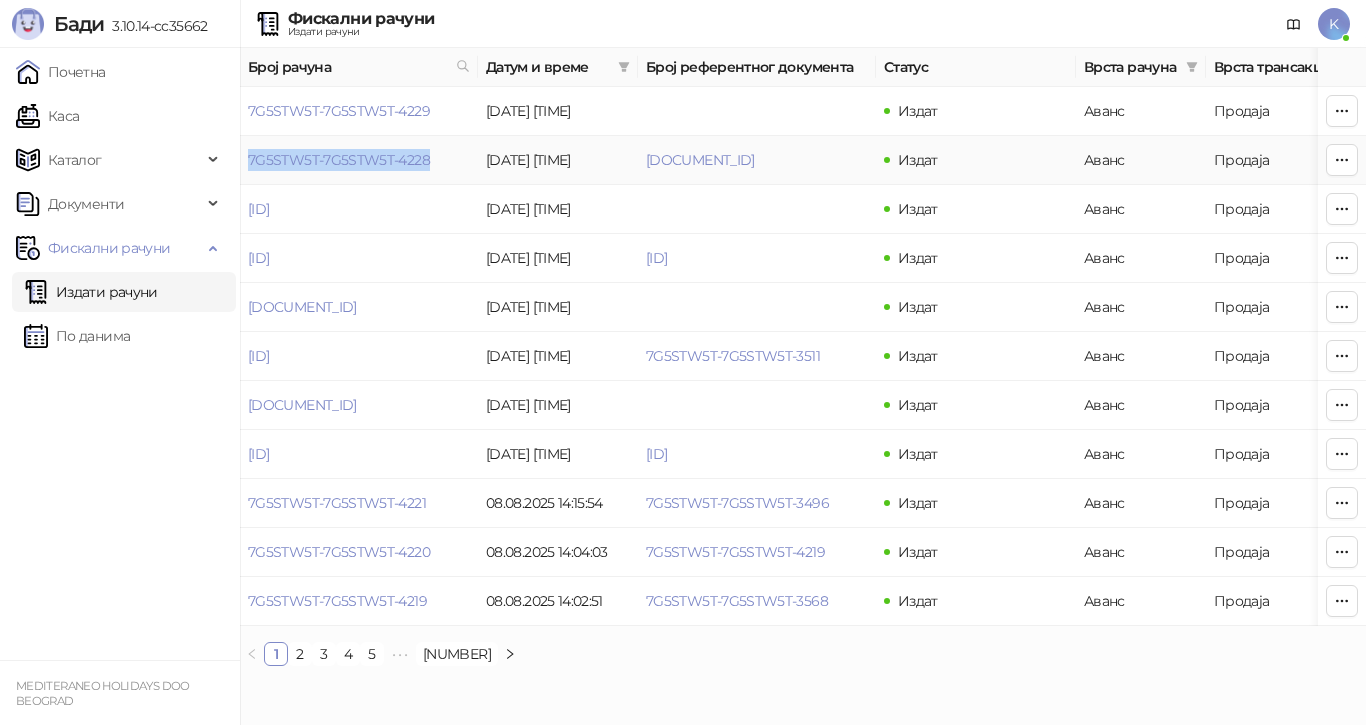 drag, startPoint x: 246, startPoint y: 156, endPoint x: 455, endPoint y: 161, distance: 209.0598 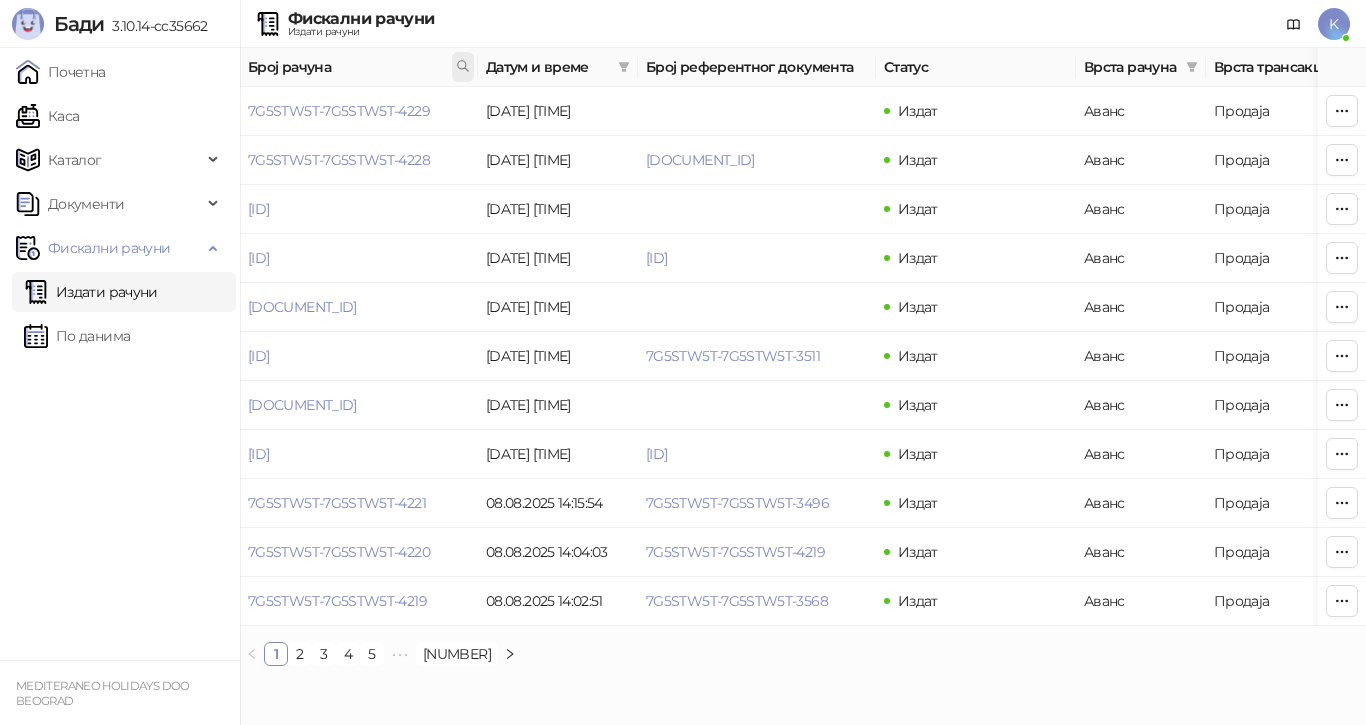click 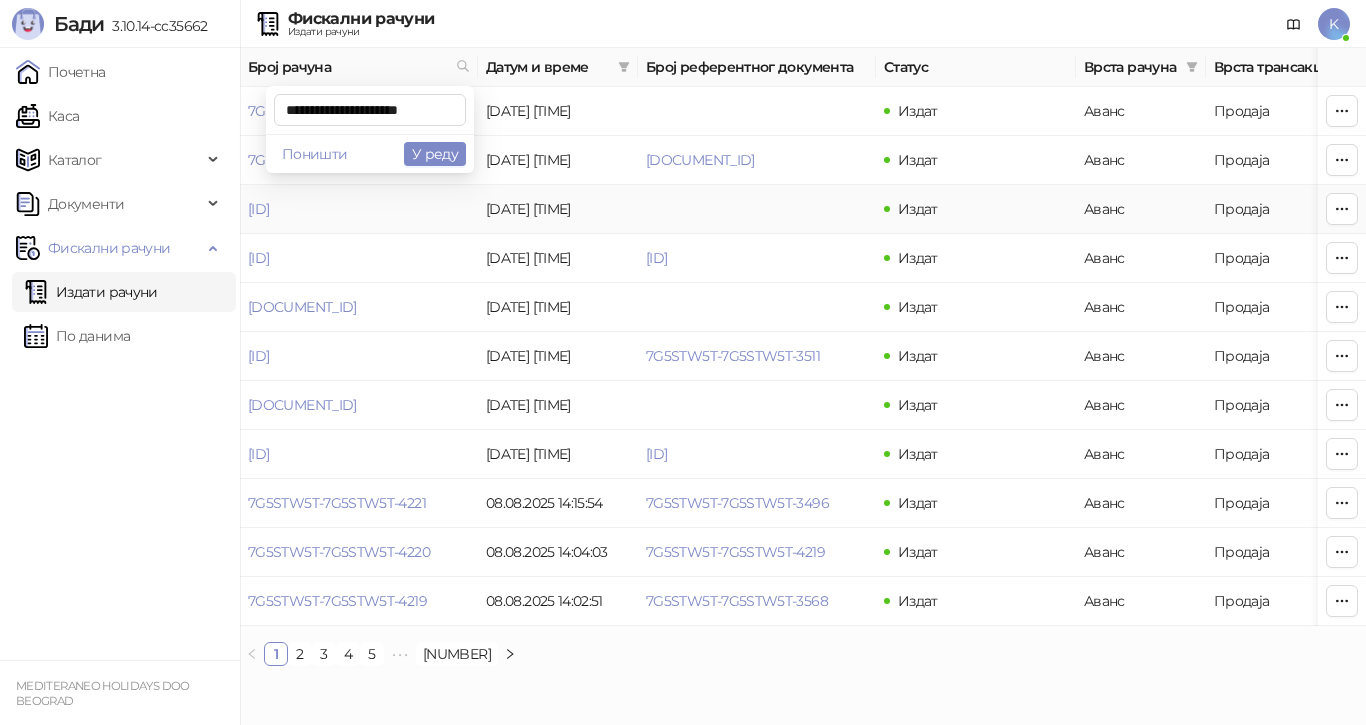 scroll, scrollTop: 0, scrollLeft: 10, axis: horizontal 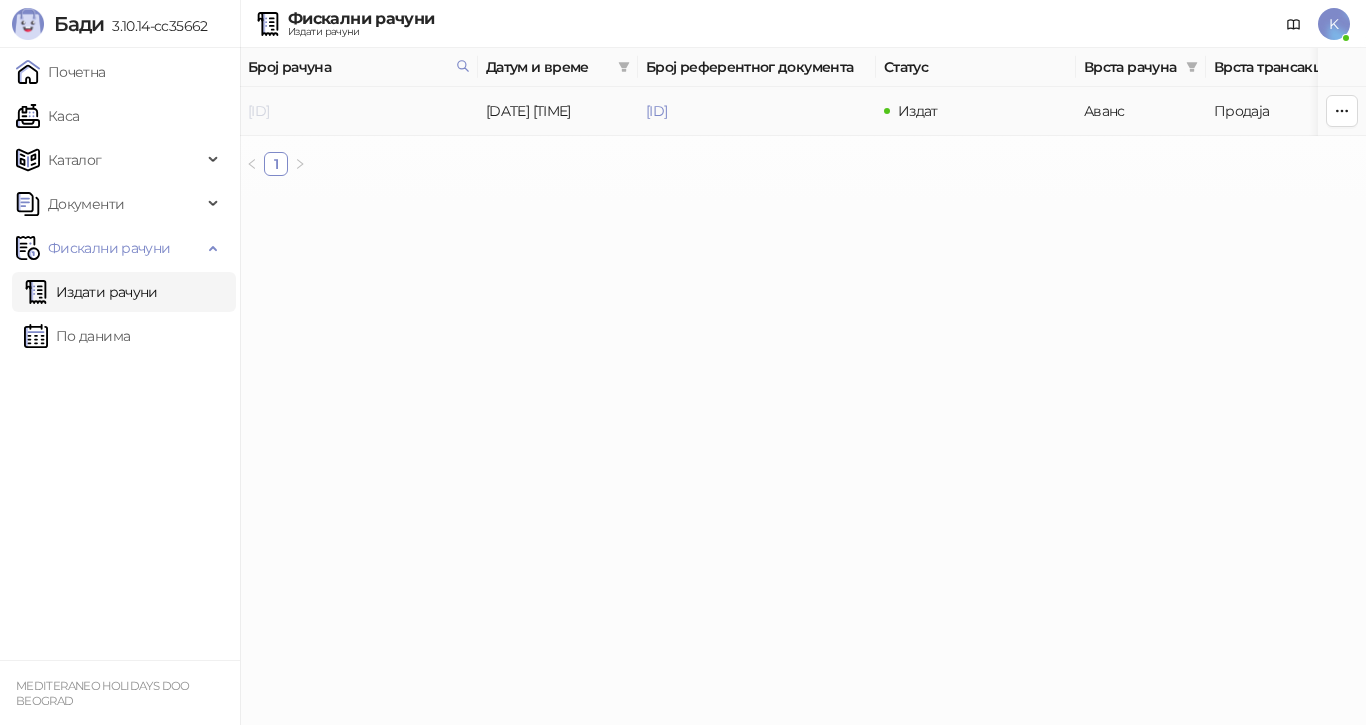 click on "[ID]" at bounding box center (258, 111) 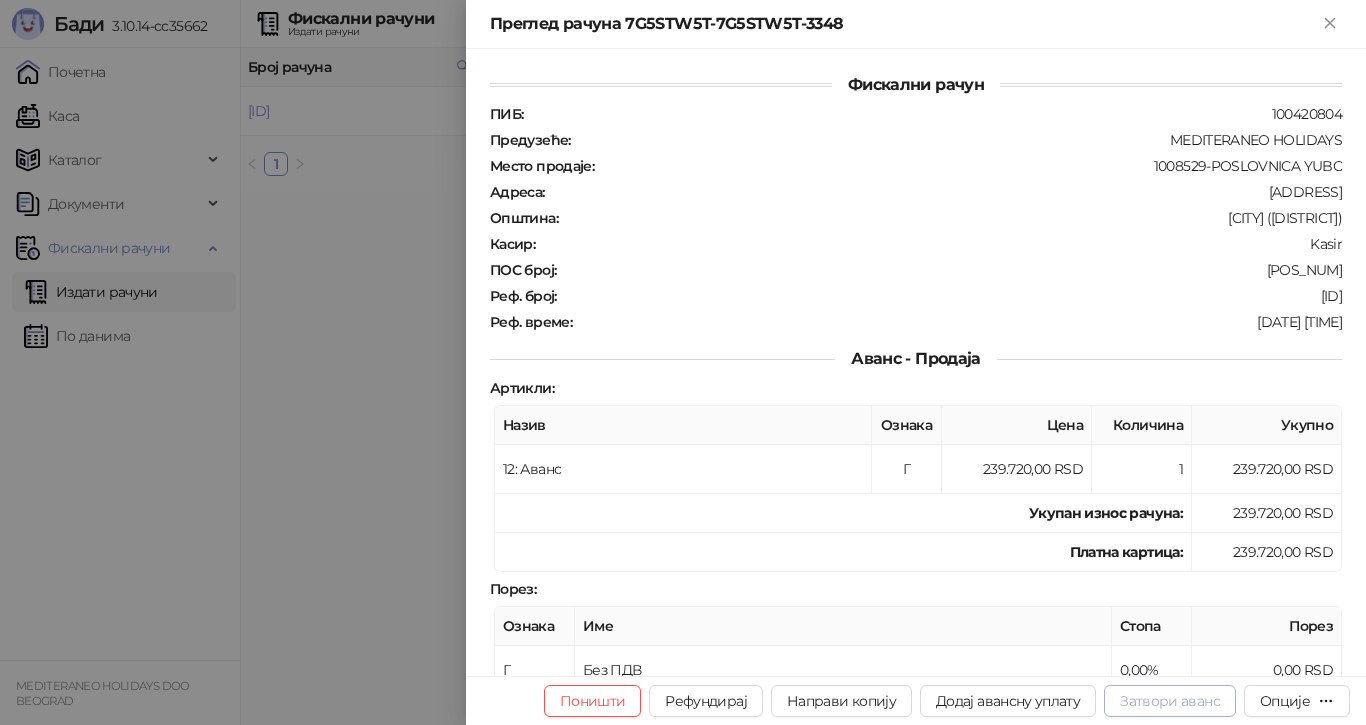 click on "Затвори аванс" at bounding box center (1170, 701) 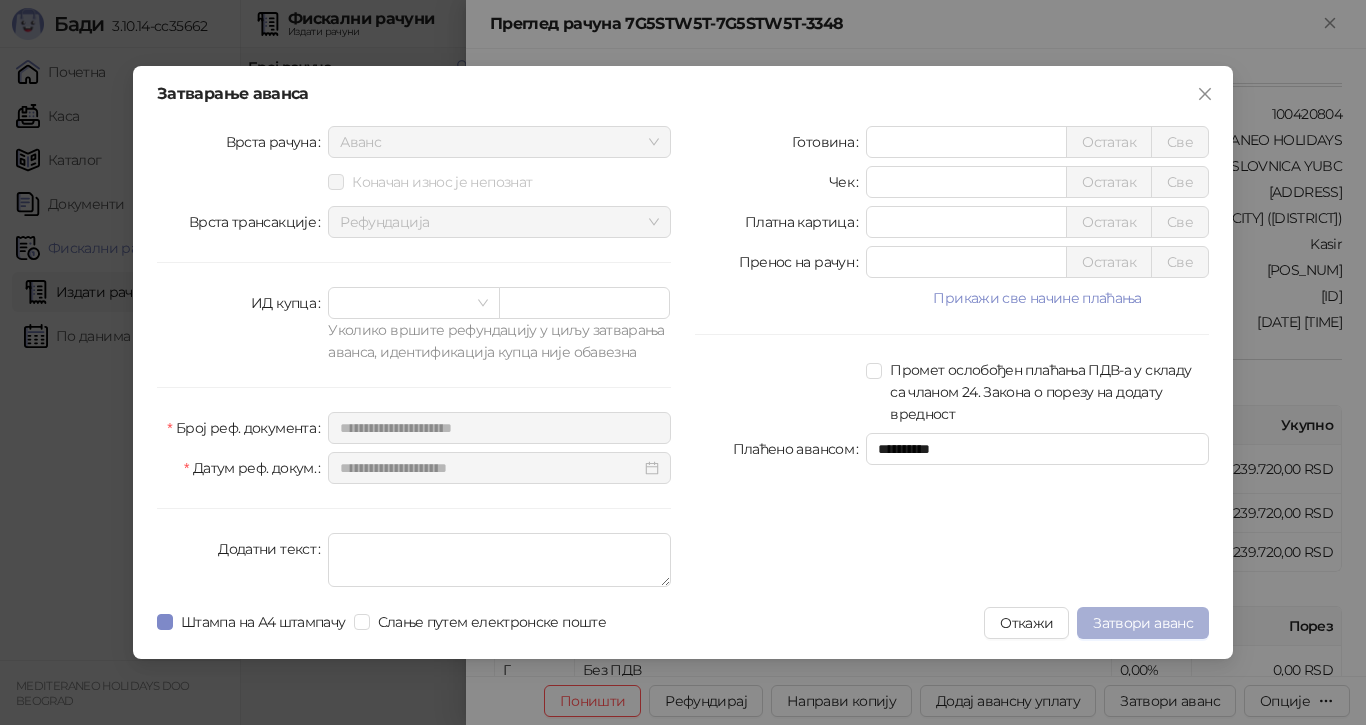 click on "Затвори аванс" at bounding box center [1143, 623] 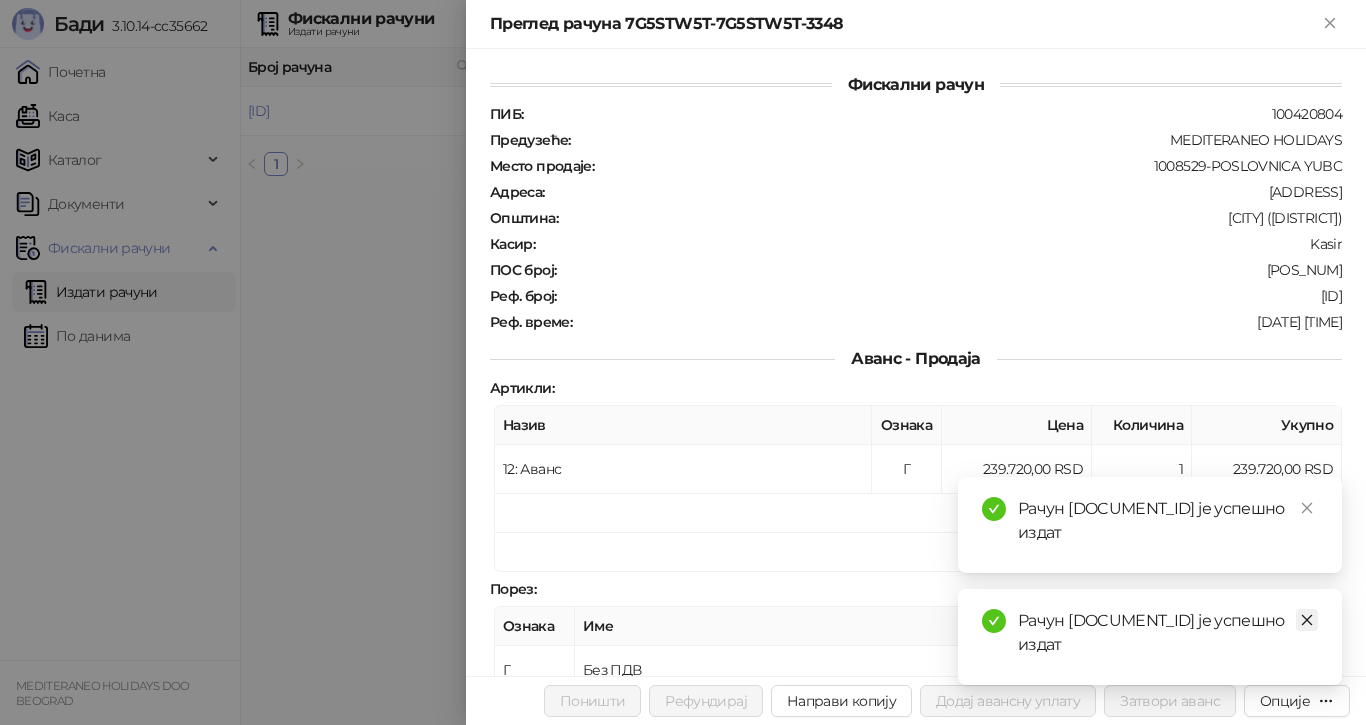 click at bounding box center [1307, 620] 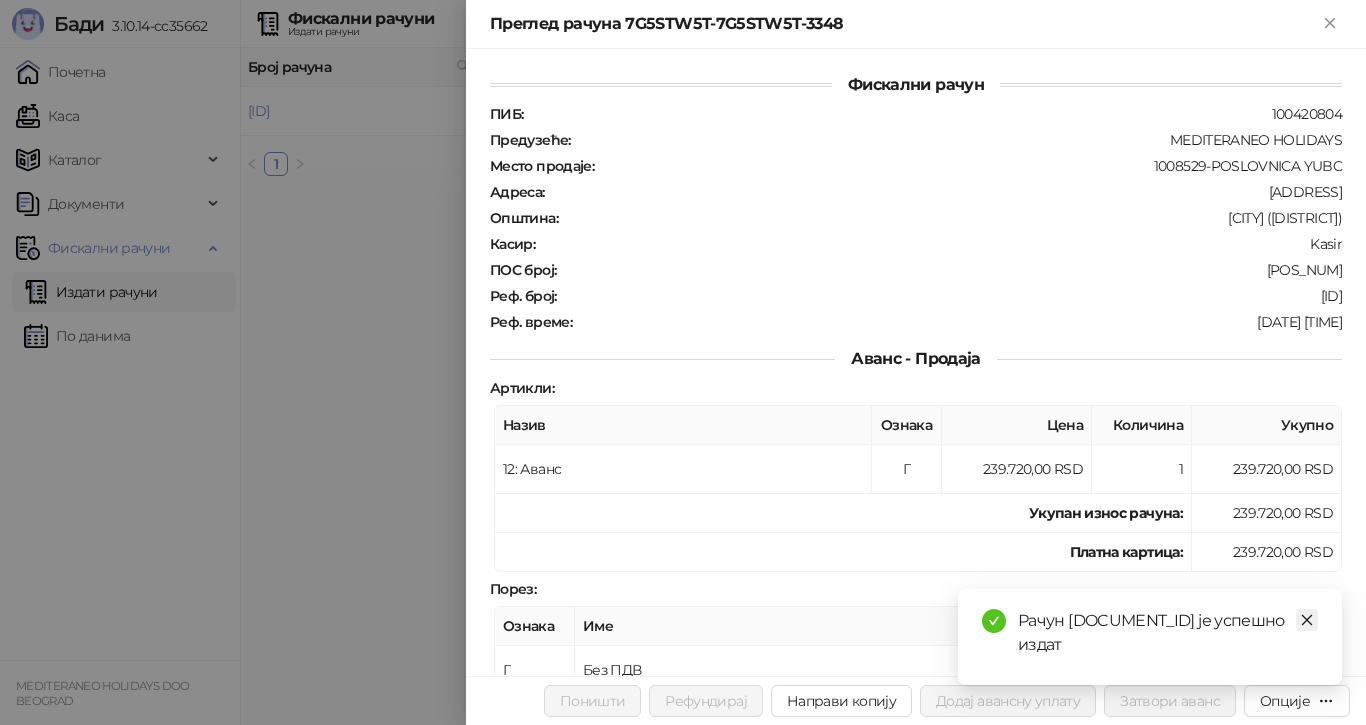 click 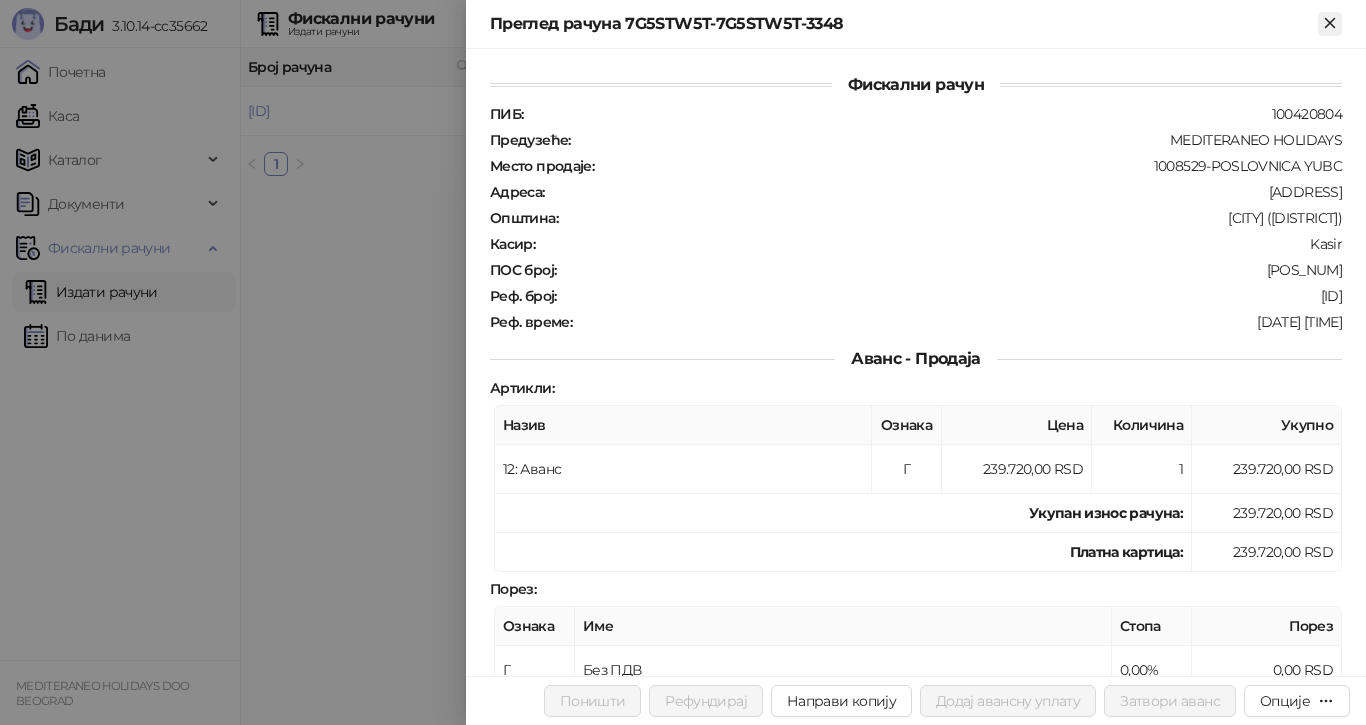 click 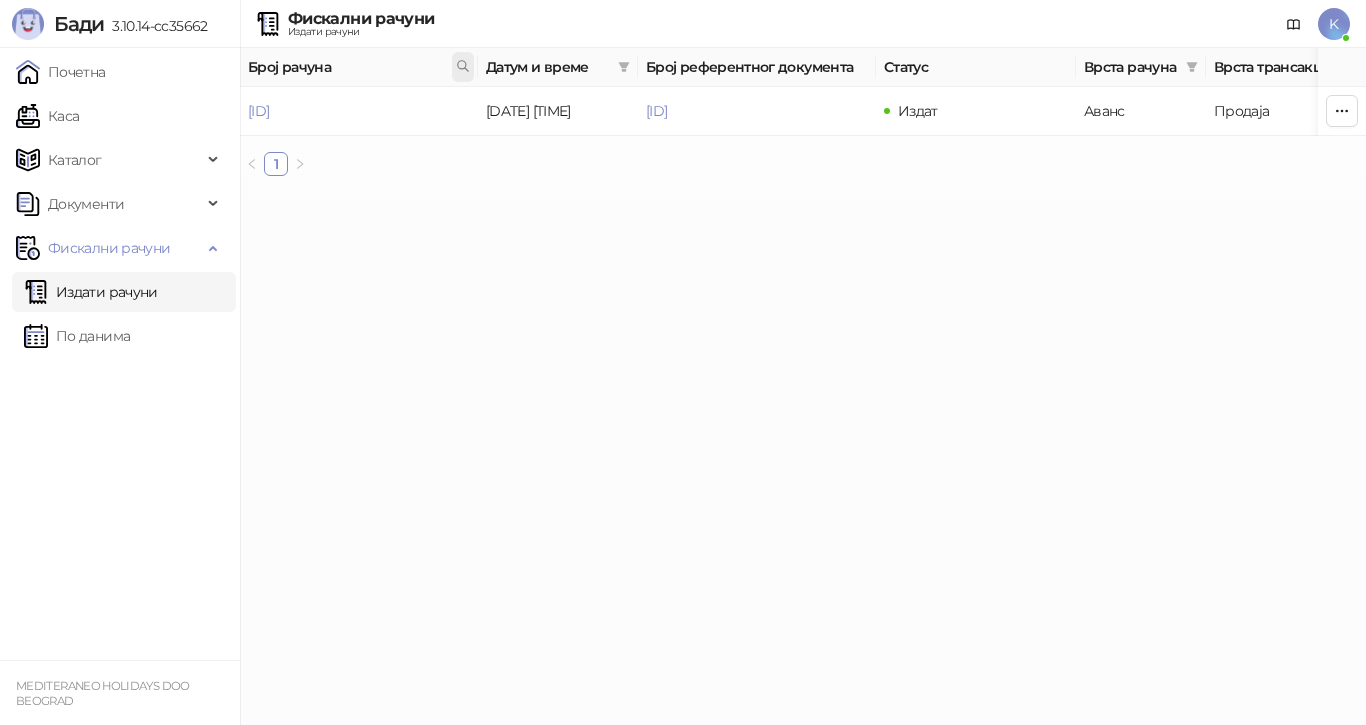 click 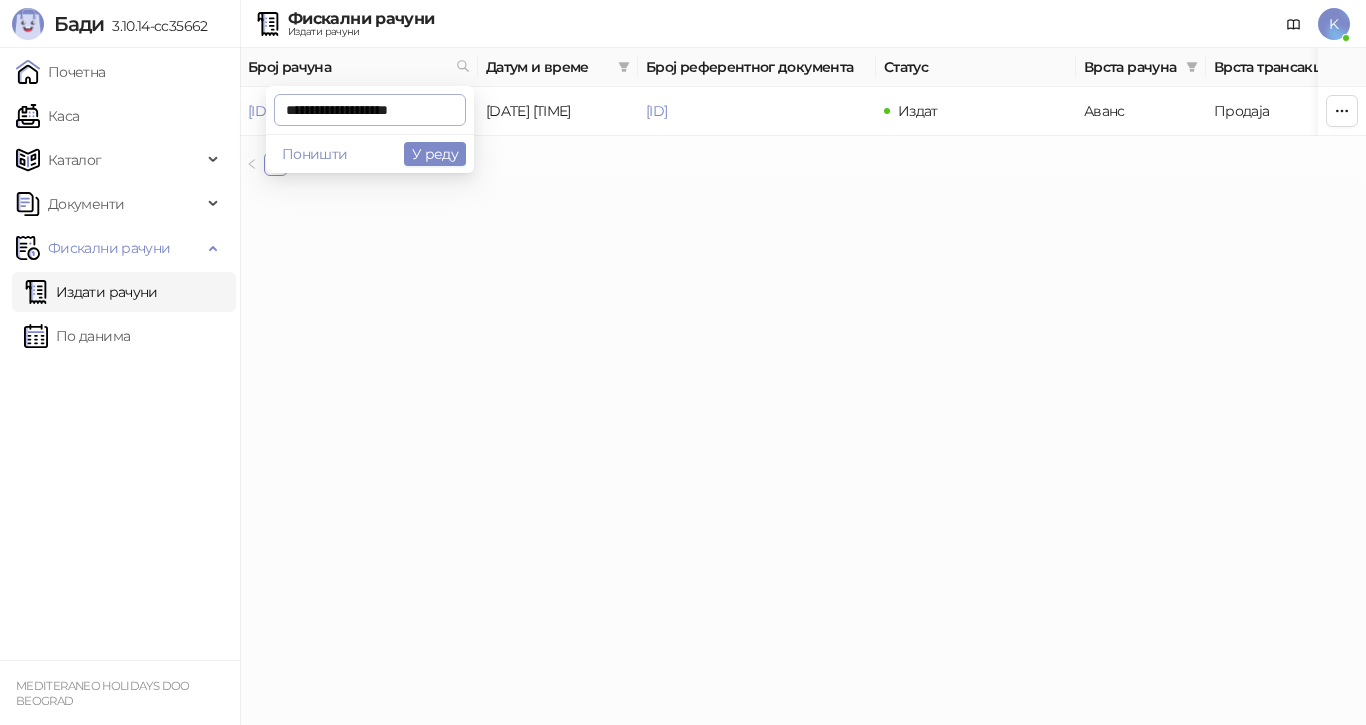 scroll, scrollTop: 0, scrollLeft: 0, axis: both 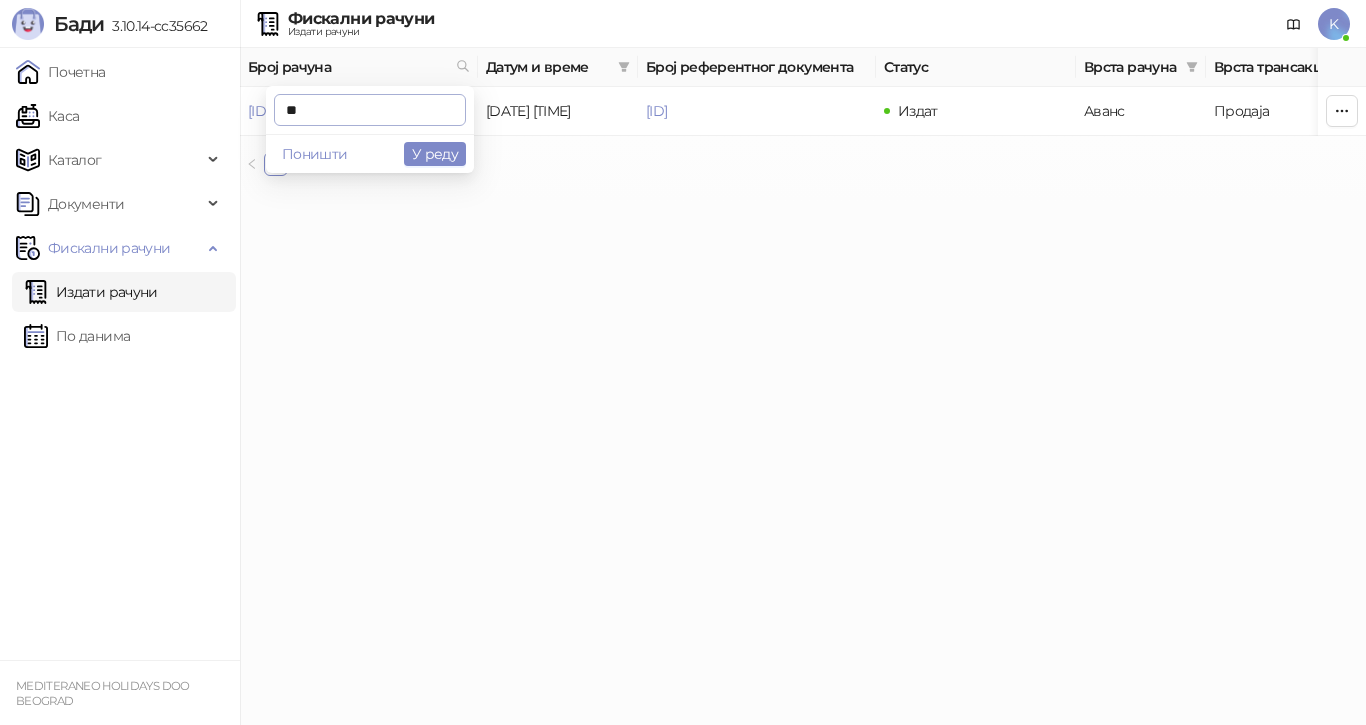 type on "*" 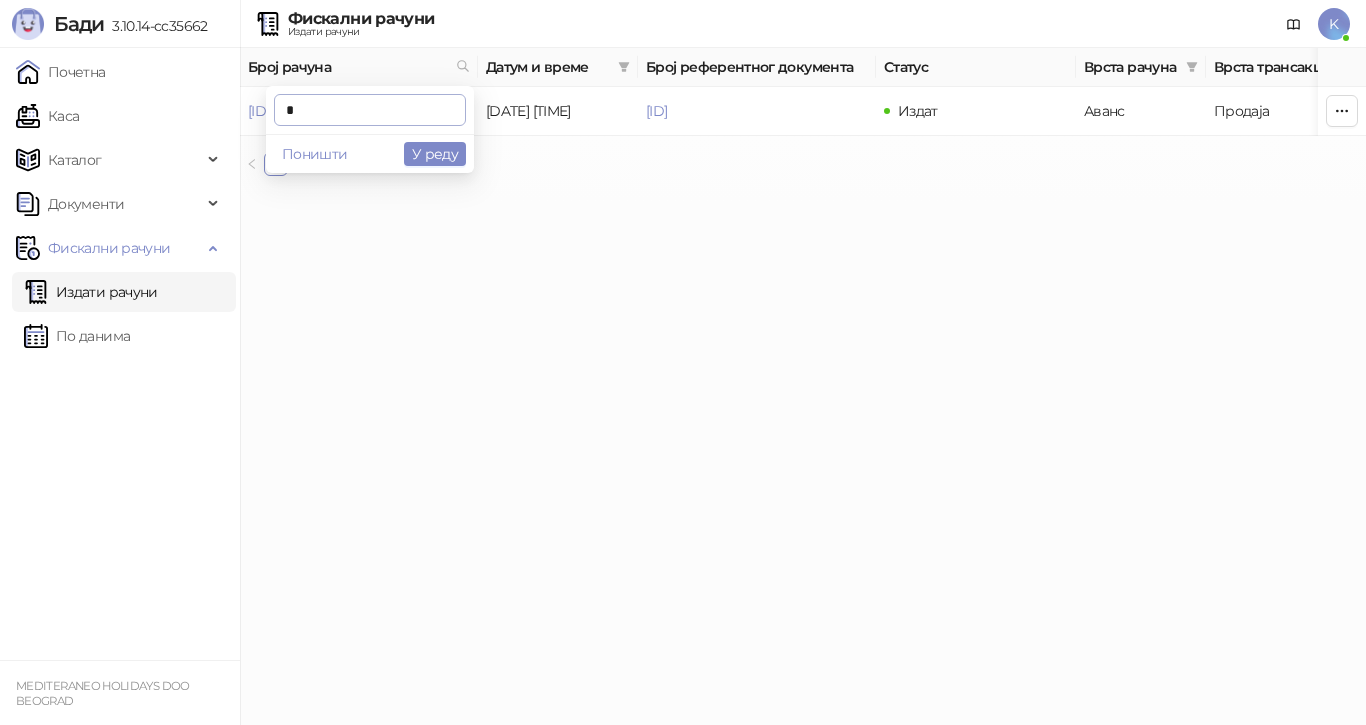 type 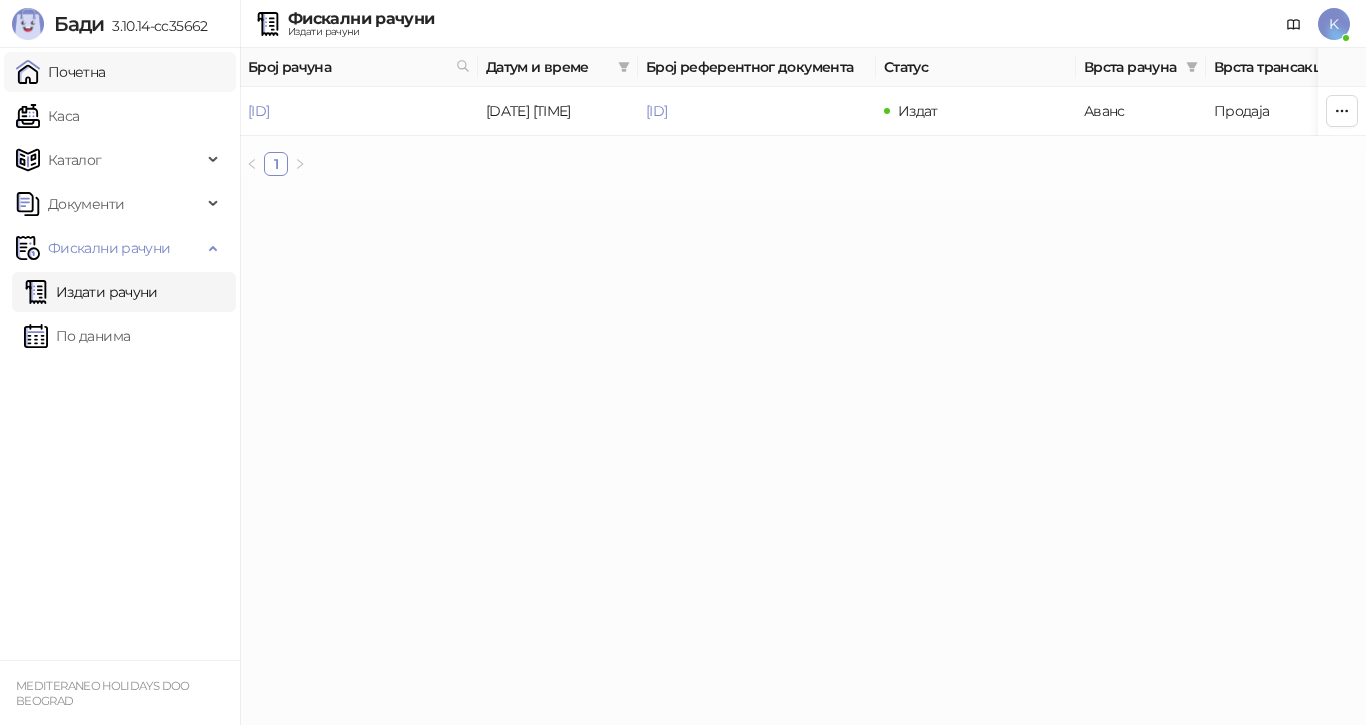 click on "Почетна" at bounding box center [61, 72] 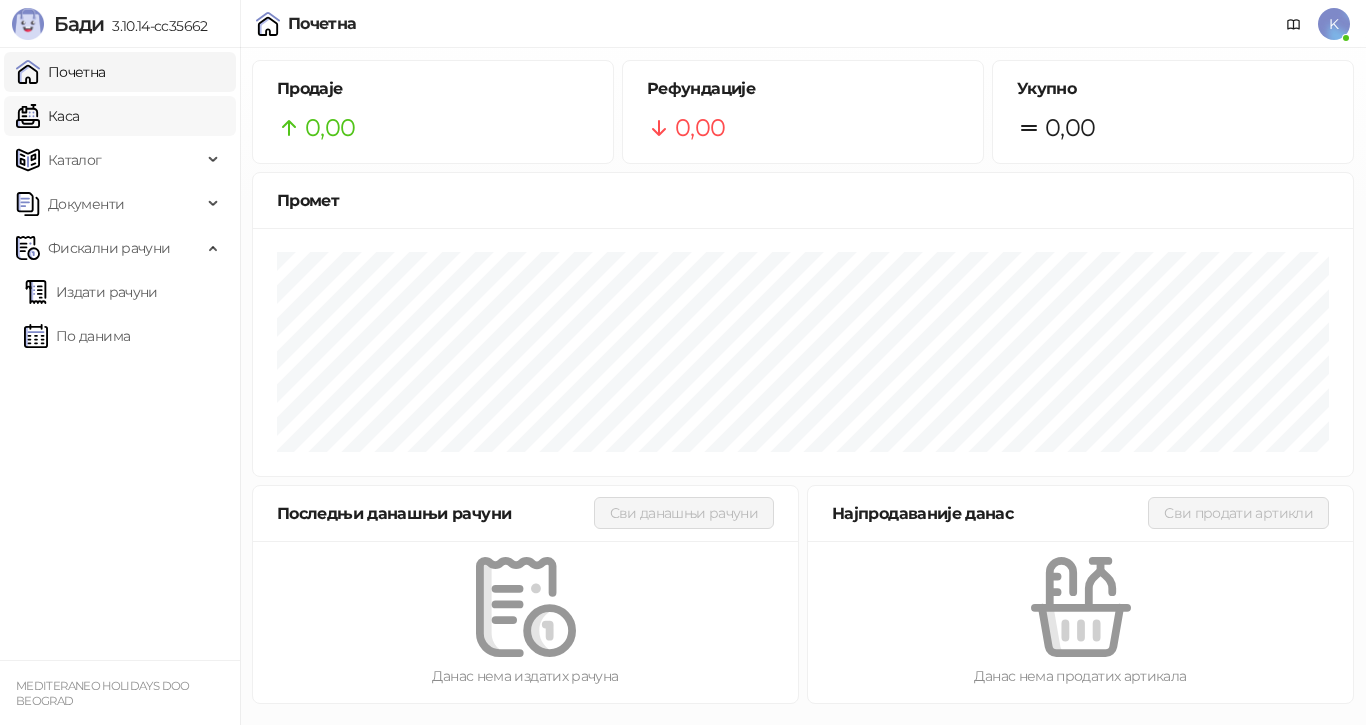 click on "Каса" at bounding box center [47, 116] 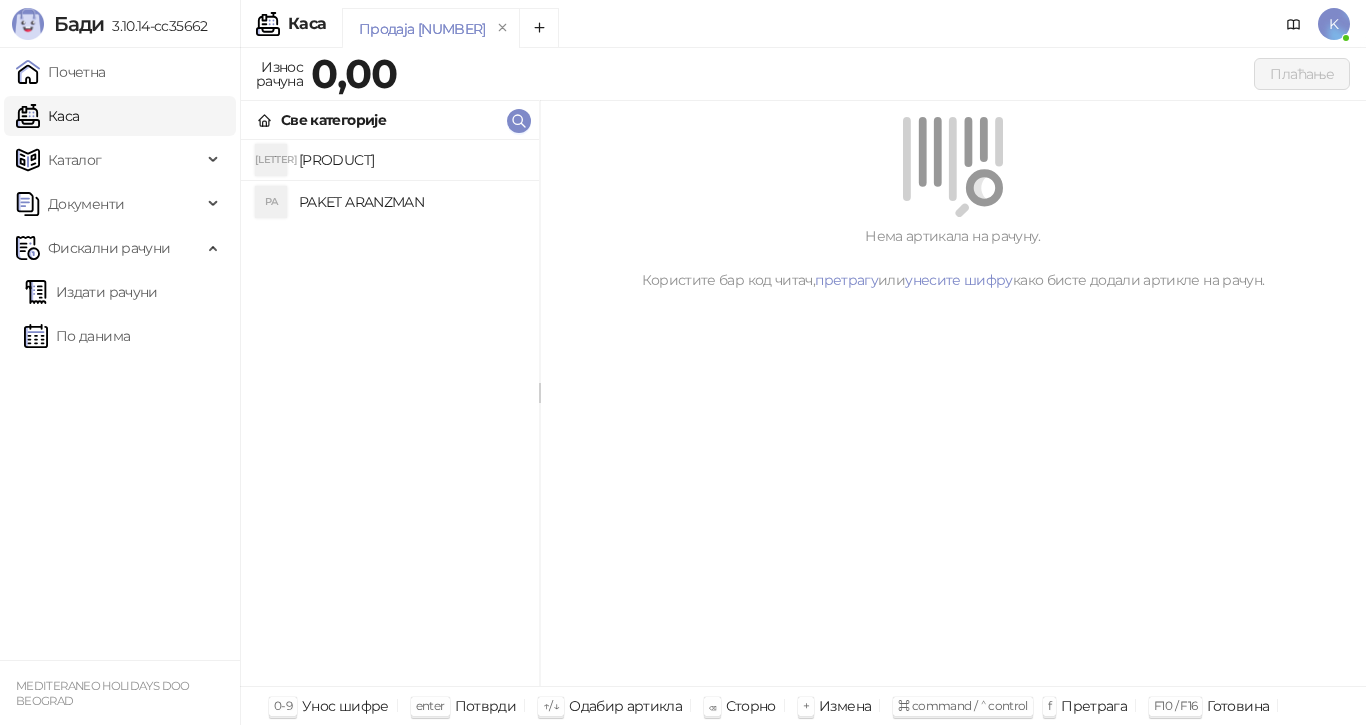 click on "PAKET ARANZMAN" at bounding box center (411, 202) 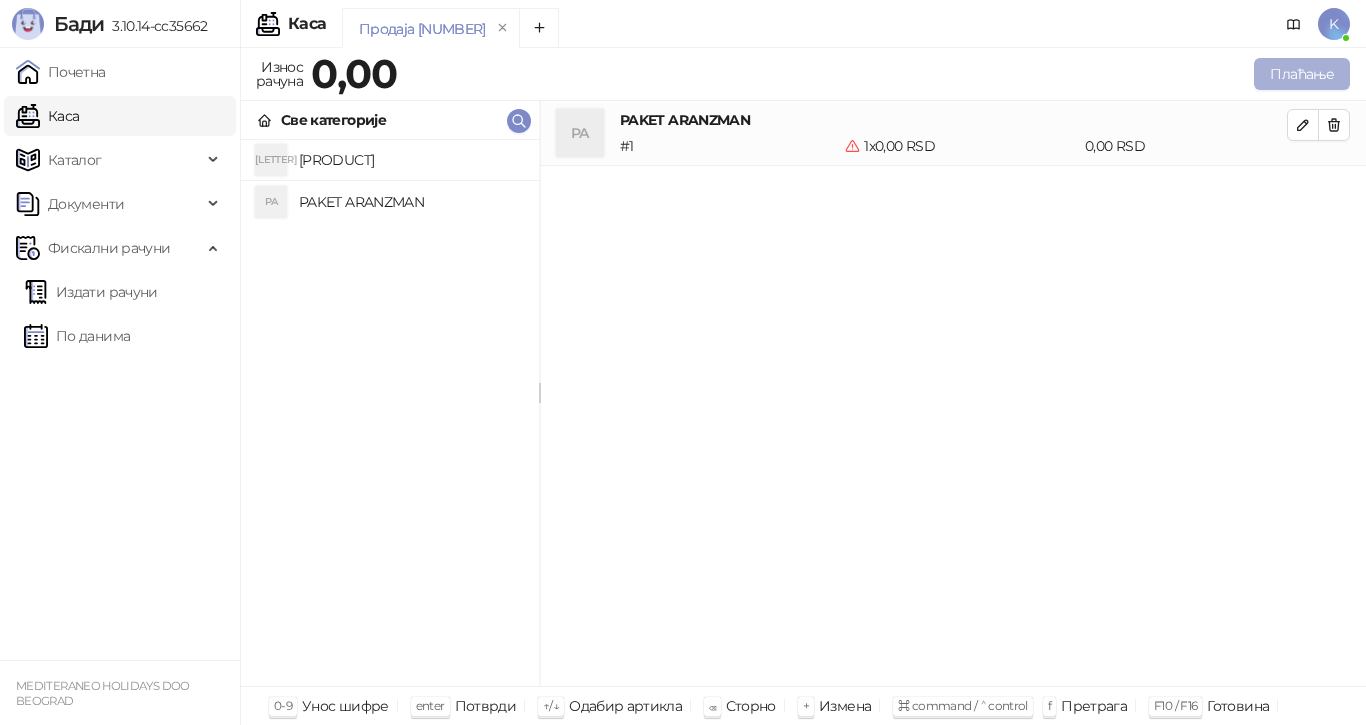 click on "Плаћање" at bounding box center (1302, 74) 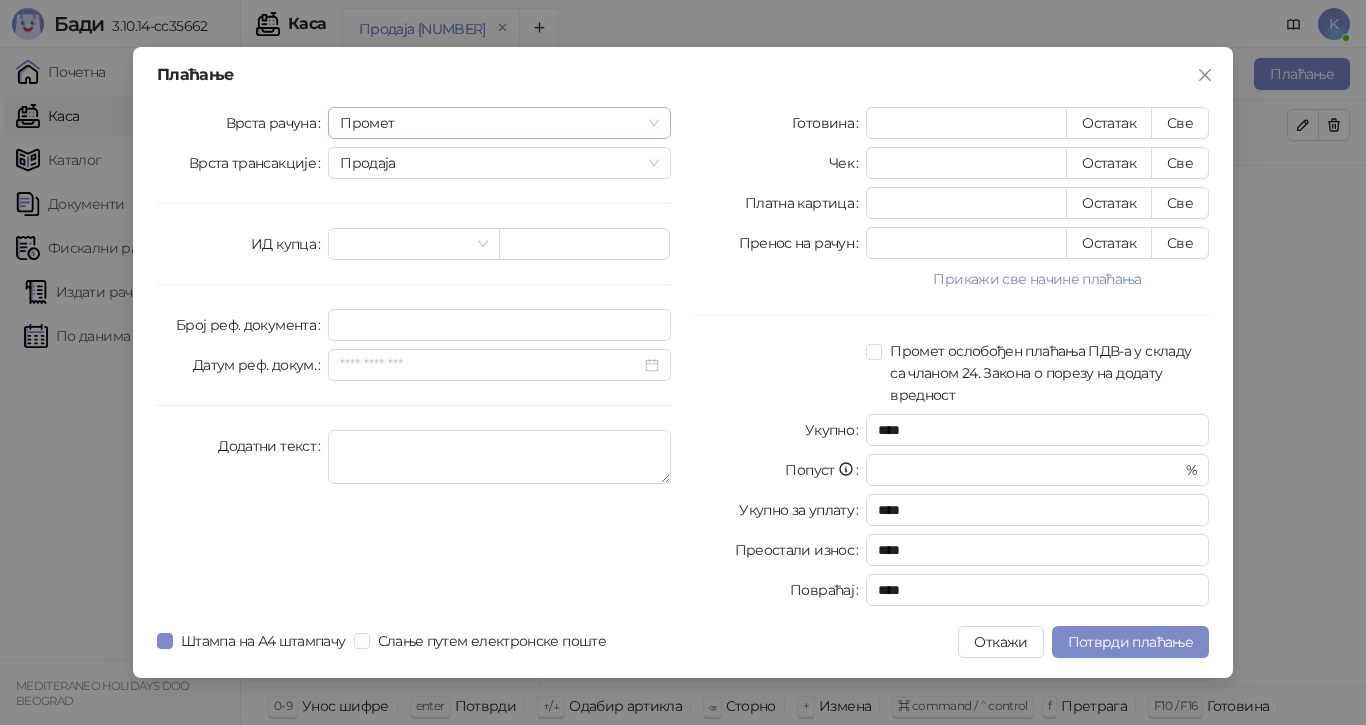 click on "Промет" at bounding box center [499, 123] 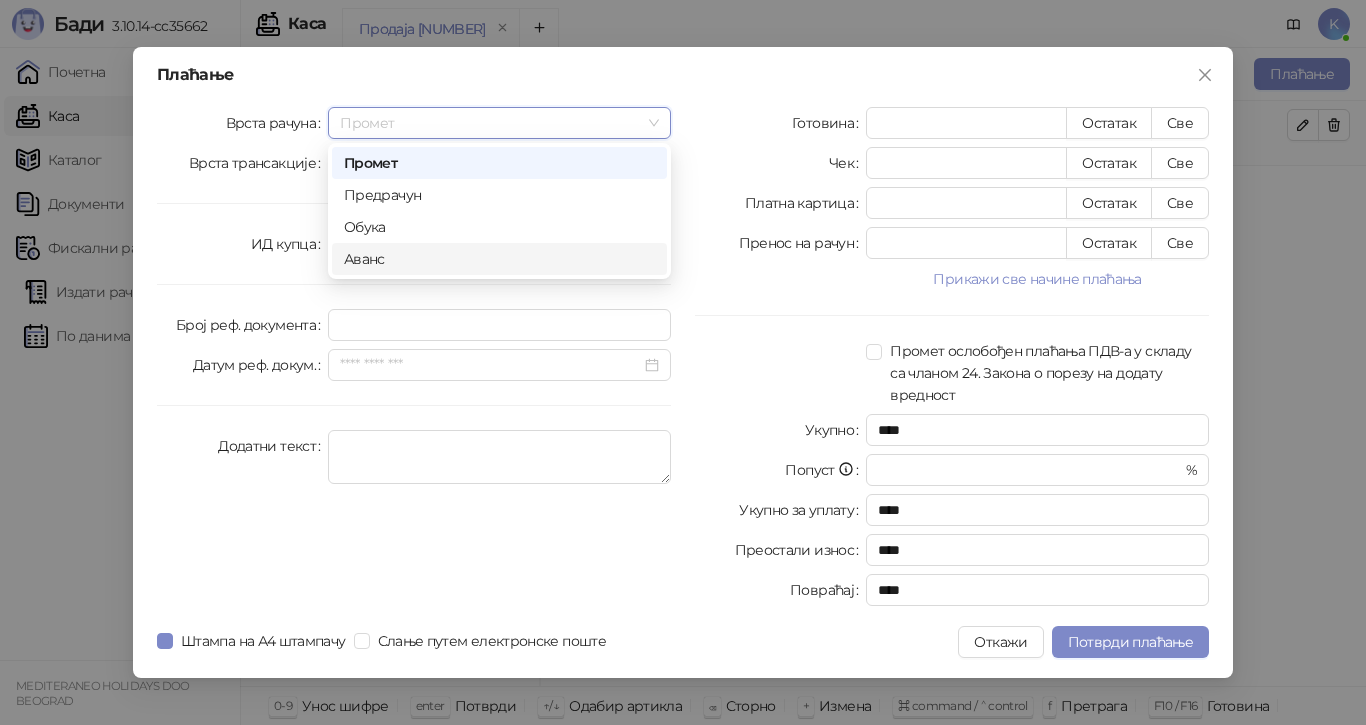 click on "Аванс" at bounding box center [499, 259] 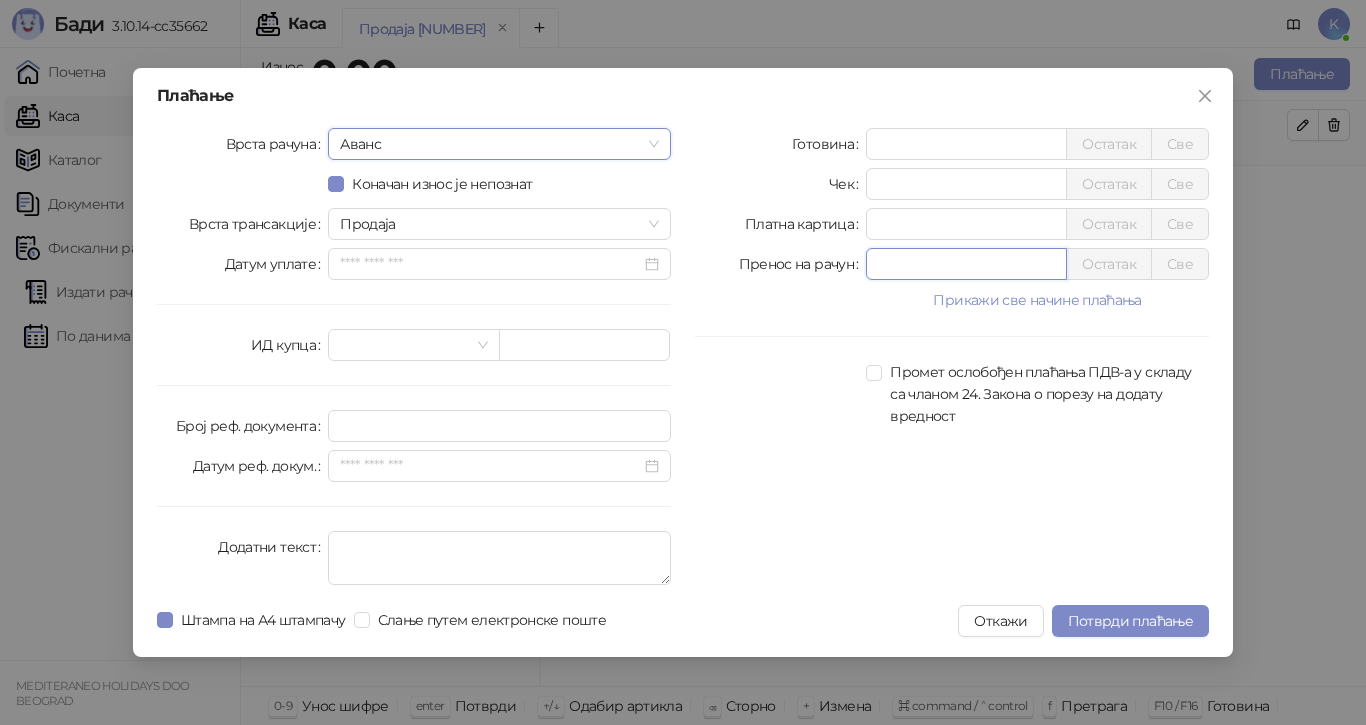 click on "*" at bounding box center (966, 264) 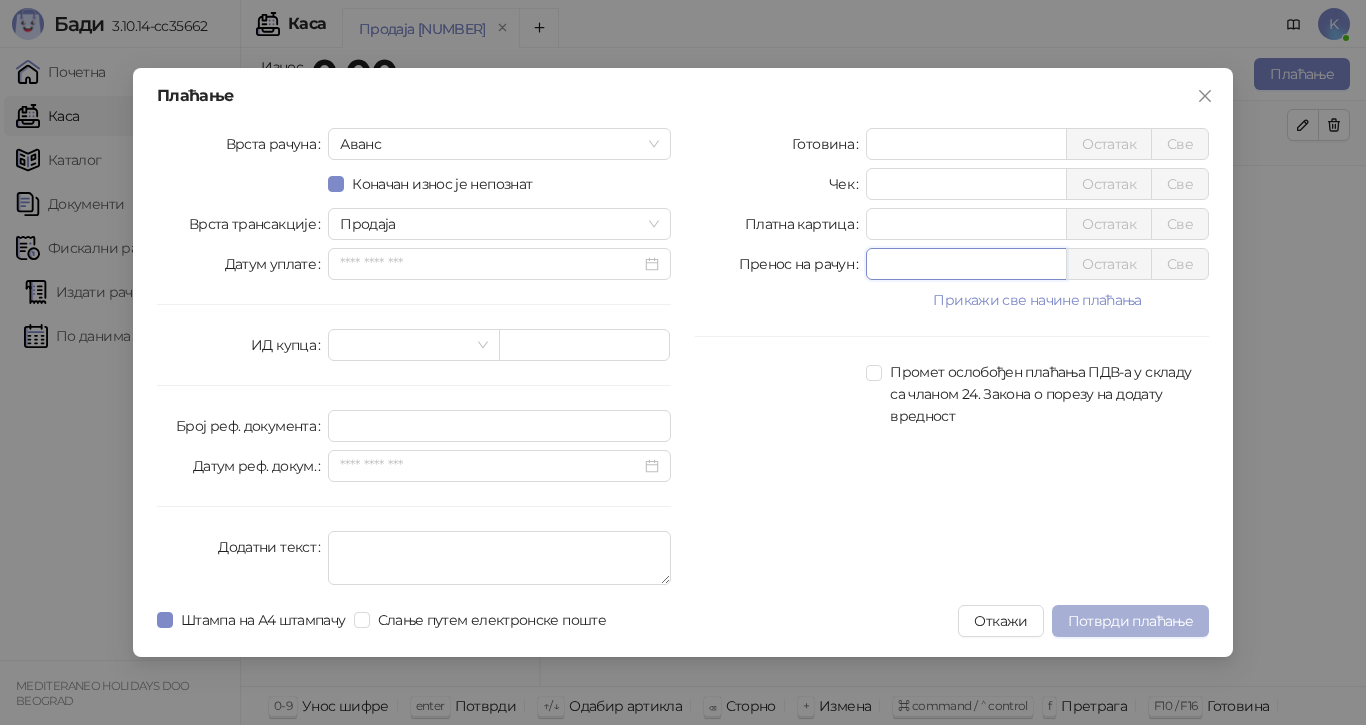 type on "******" 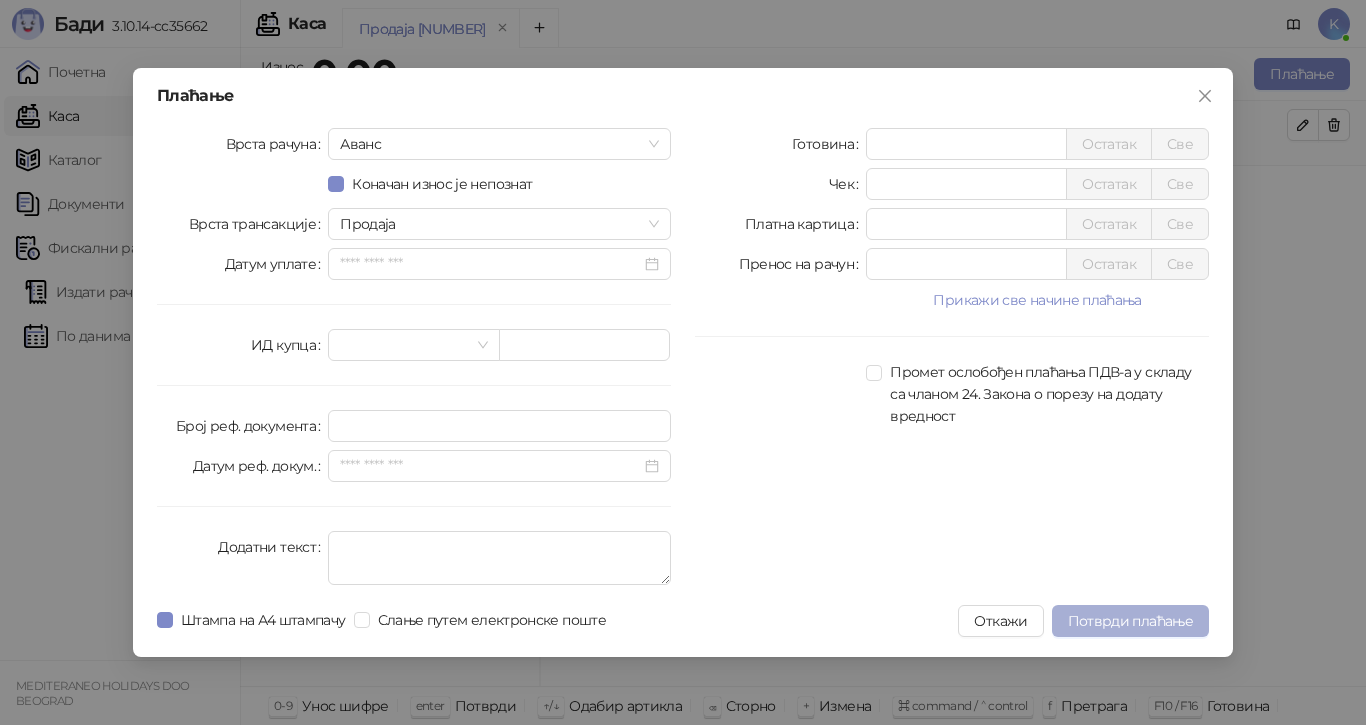 click on "Потврди плаћање" at bounding box center [1130, 621] 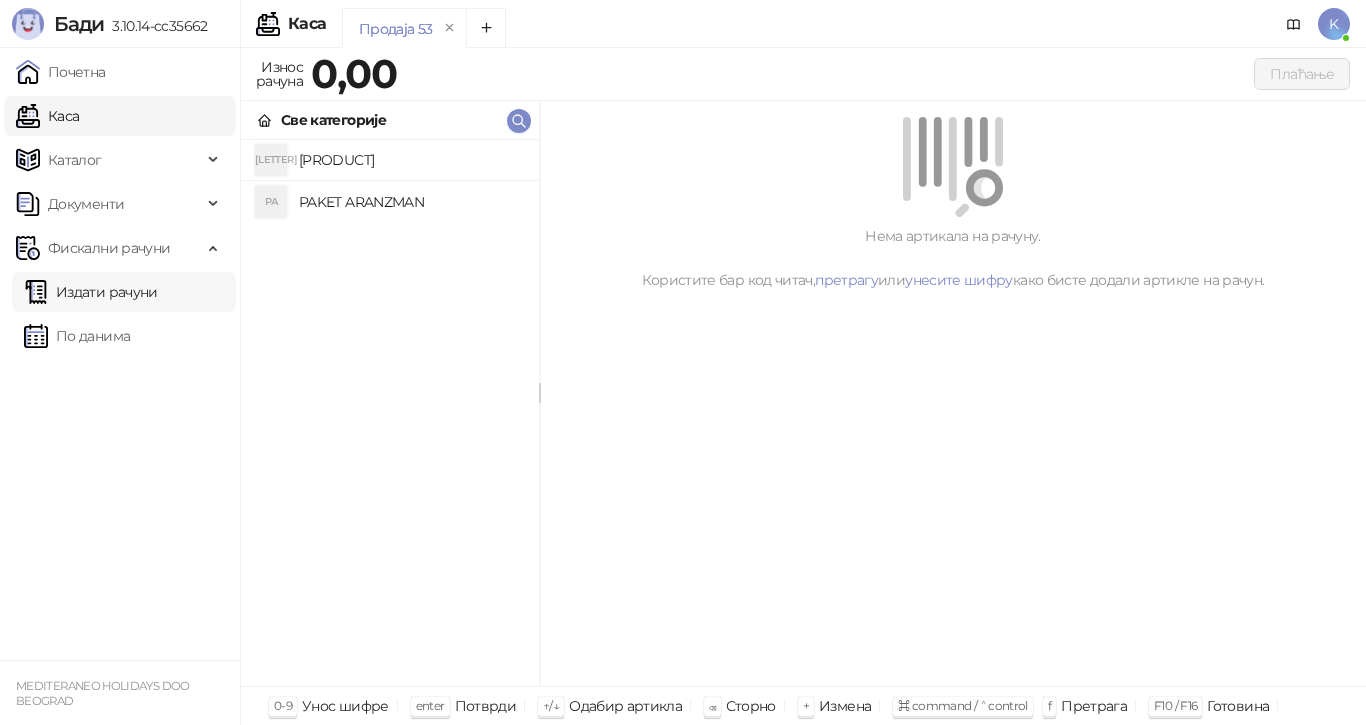 click on "Издати рачуни" at bounding box center (91, 292) 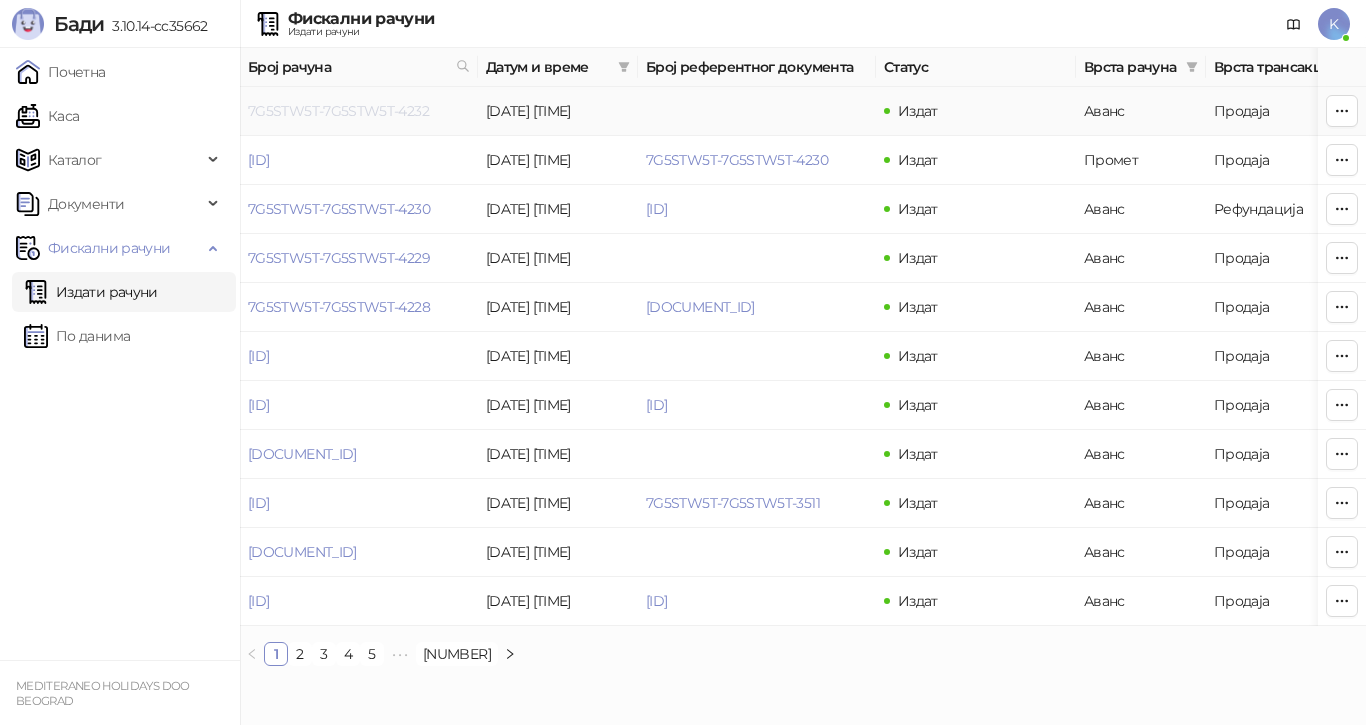 click on "7G5STW5T-7G5STW5T-4232" at bounding box center (338, 111) 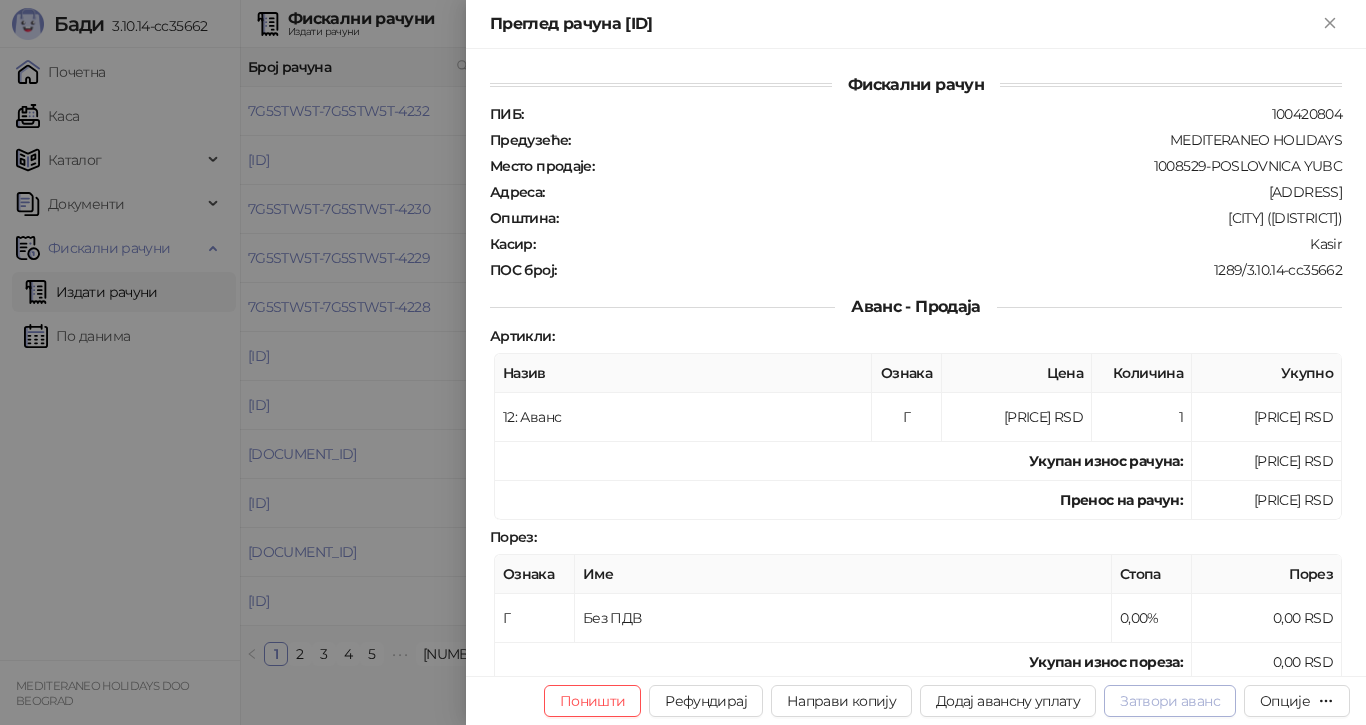 click on "Затвори аванс" at bounding box center (1170, 701) 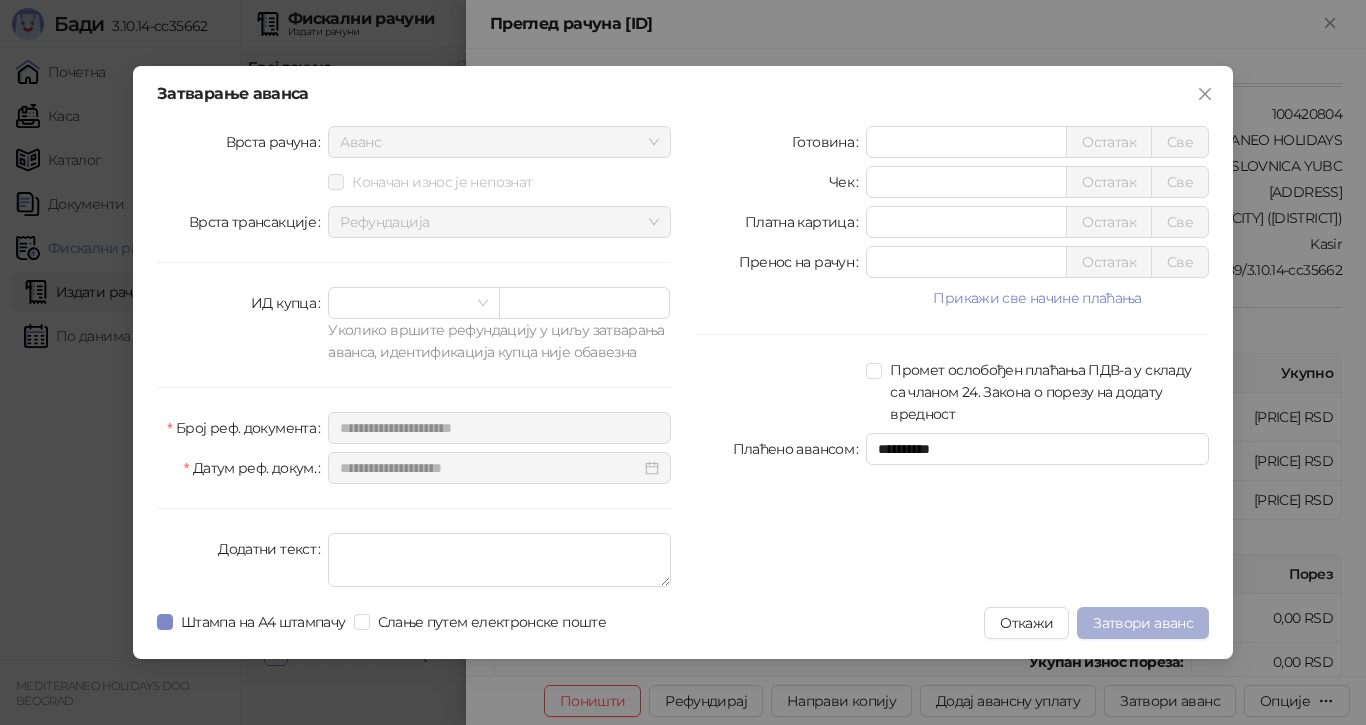 click on "Затвори аванс" at bounding box center [1143, 623] 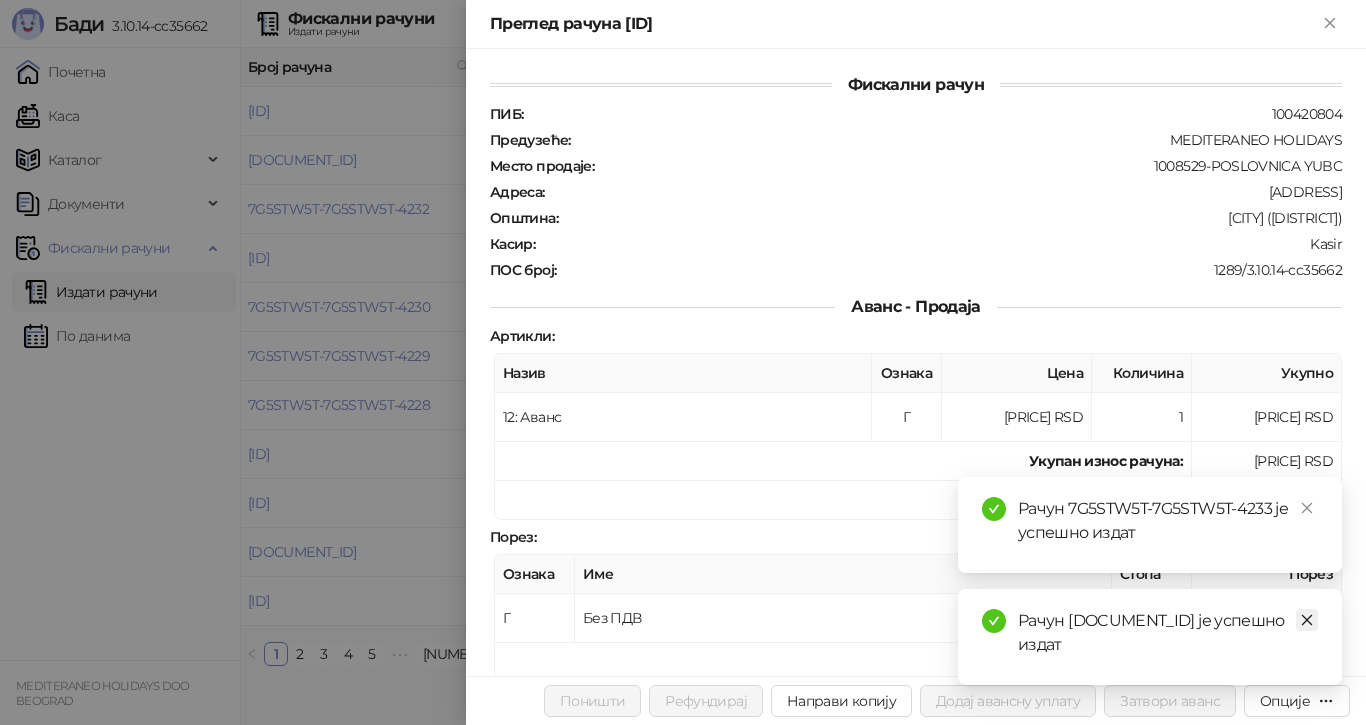 click 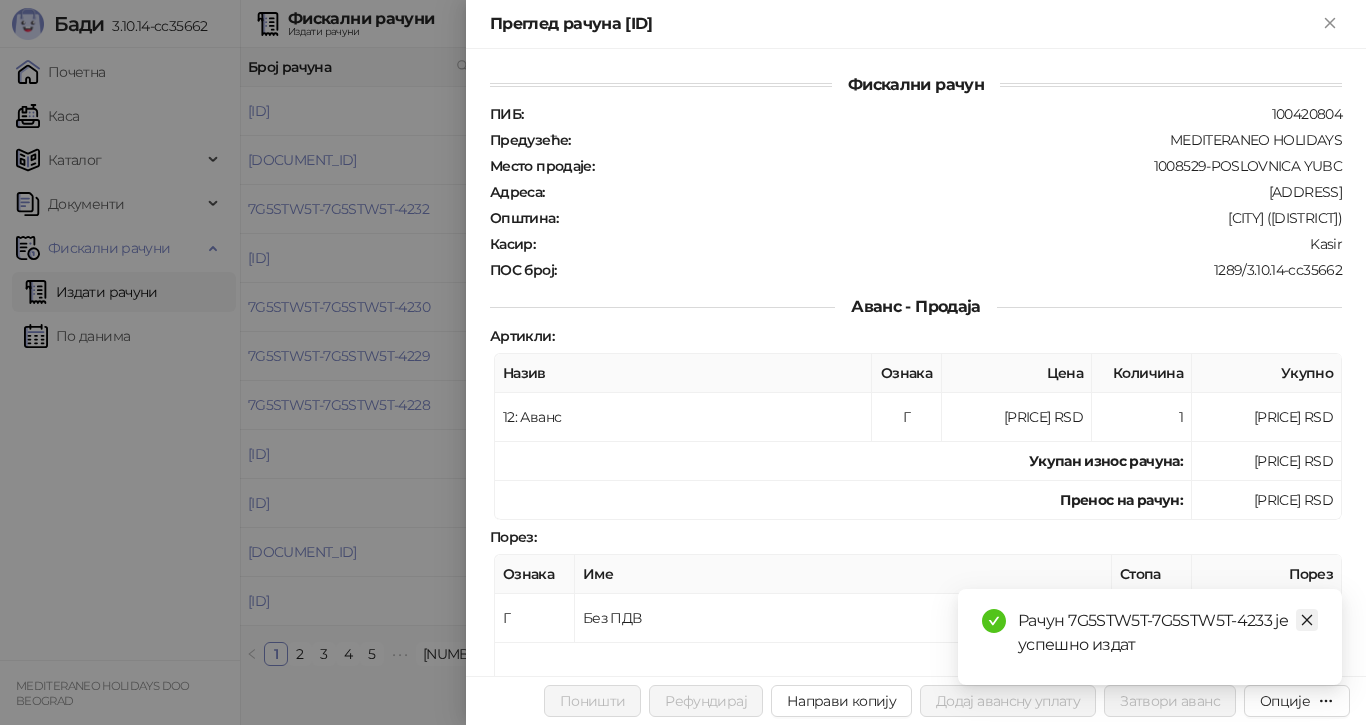 click 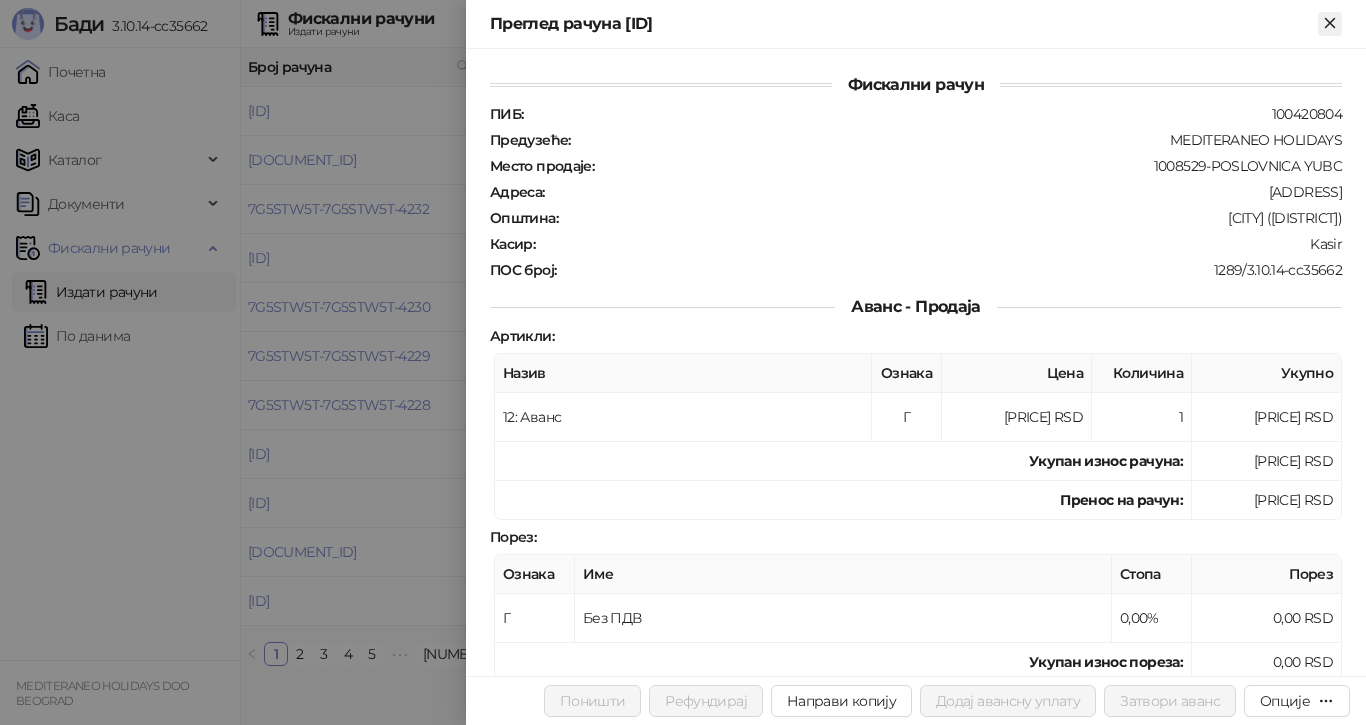 click 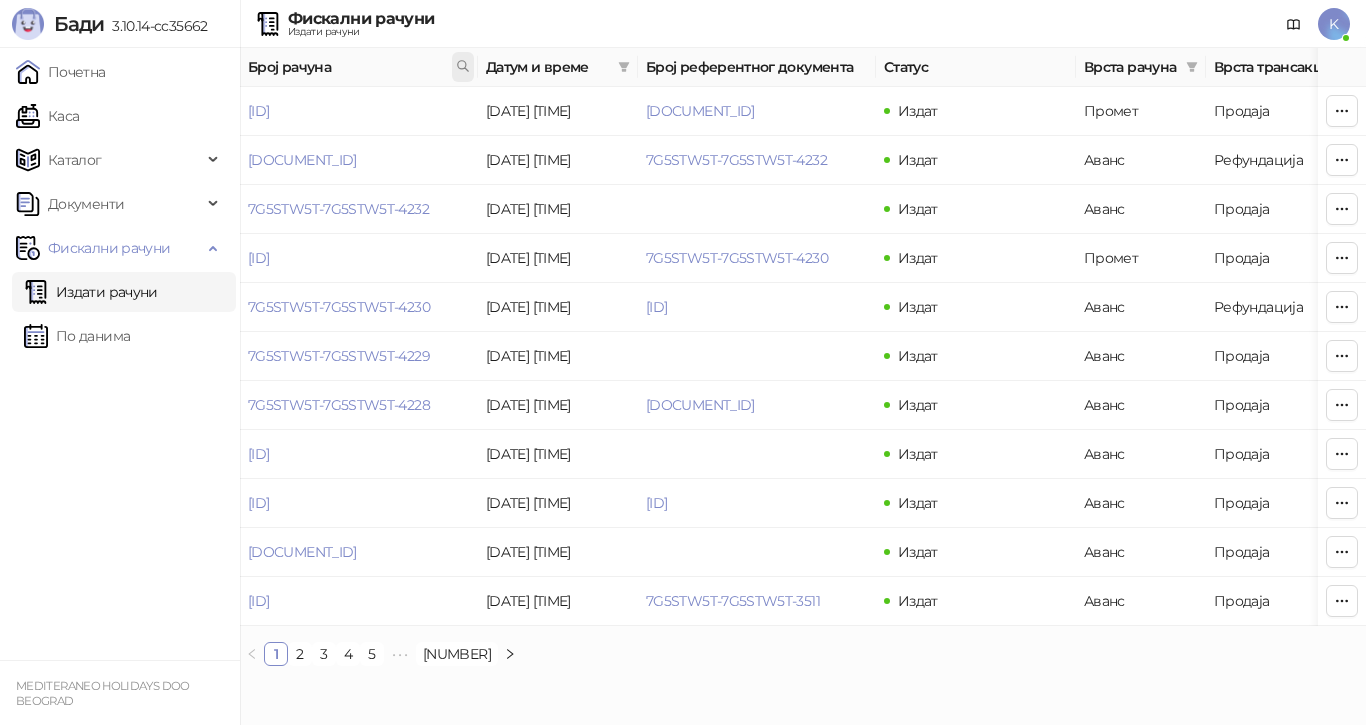 click 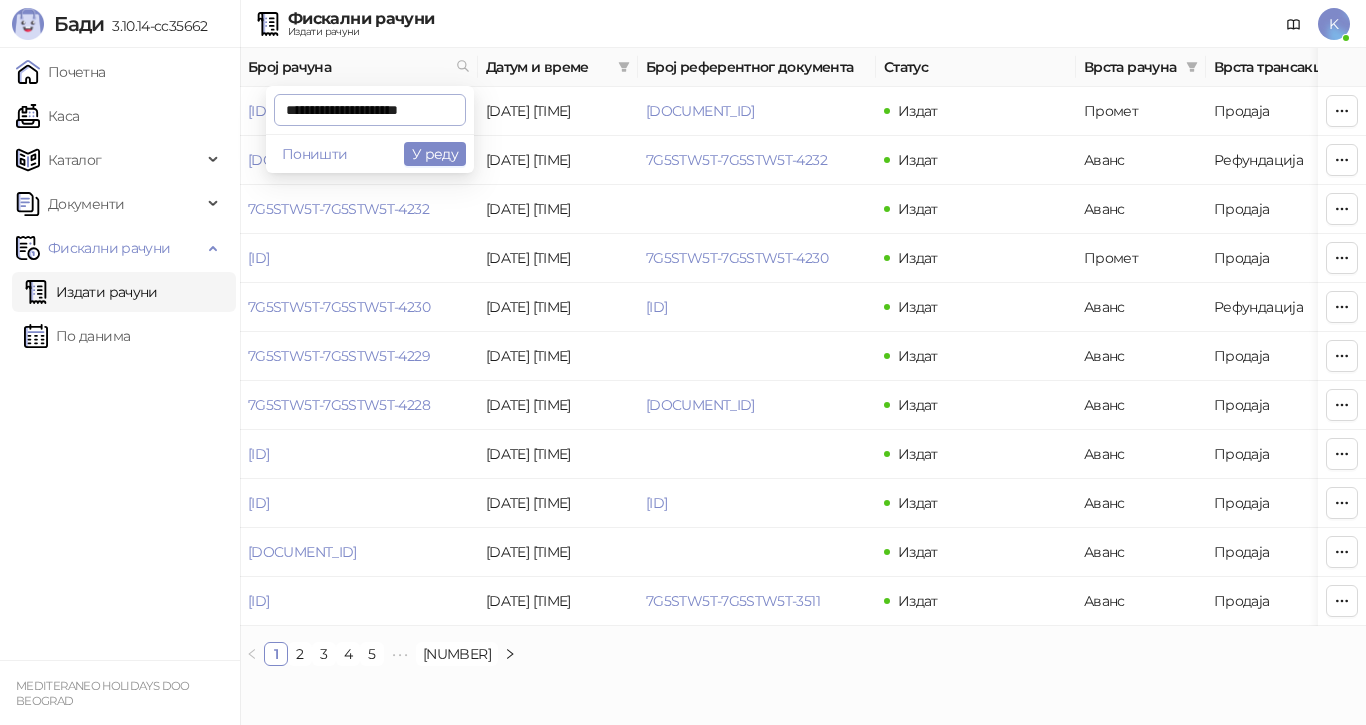scroll, scrollTop: 0, scrollLeft: 9, axis: horizontal 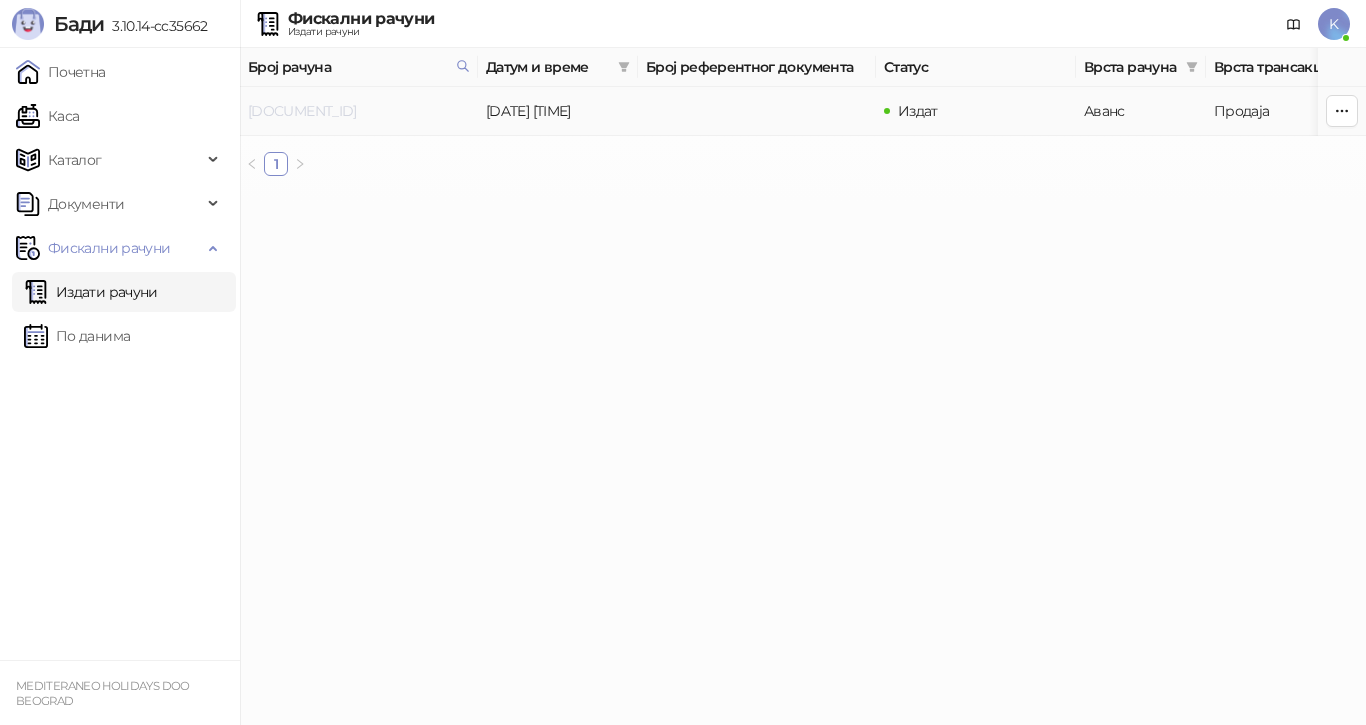 click on "[DOCUMENT_ID]" at bounding box center (302, 111) 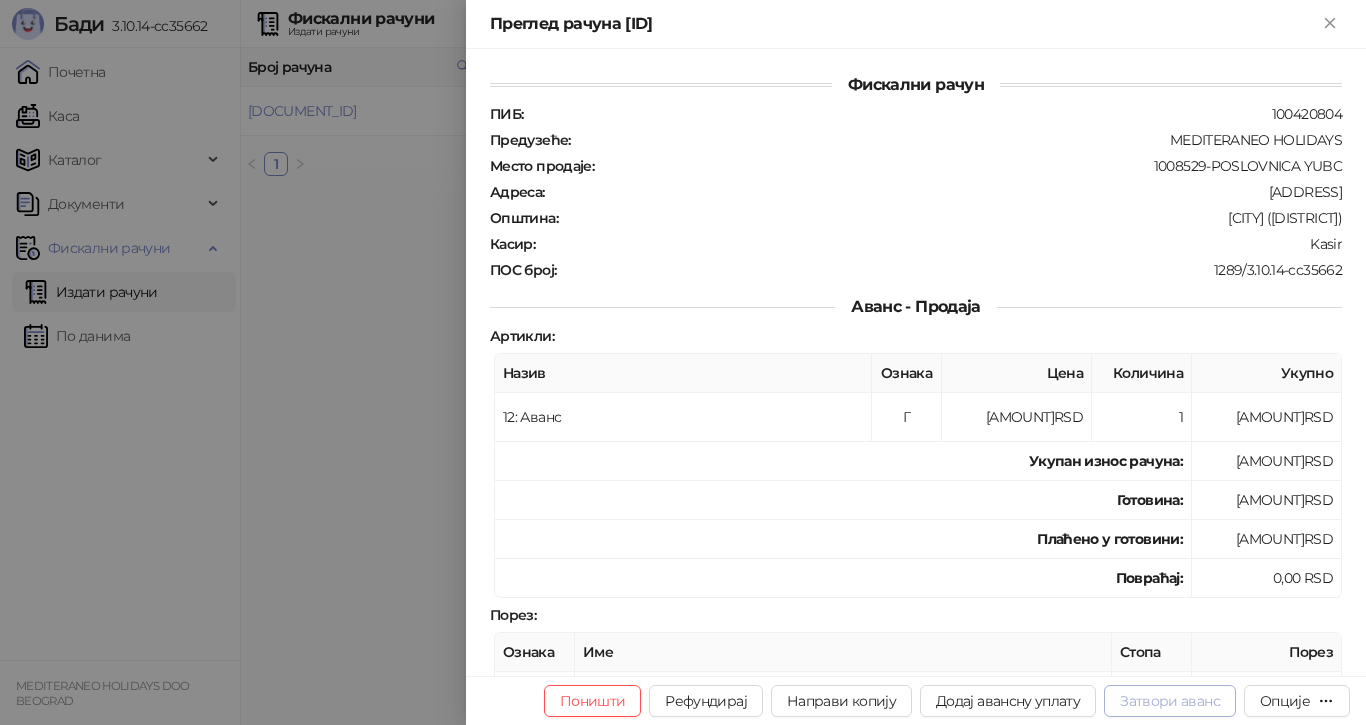 click on "Затвори аванс" at bounding box center (1170, 701) 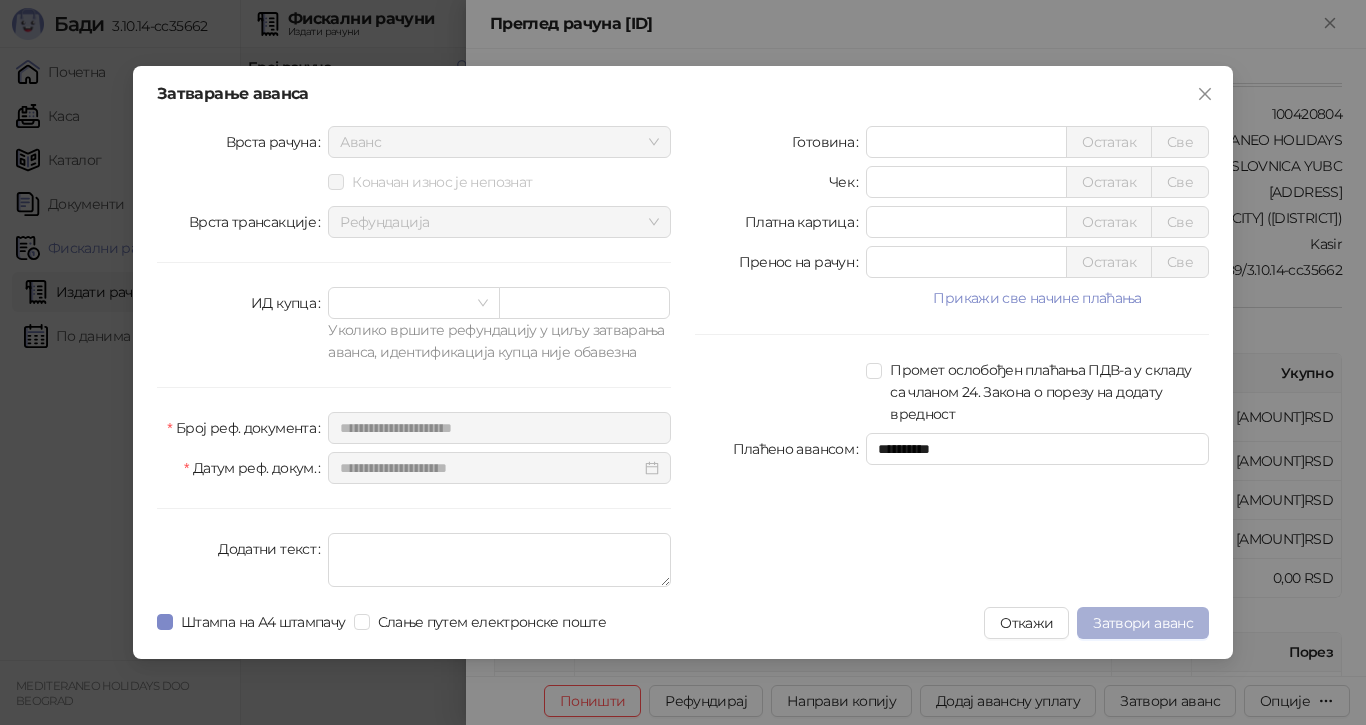 click on "Затвори аванс" at bounding box center [1143, 623] 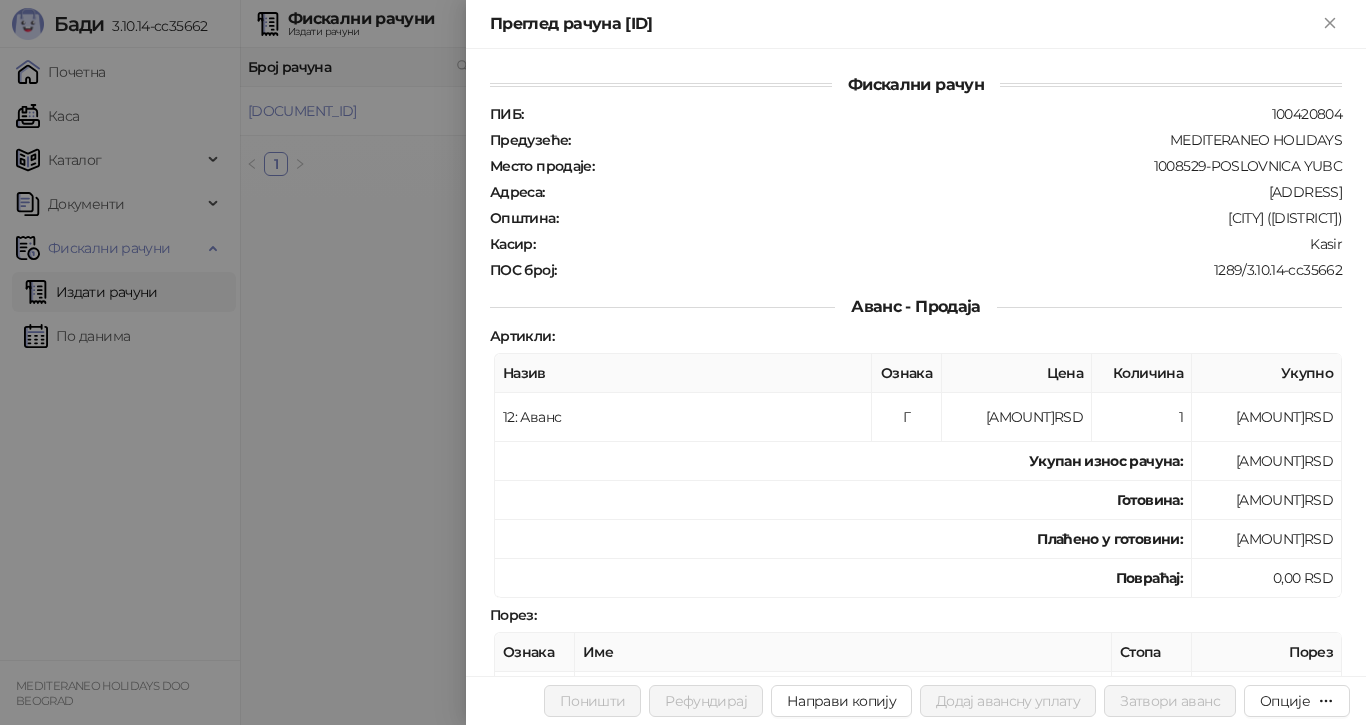 click at bounding box center (683, 362) 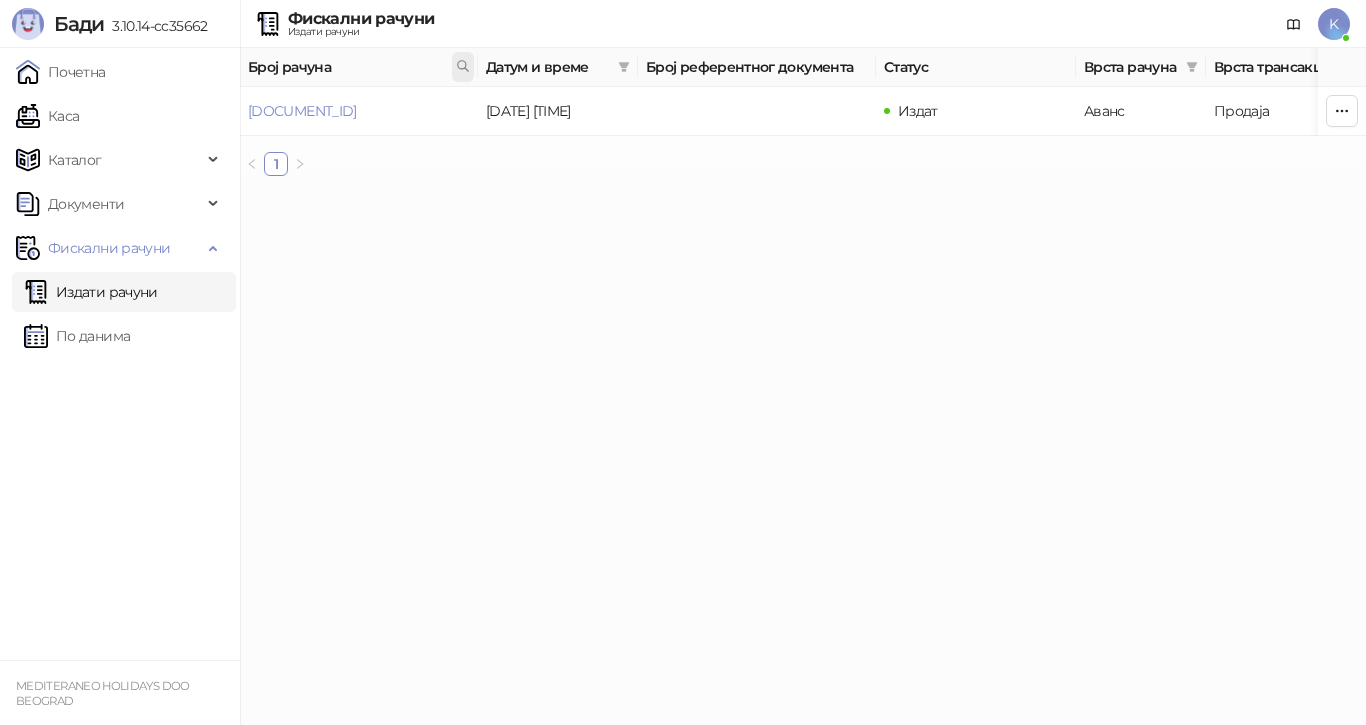 click 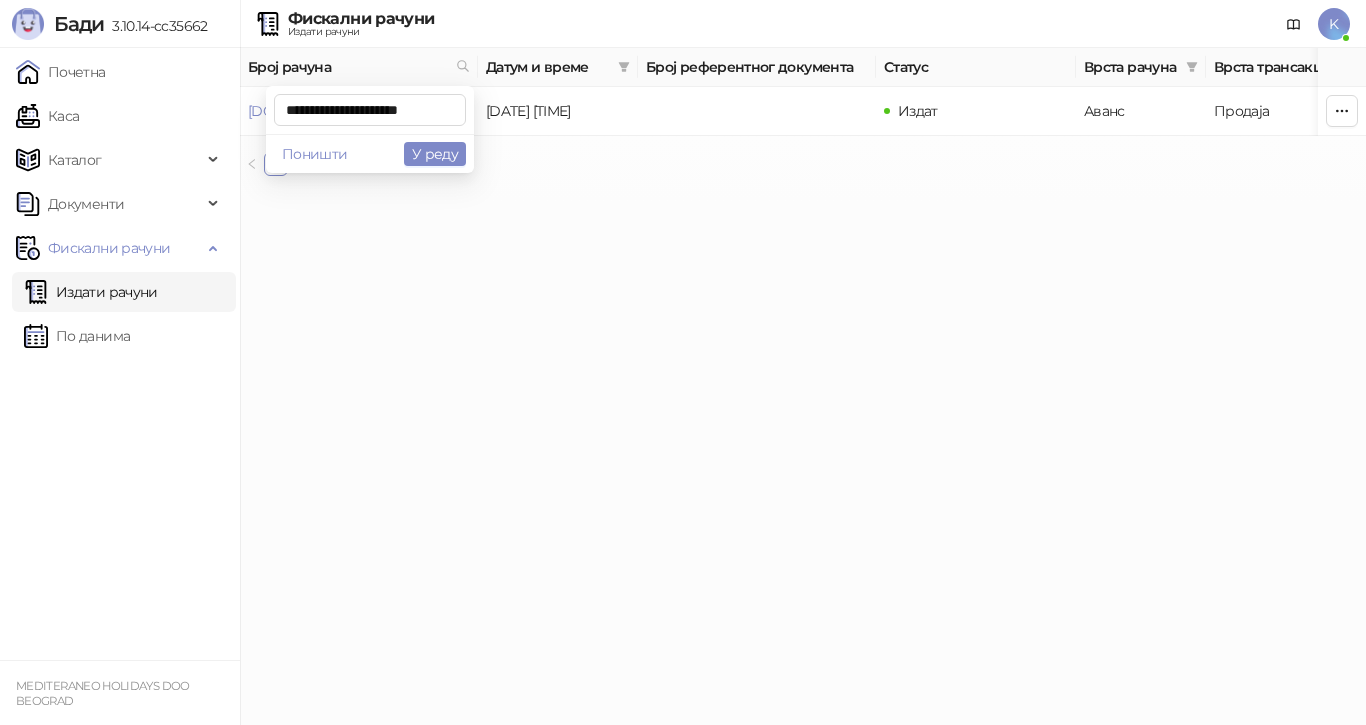 scroll, scrollTop: 0, scrollLeft: 4, axis: horizontal 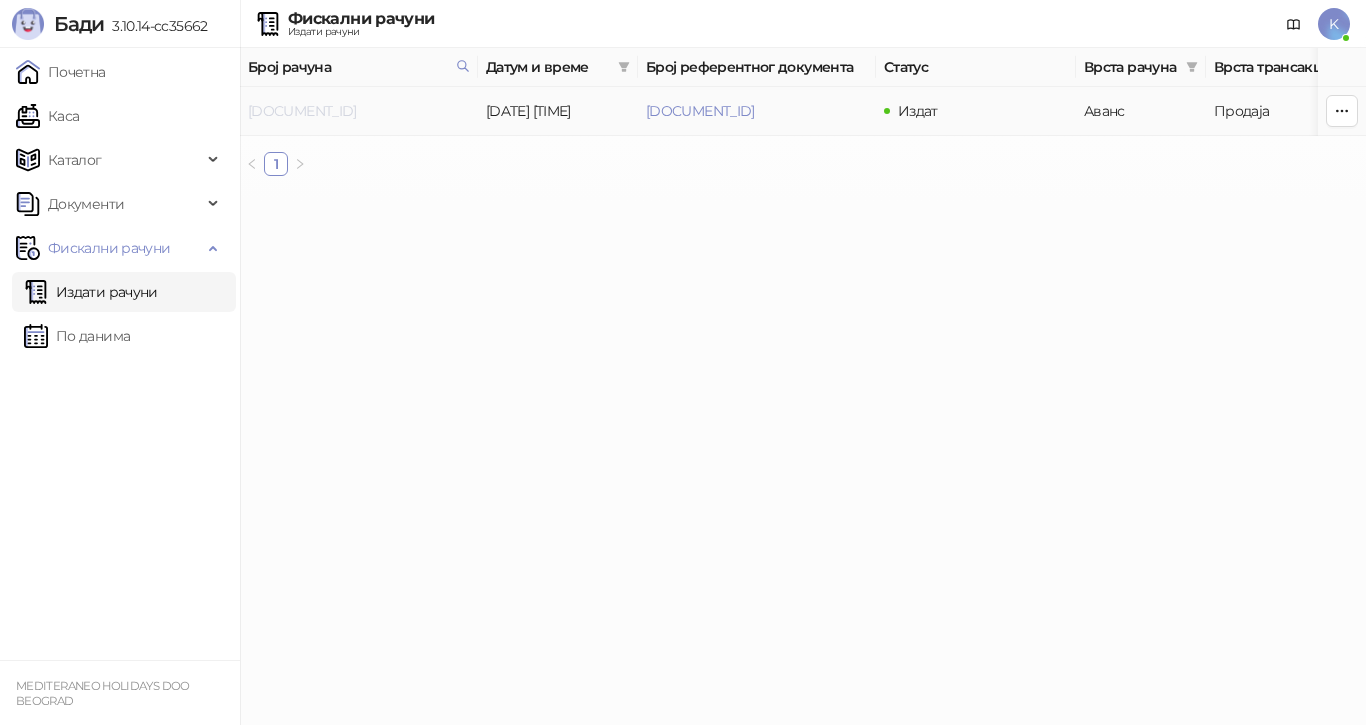 click on "[DOCUMENT_ID]" at bounding box center [302, 111] 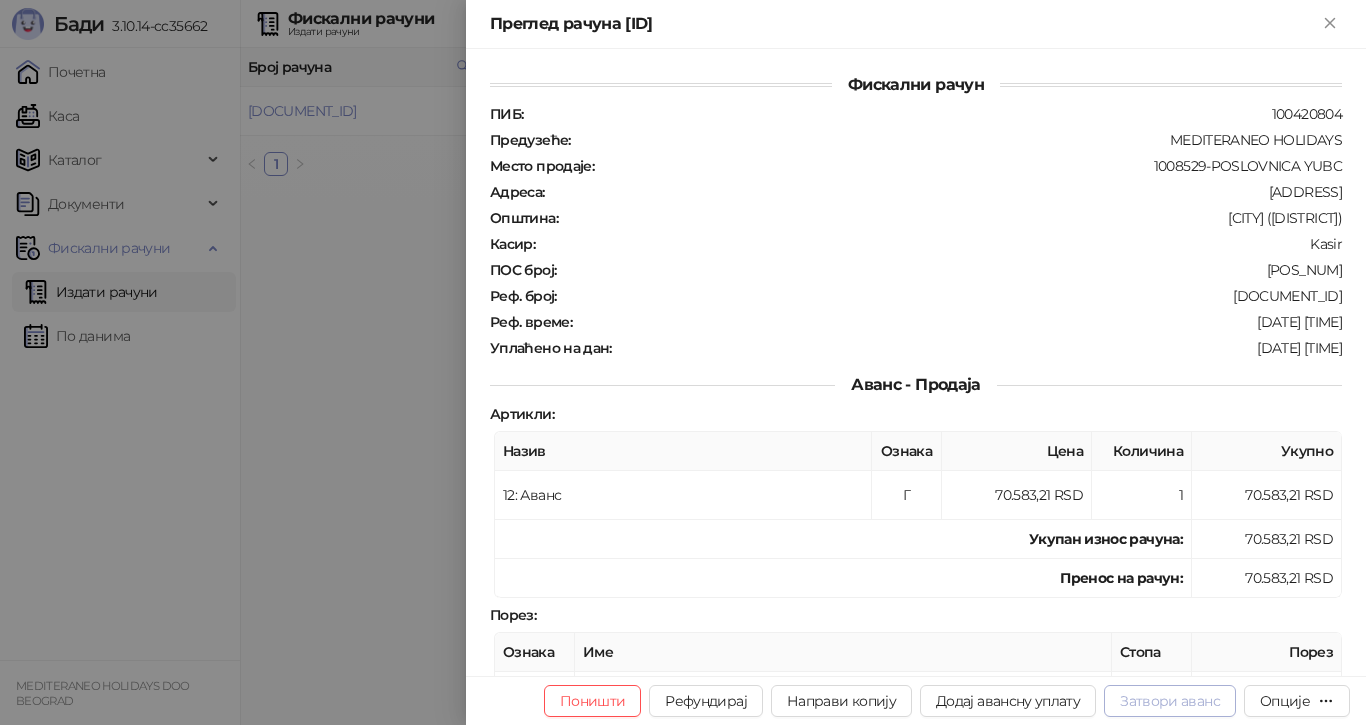 click on "Затвори аванс" at bounding box center (1170, 701) 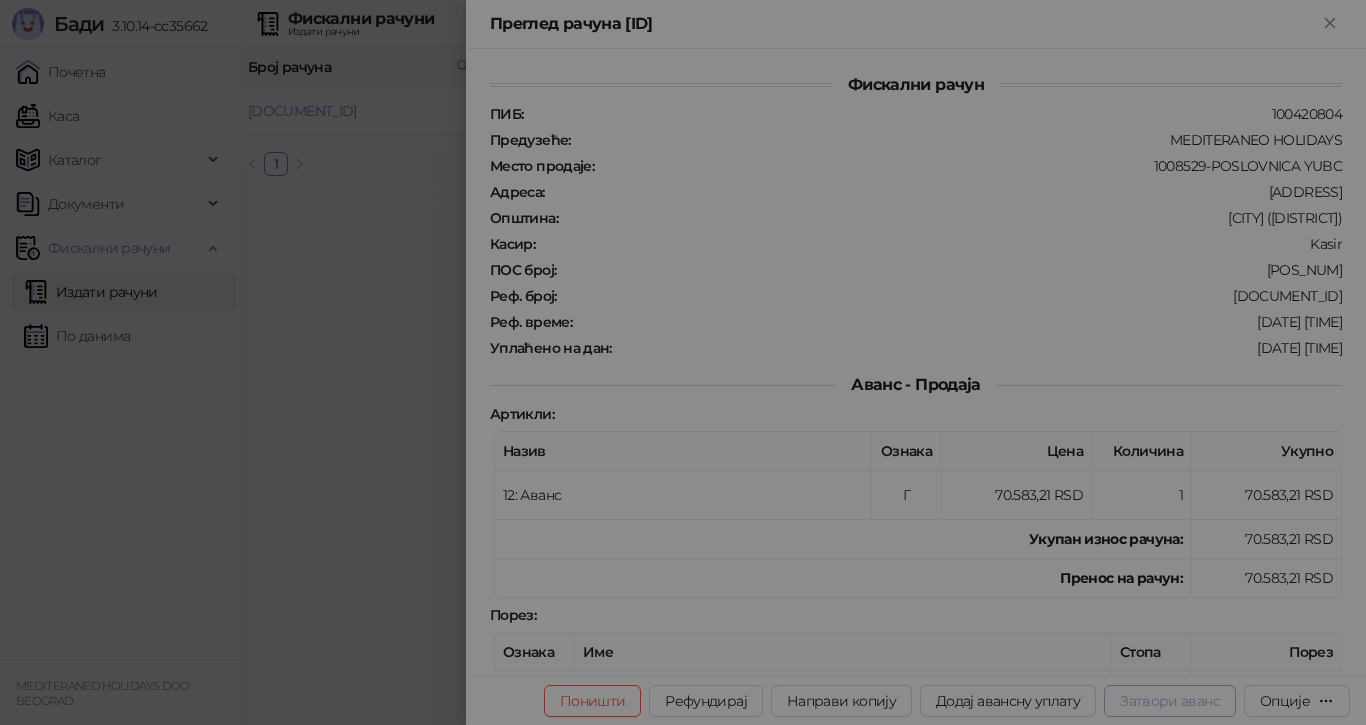 type on "**********" 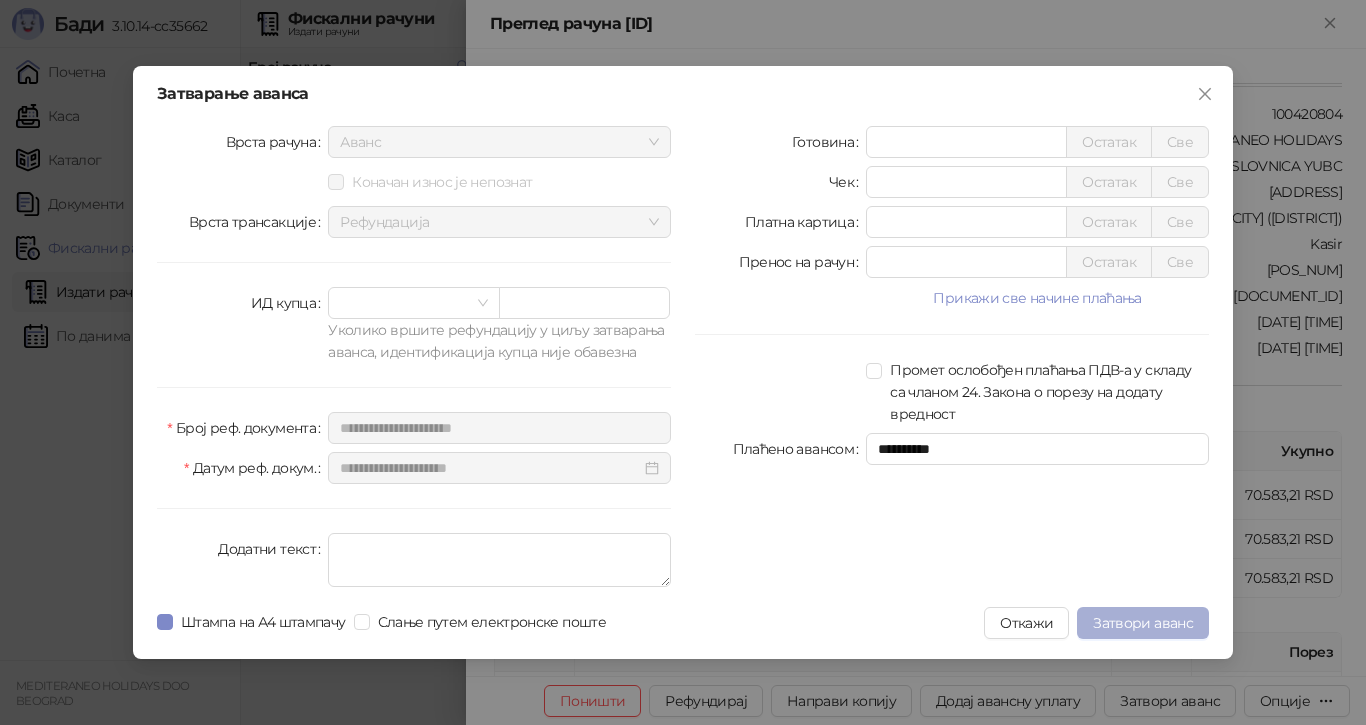 click on "Затвори аванс" at bounding box center (1143, 623) 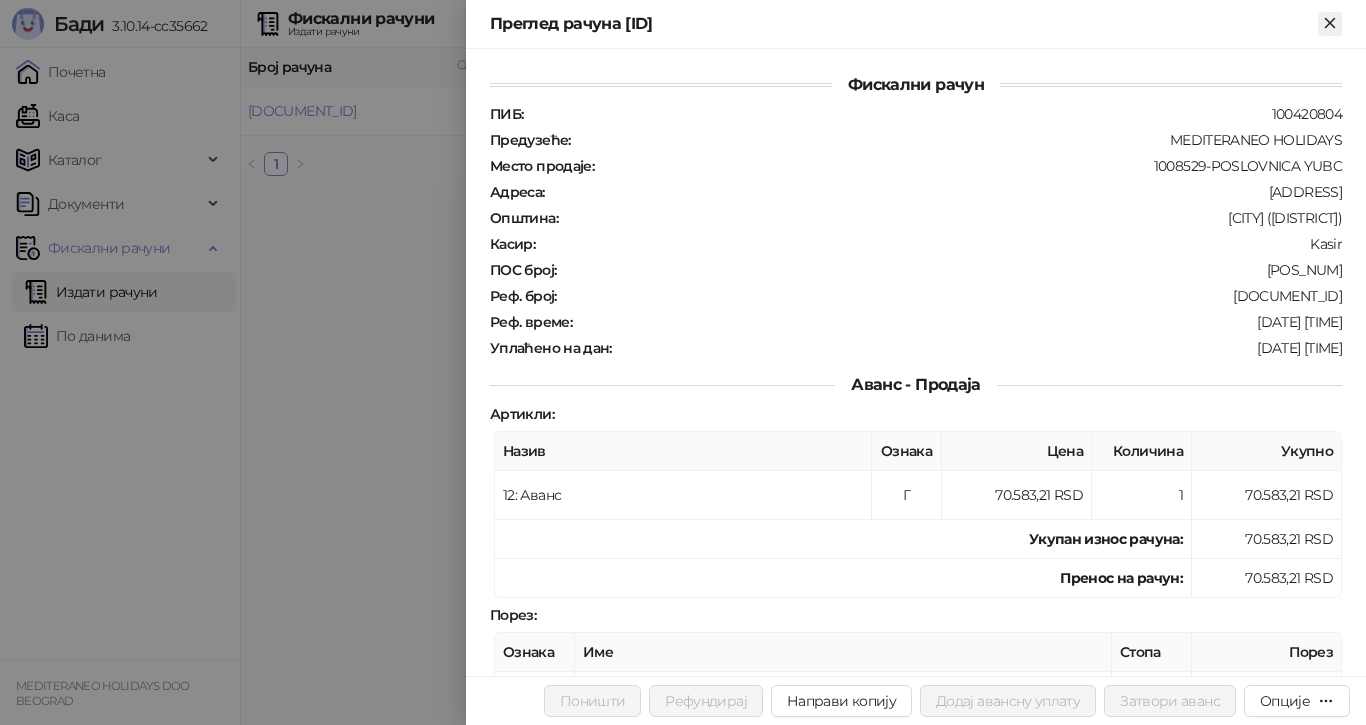 click 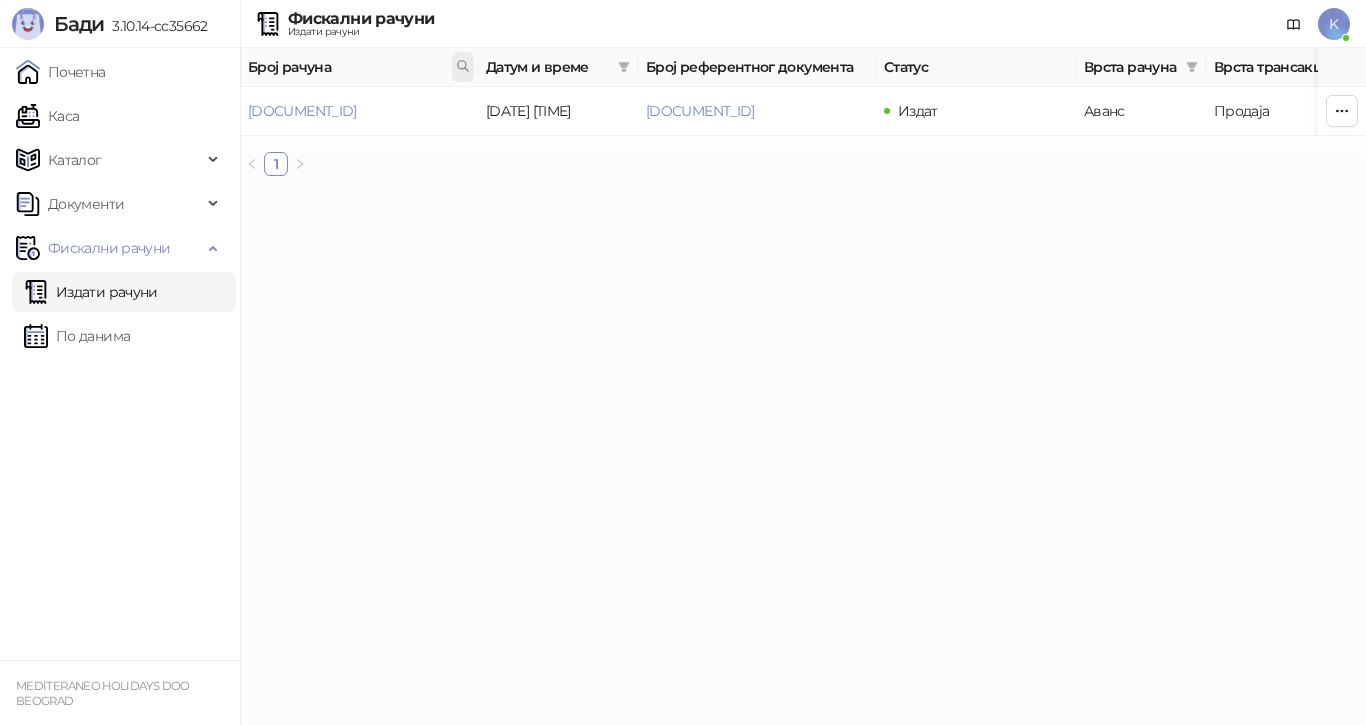 click at bounding box center (463, 67) 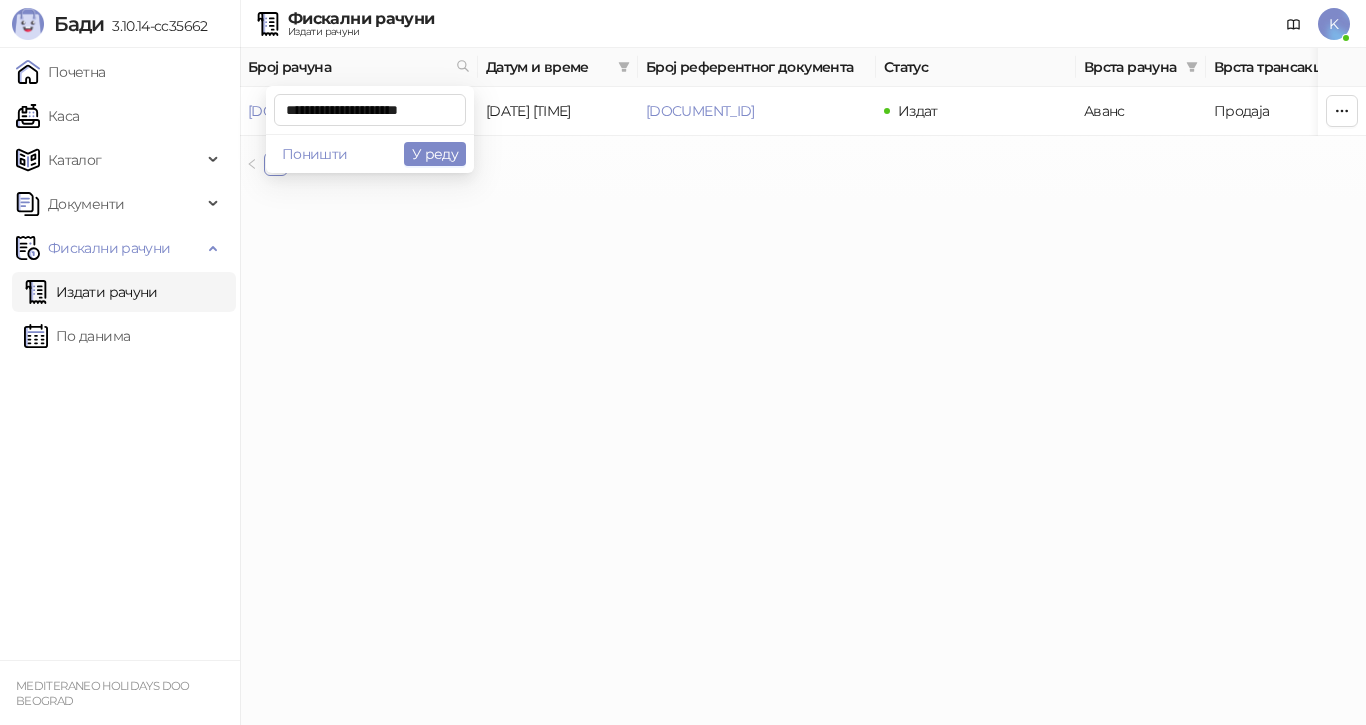 scroll, scrollTop: 0, scrollLeft: 9, axis: horizontal 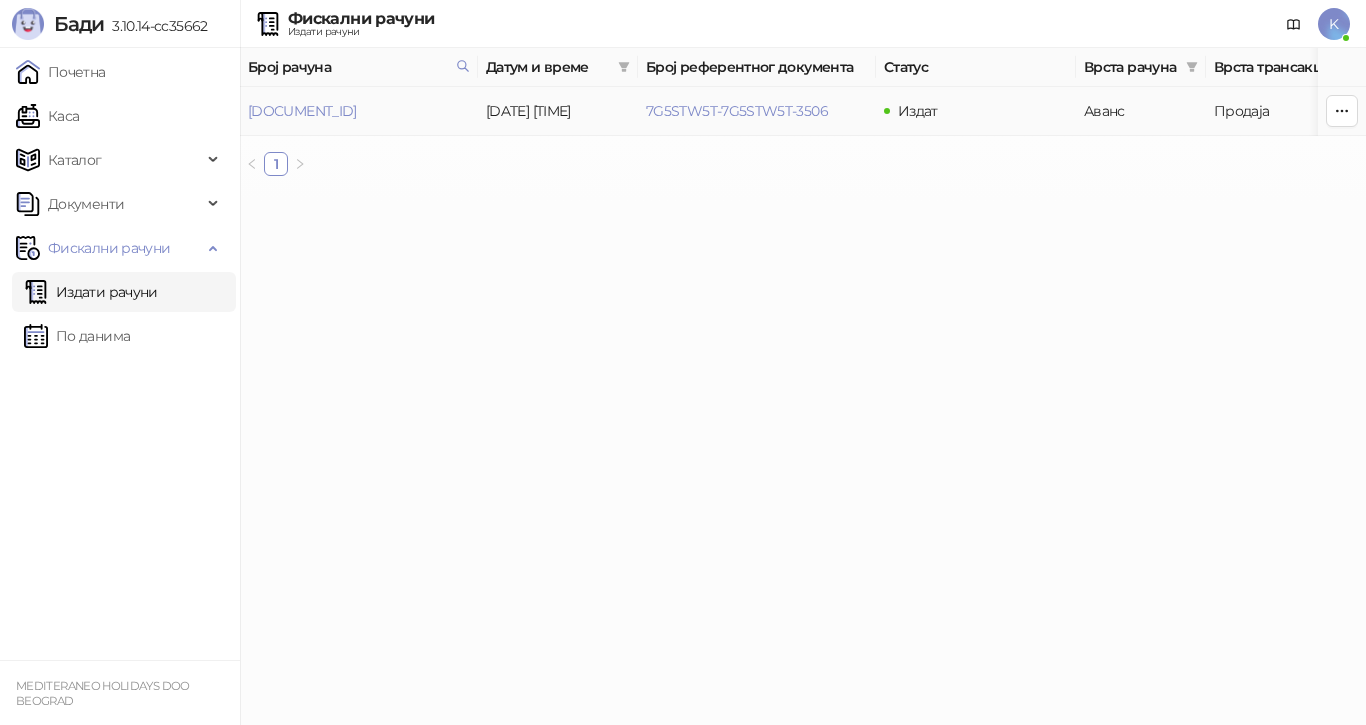 click on "[DOCUMENT_ID]" at bounding box center (302, 111) 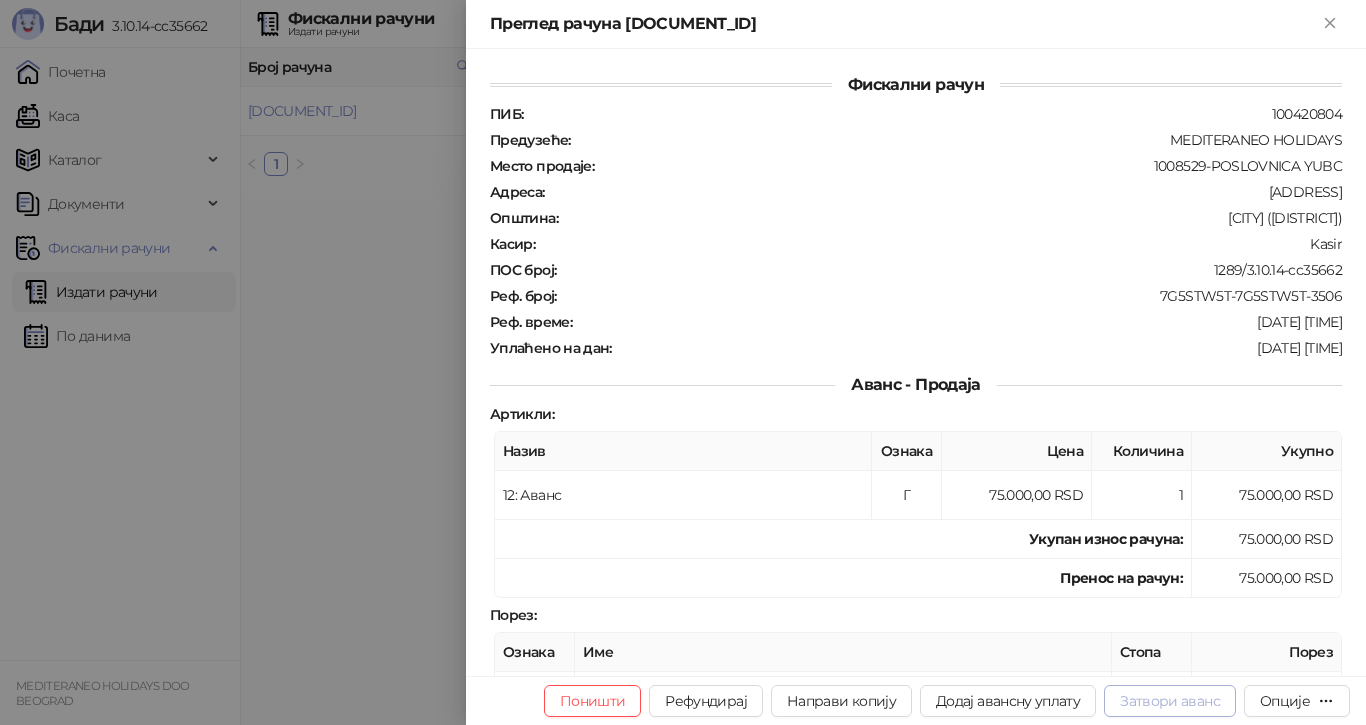 click on "Затвори аванс" at bounding box center (1170, 701) 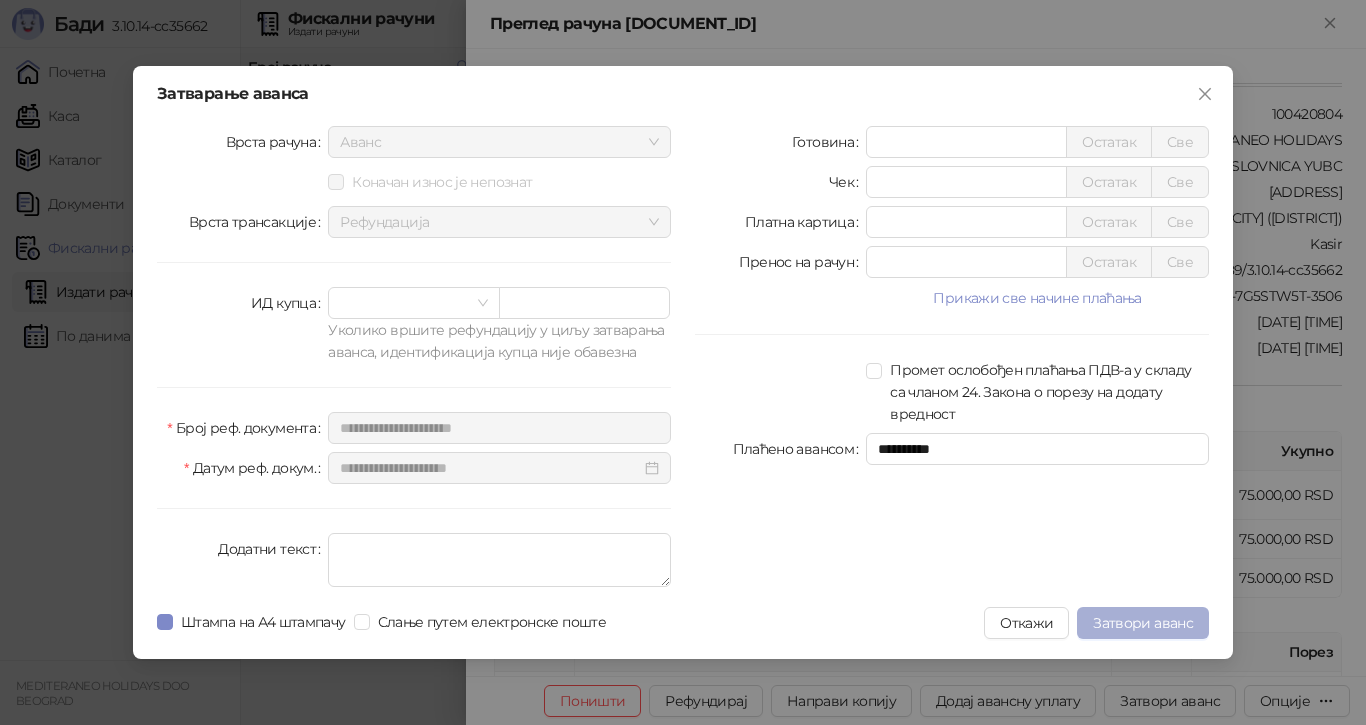 click on "Затвори аванс" at bounding box center [1143, 623] 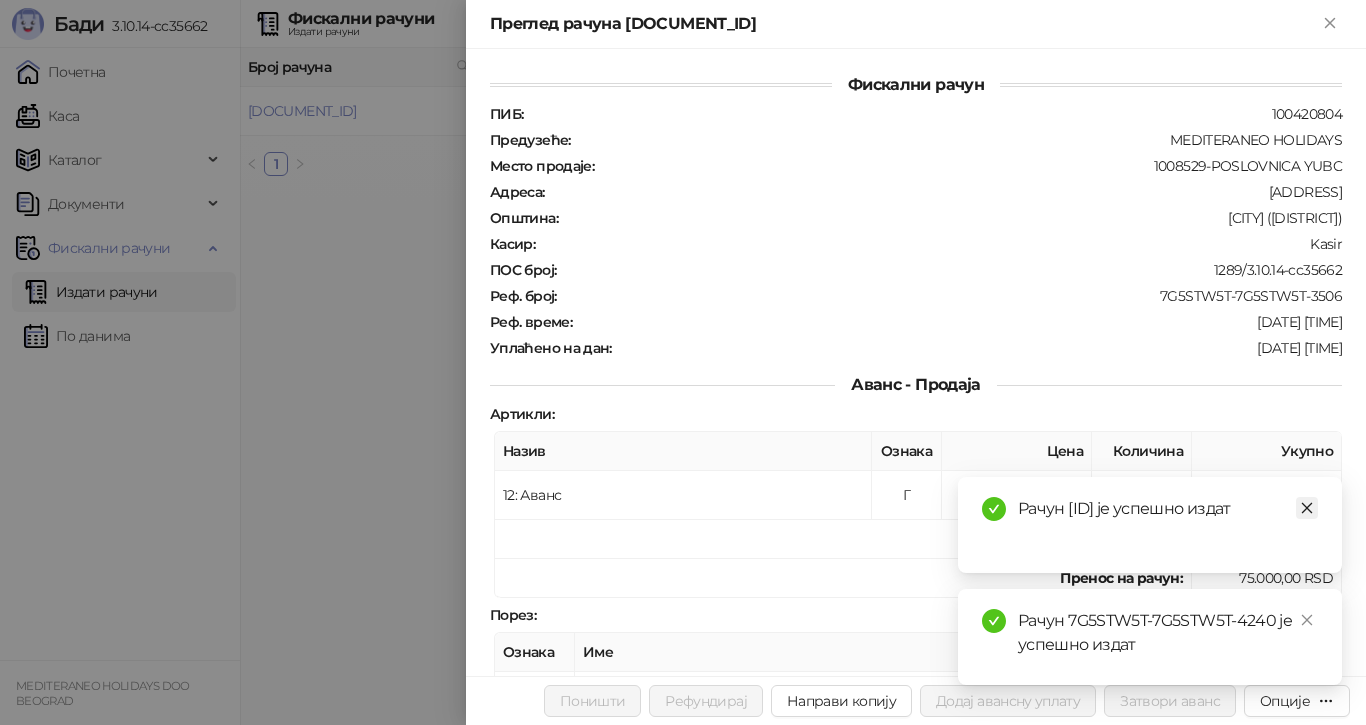 click at bounding box center [1307, 508] 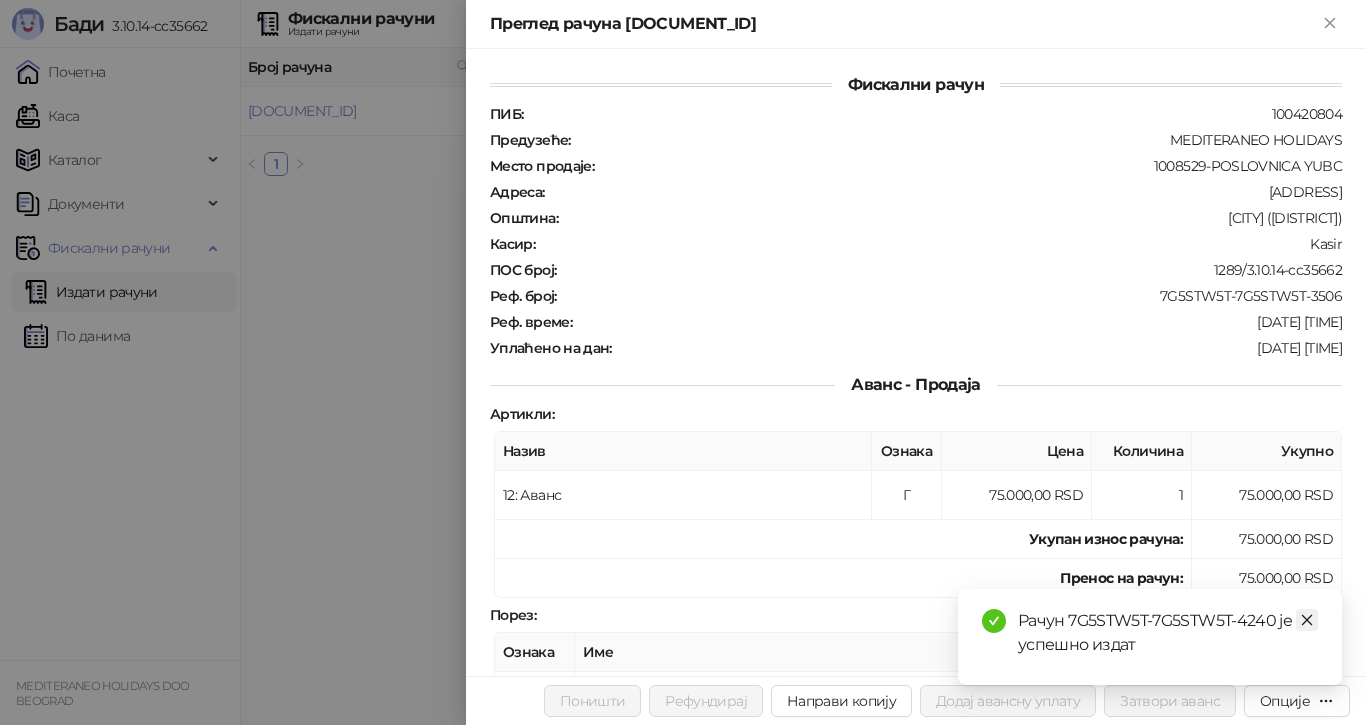 click 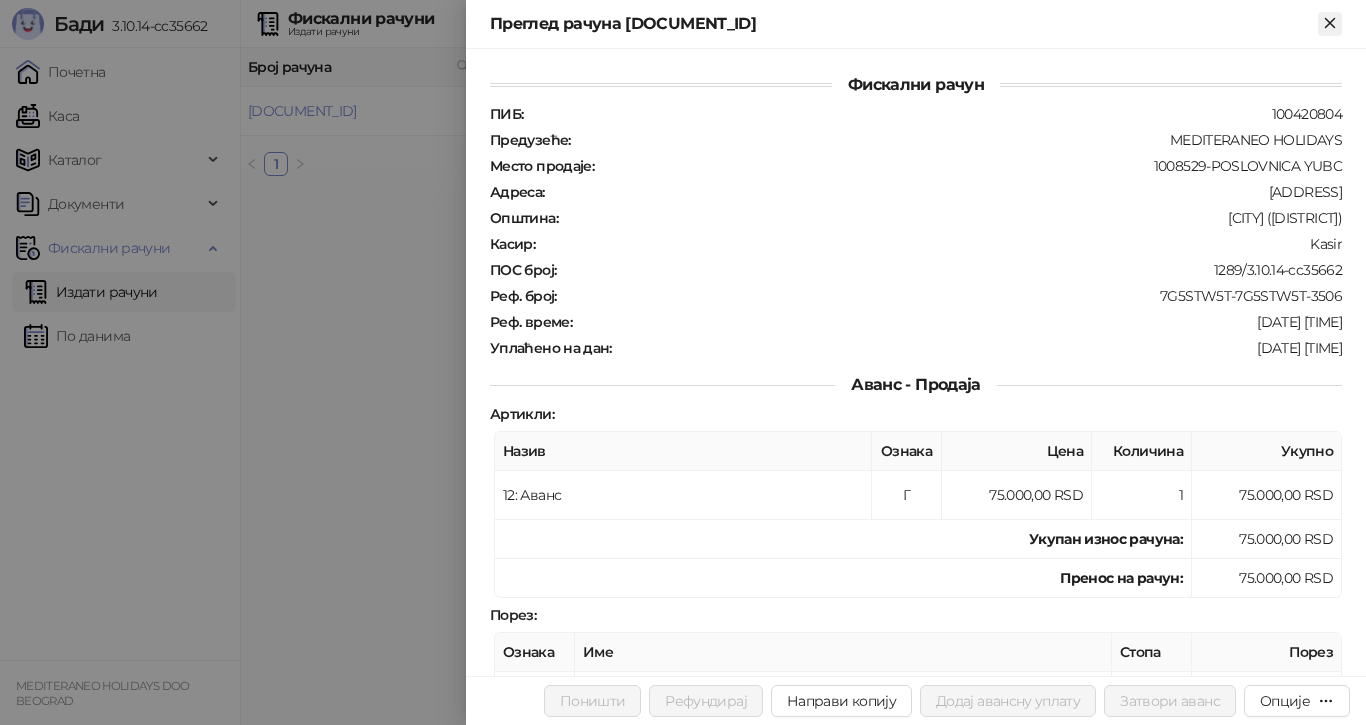 click 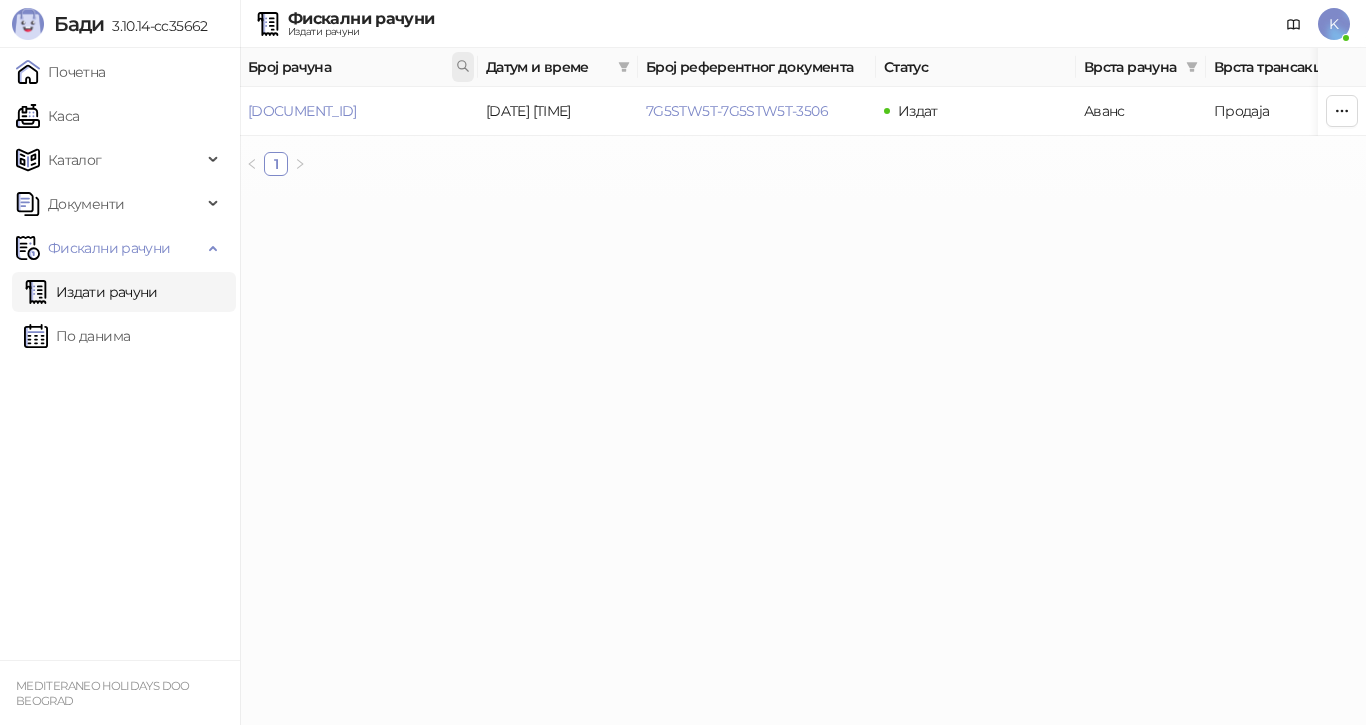 click 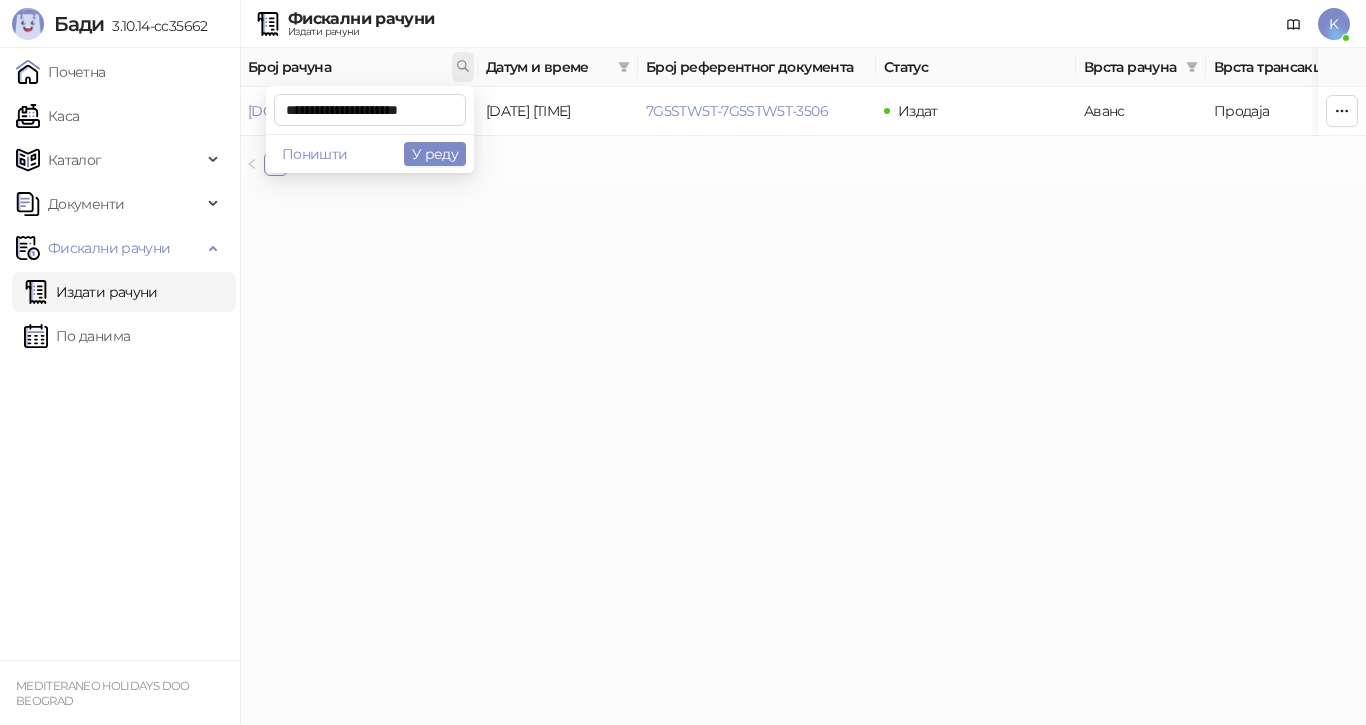 scroll, scrollTop: 0, scrollLeft: 9, axis: horizontal 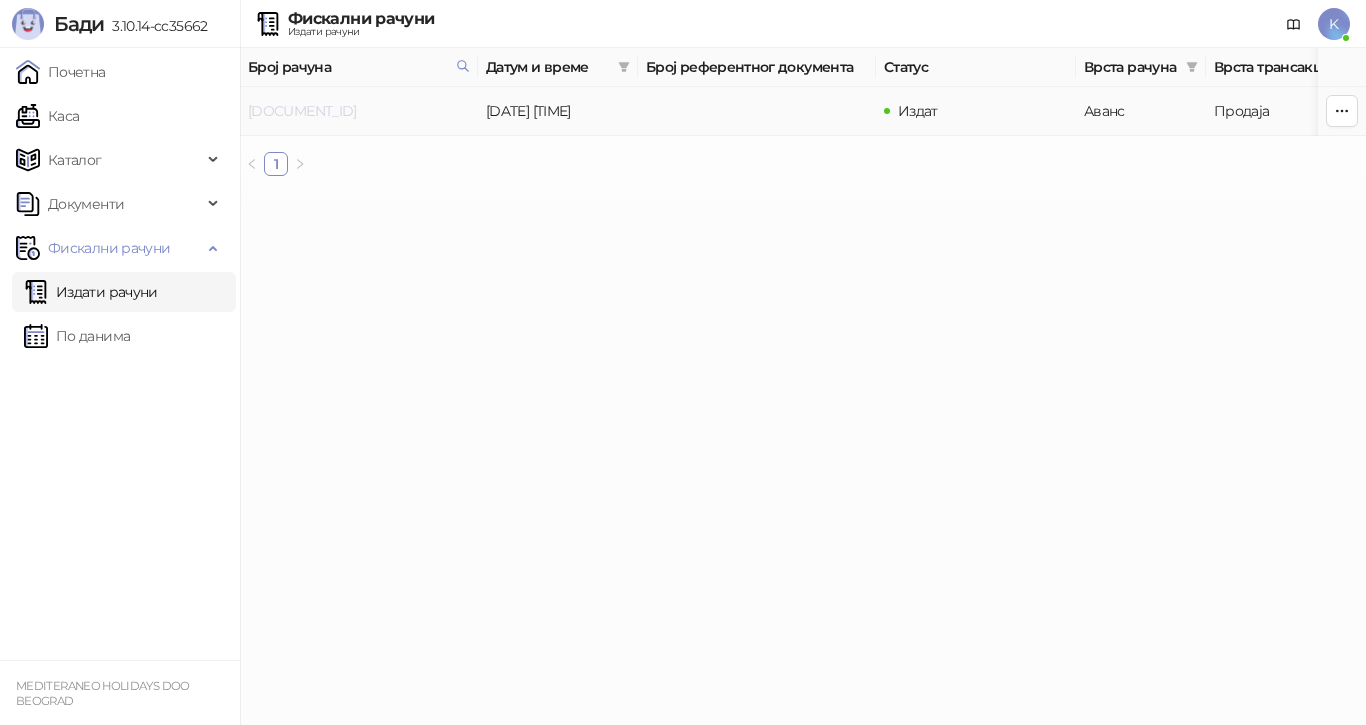 click on "[DOCUMENT_ID]" at bounding box center [302, 111] 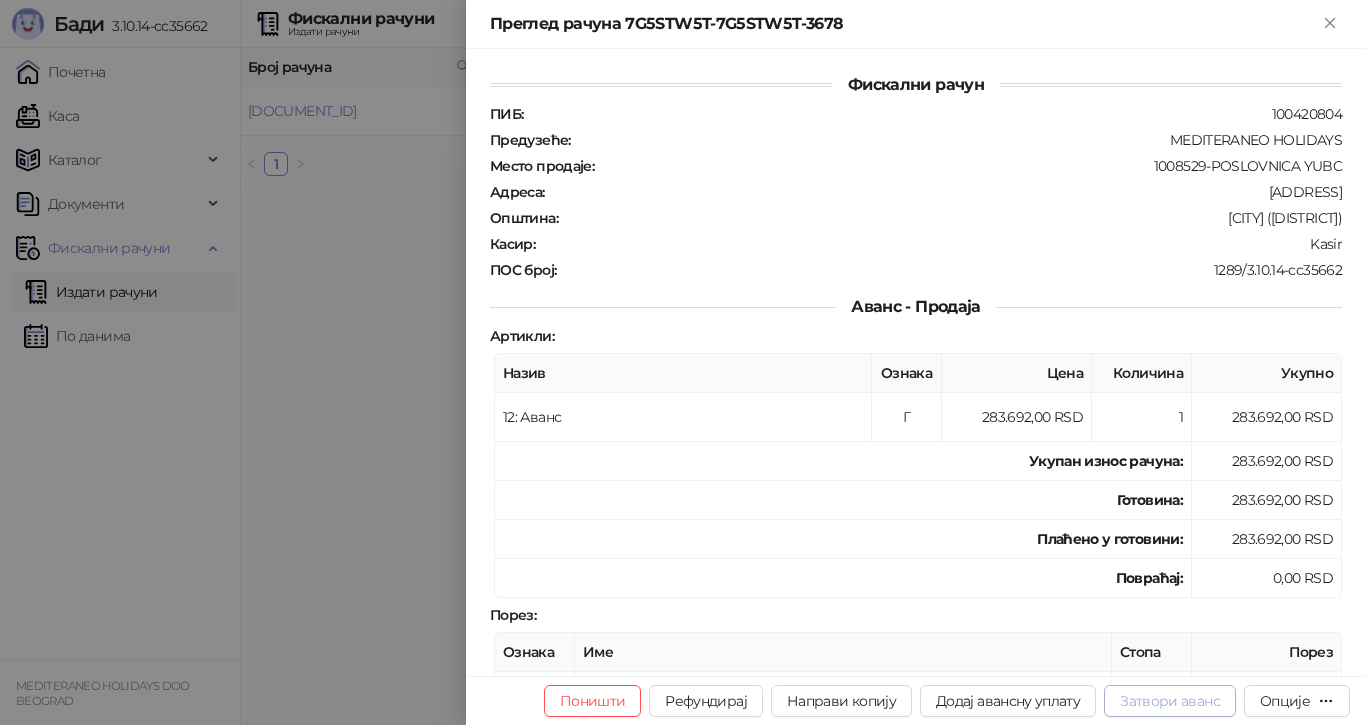 click on "Затвори аванс" at bounding box center (1170, 701) 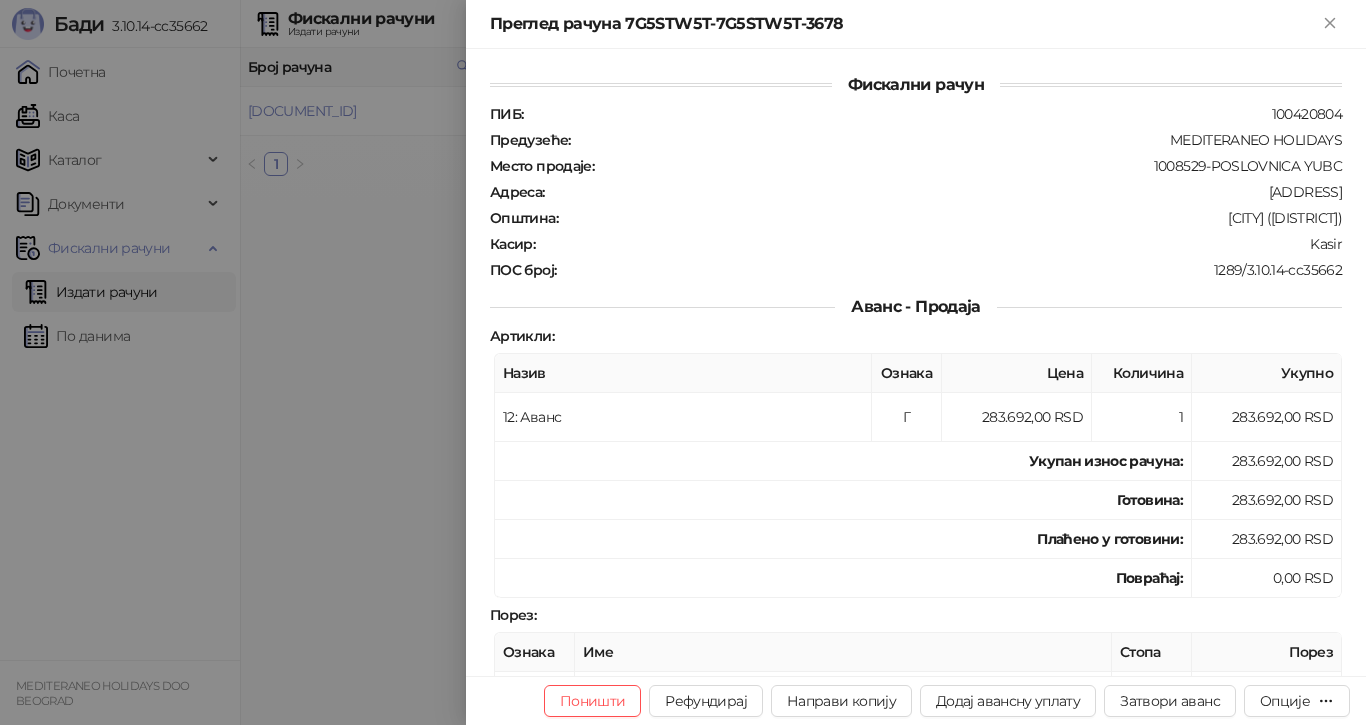 type on "**********" 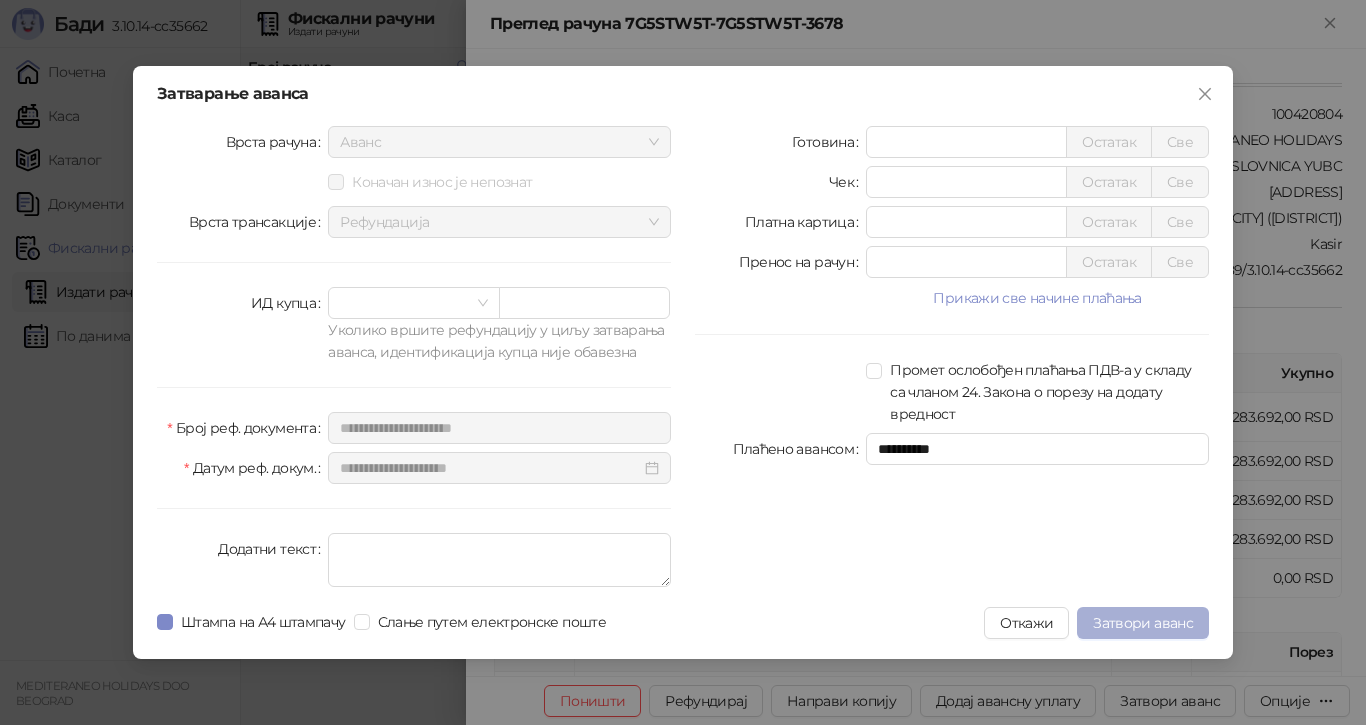 click on "Затвори аванс" at bounding box center (1143, 623) 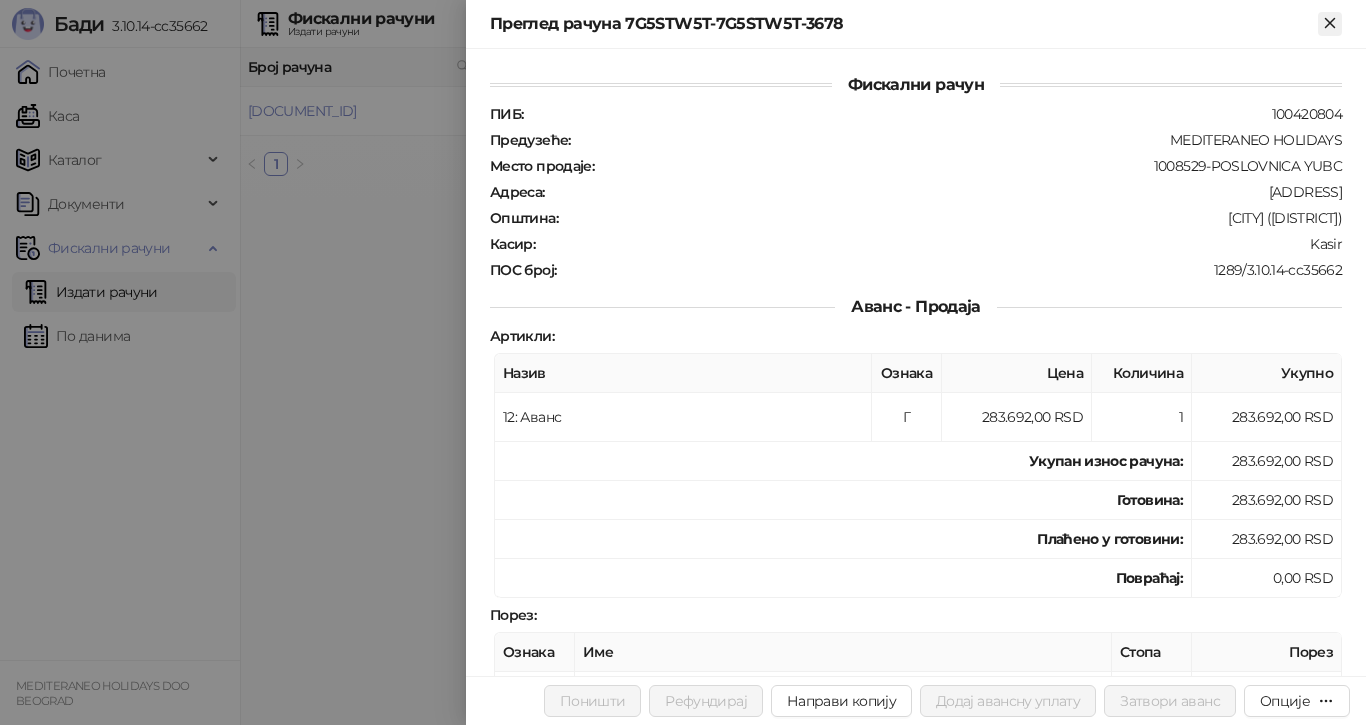 click 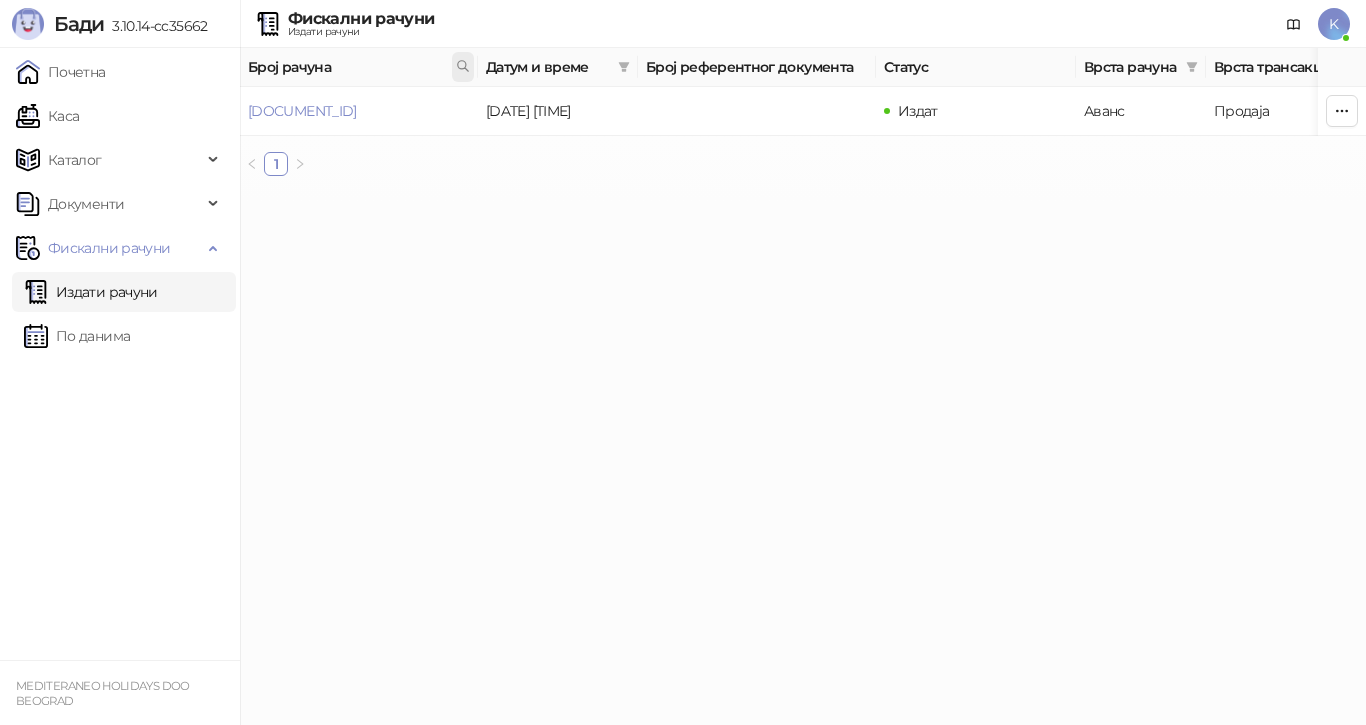 click 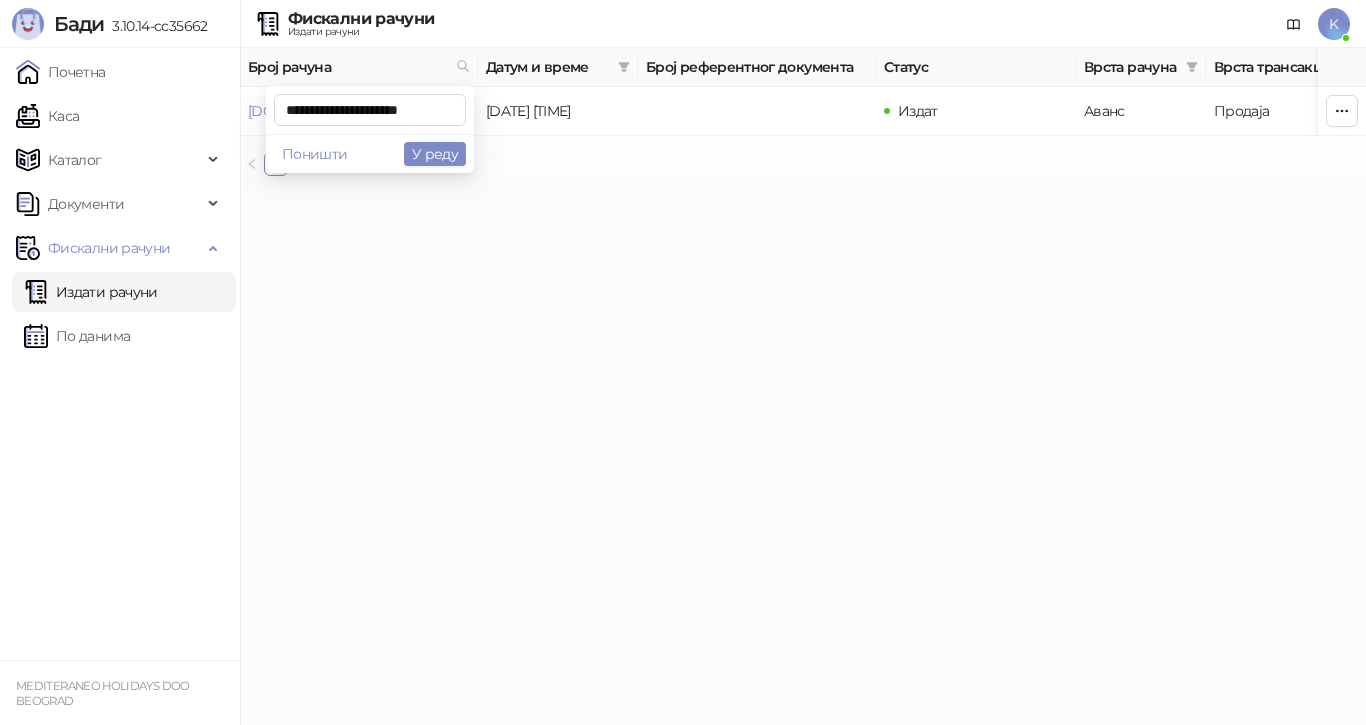 scroll, scrollTop: 0, scrollLeft: 10, axis: horizontal 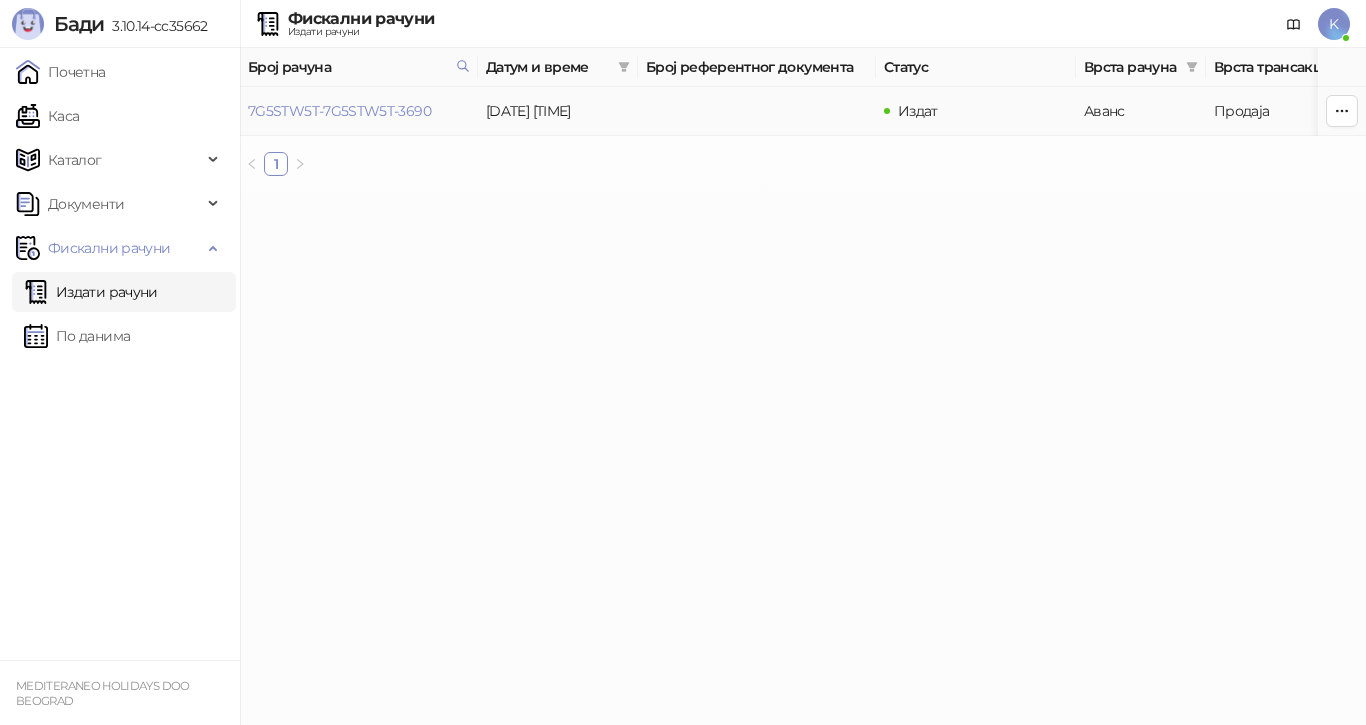 click on "7G5STW5T-7G5STW5T-3690" at bounding box center (339, 111) 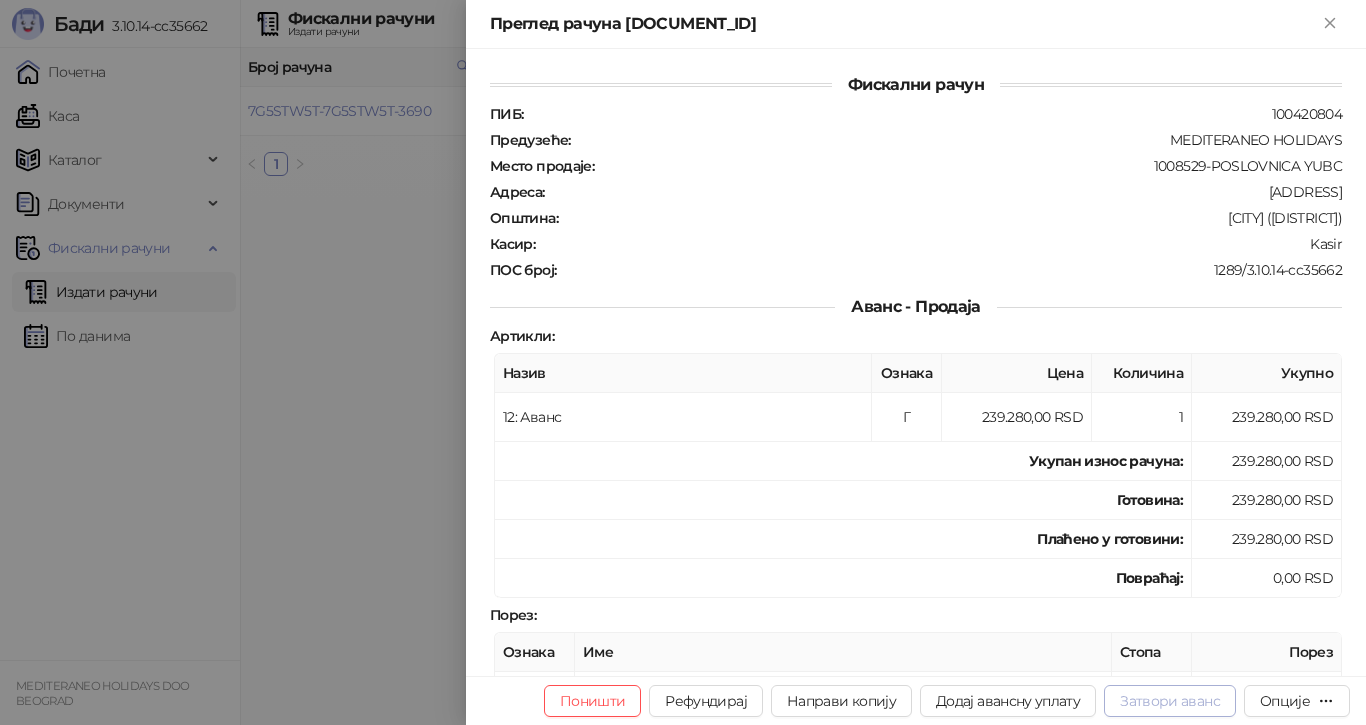 click on "Затвори аванс" at bounding box center (1170, 701) 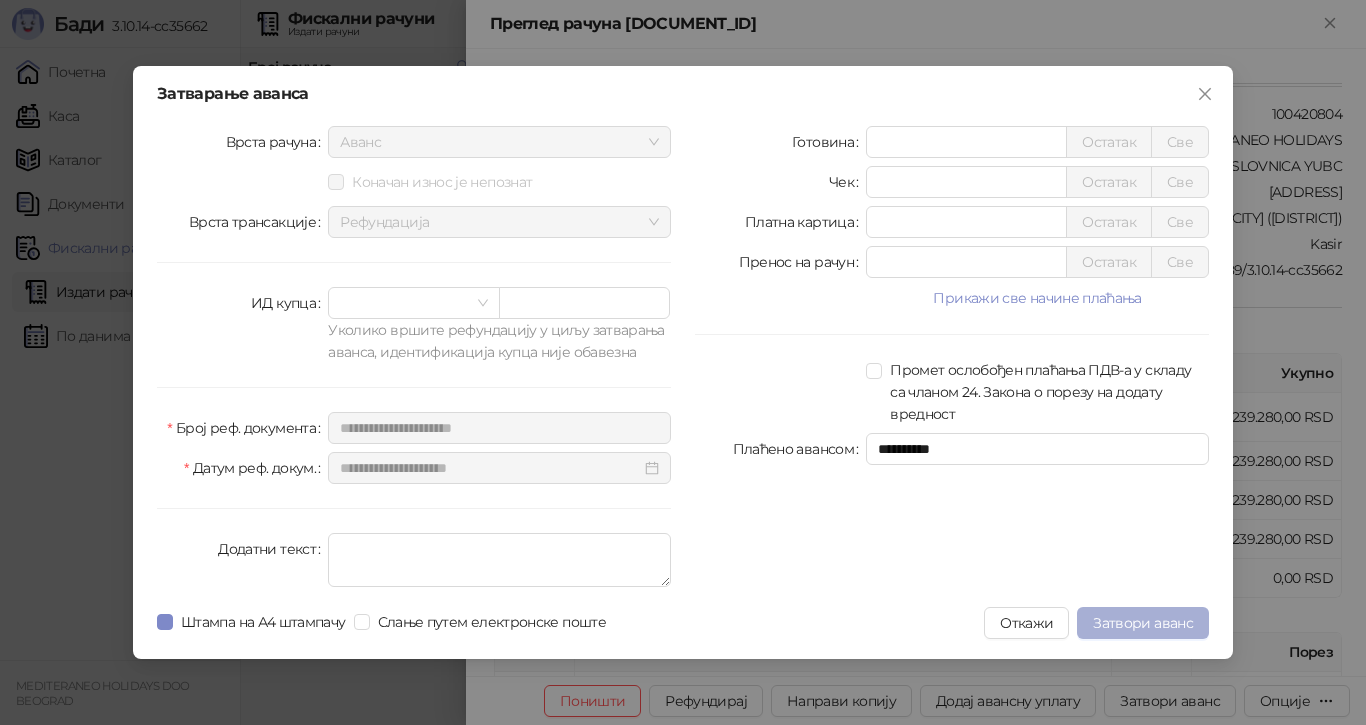 click on "Затвори аванс" at bounding box center [1143, 623] 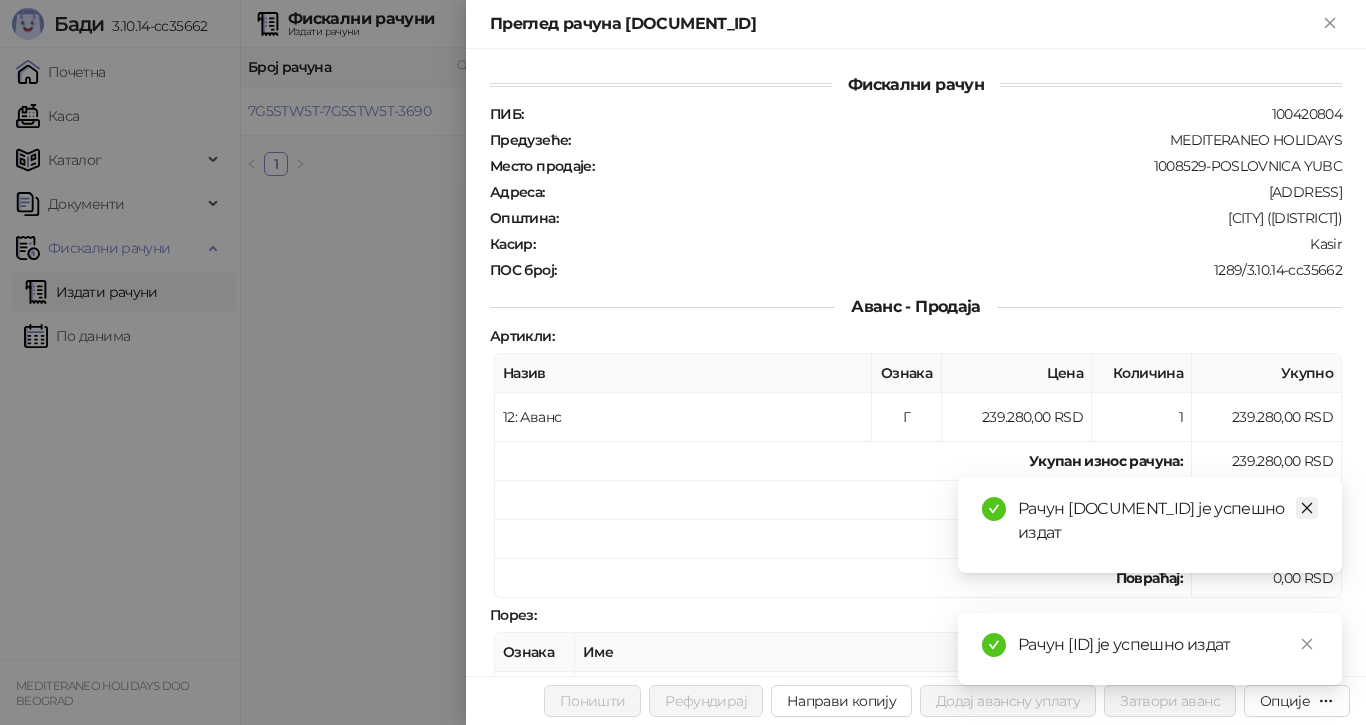 click 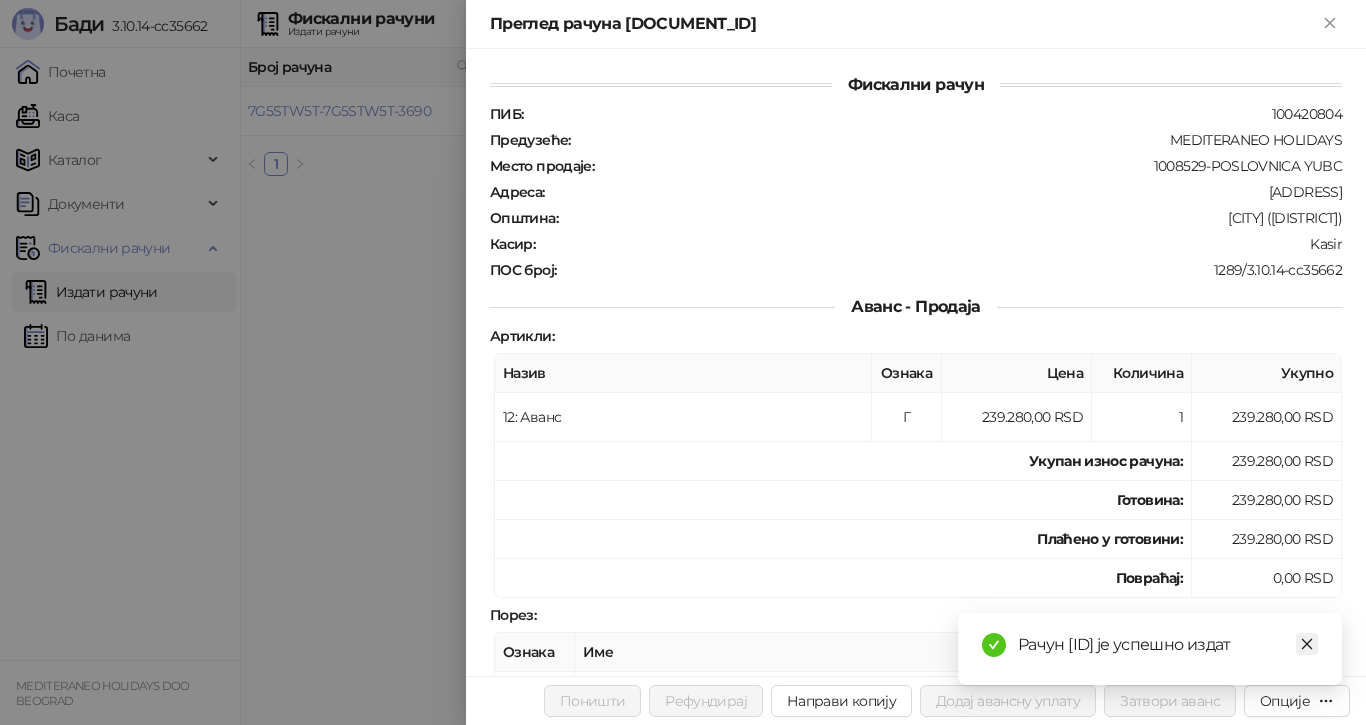 click at bounding box center [1307, 644] 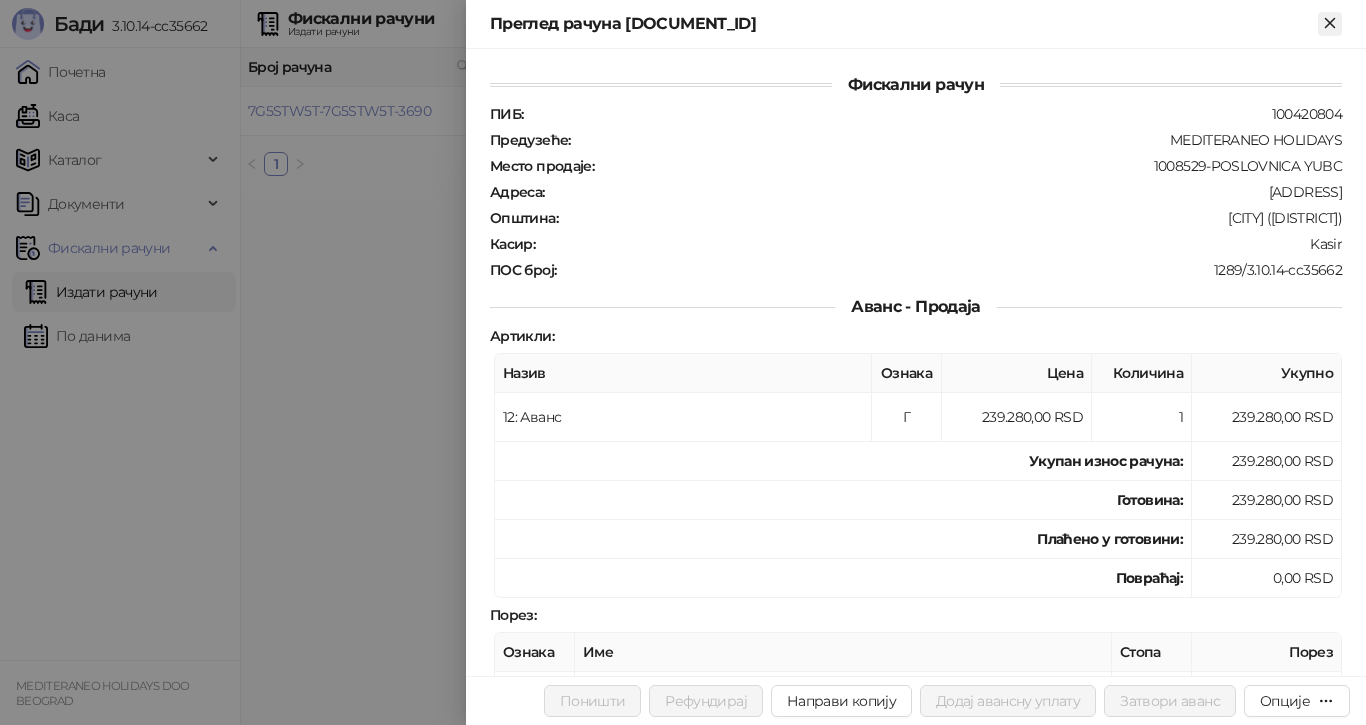 click 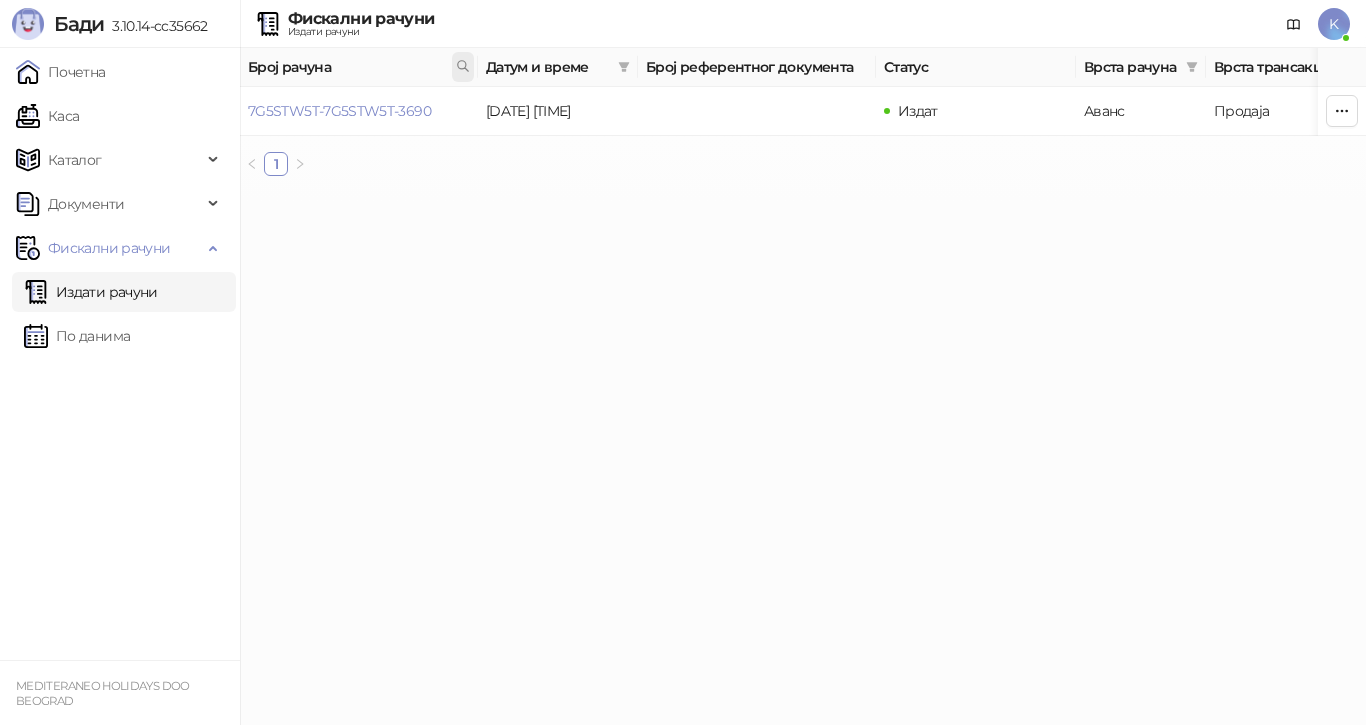 click at bounding box center [463, 67] 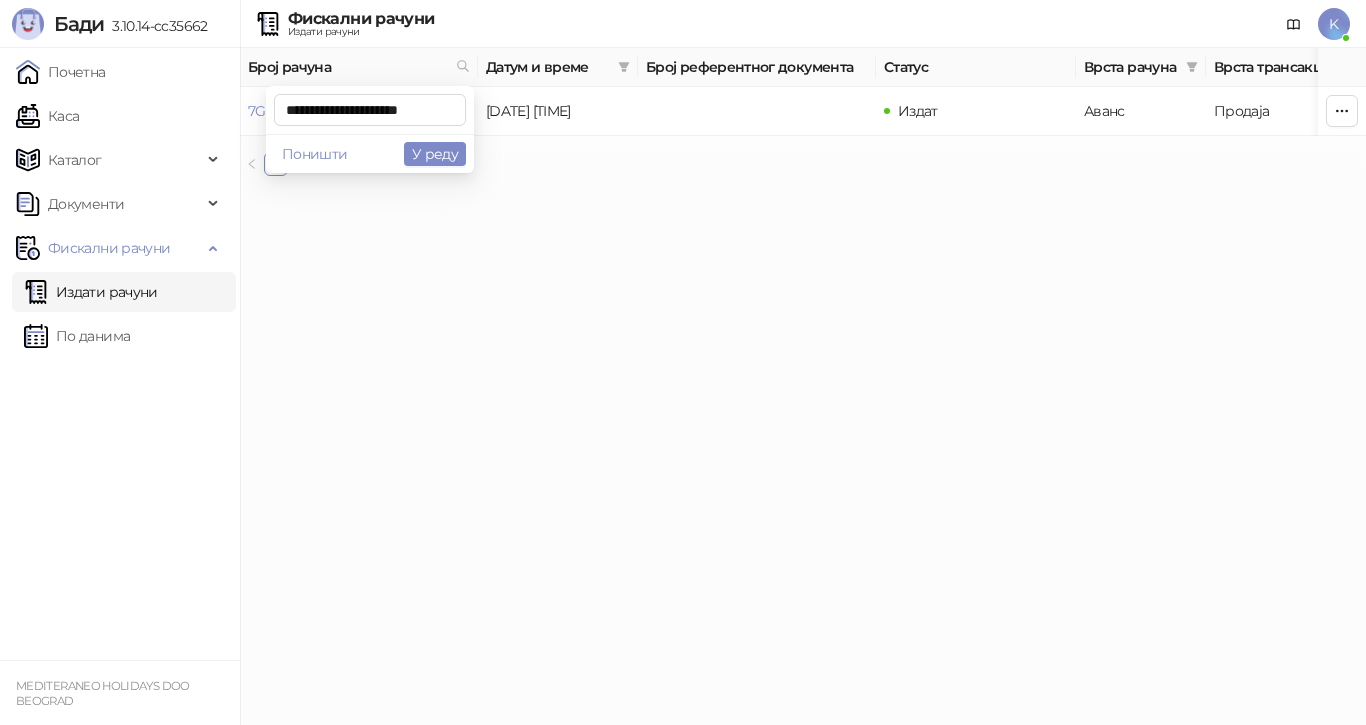 scroll, scrollTop: 0, scrollLeft: 10, axis: horizontal 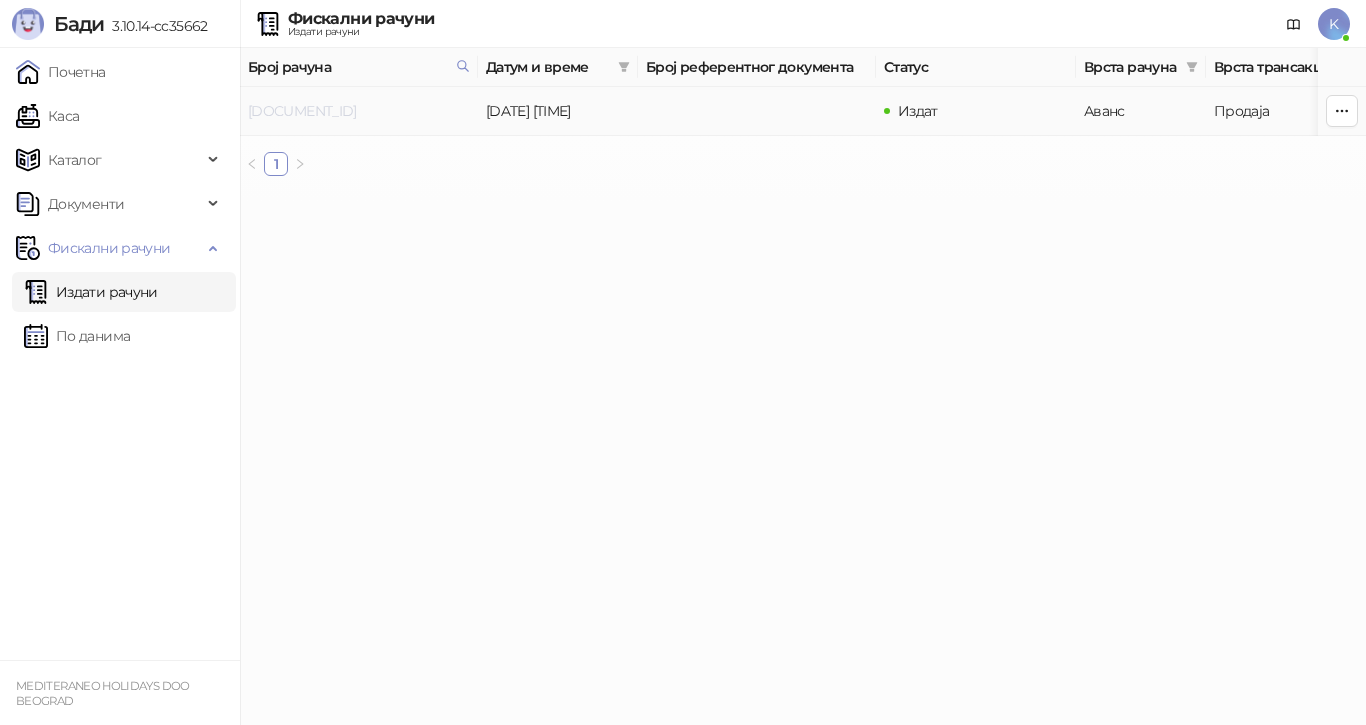 click on "[DOCUMENT_ID]" at bounding box center [302, 111] 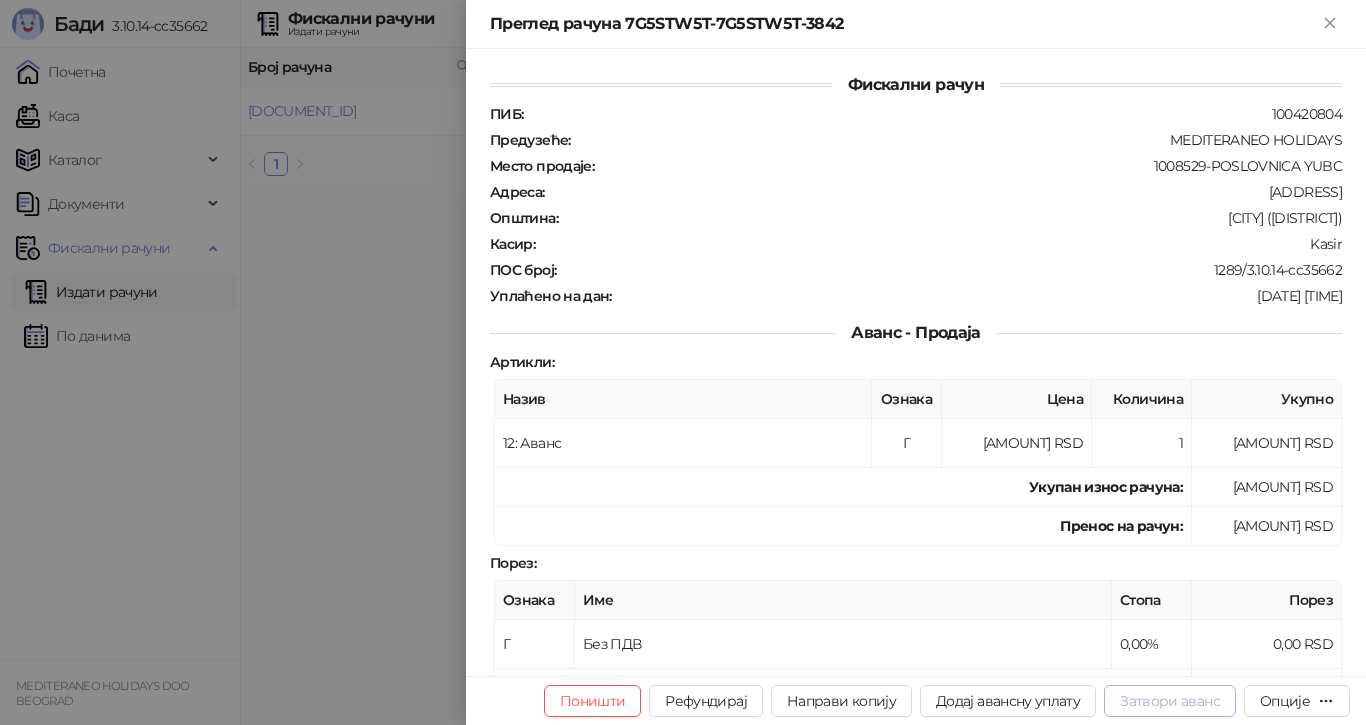 click on "Затвори аванс" at bounding box center (1170, 701) 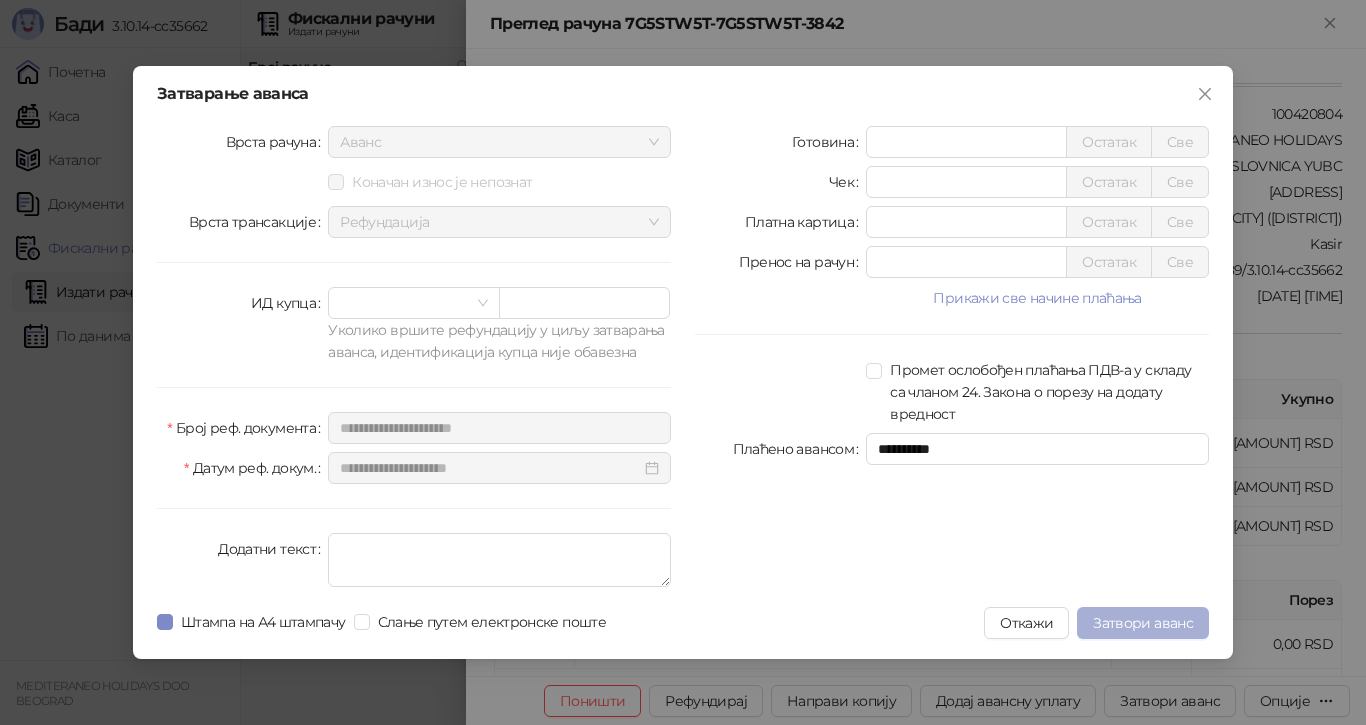 click on "Затвори аванс" at bounding box center (1143, 623) 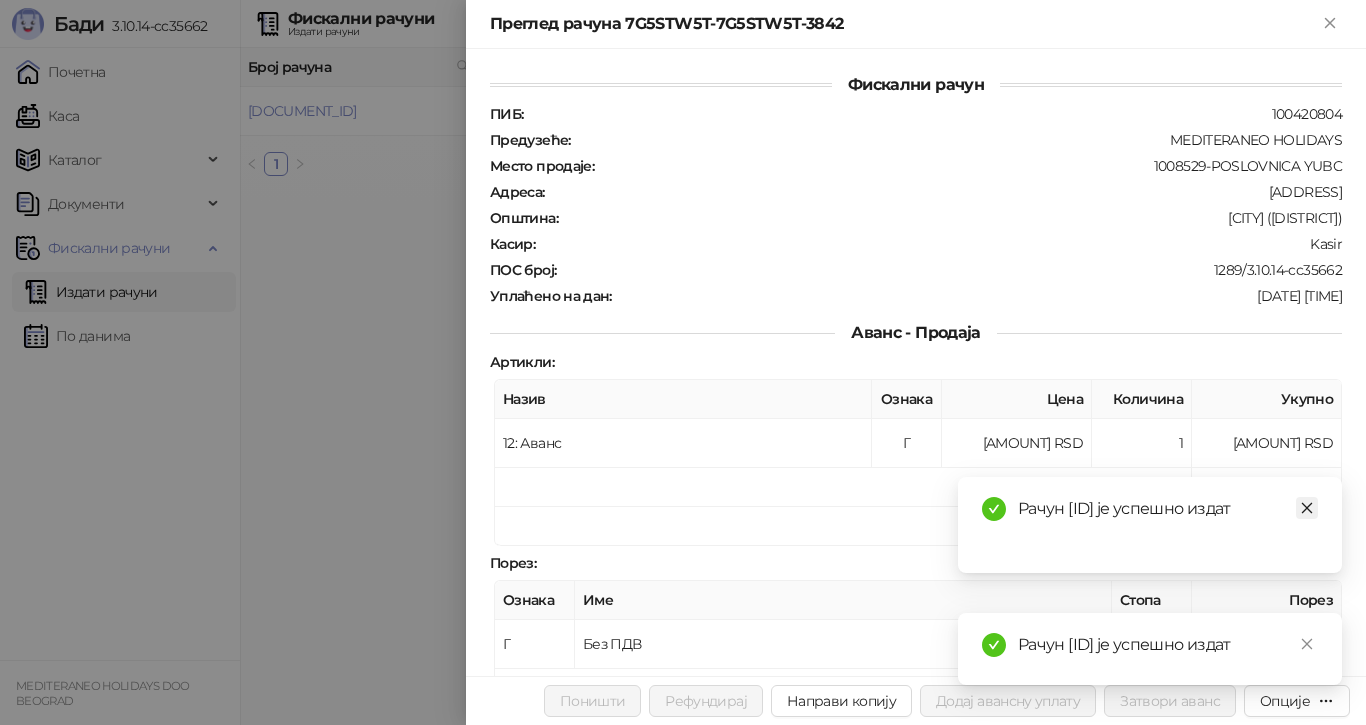 click 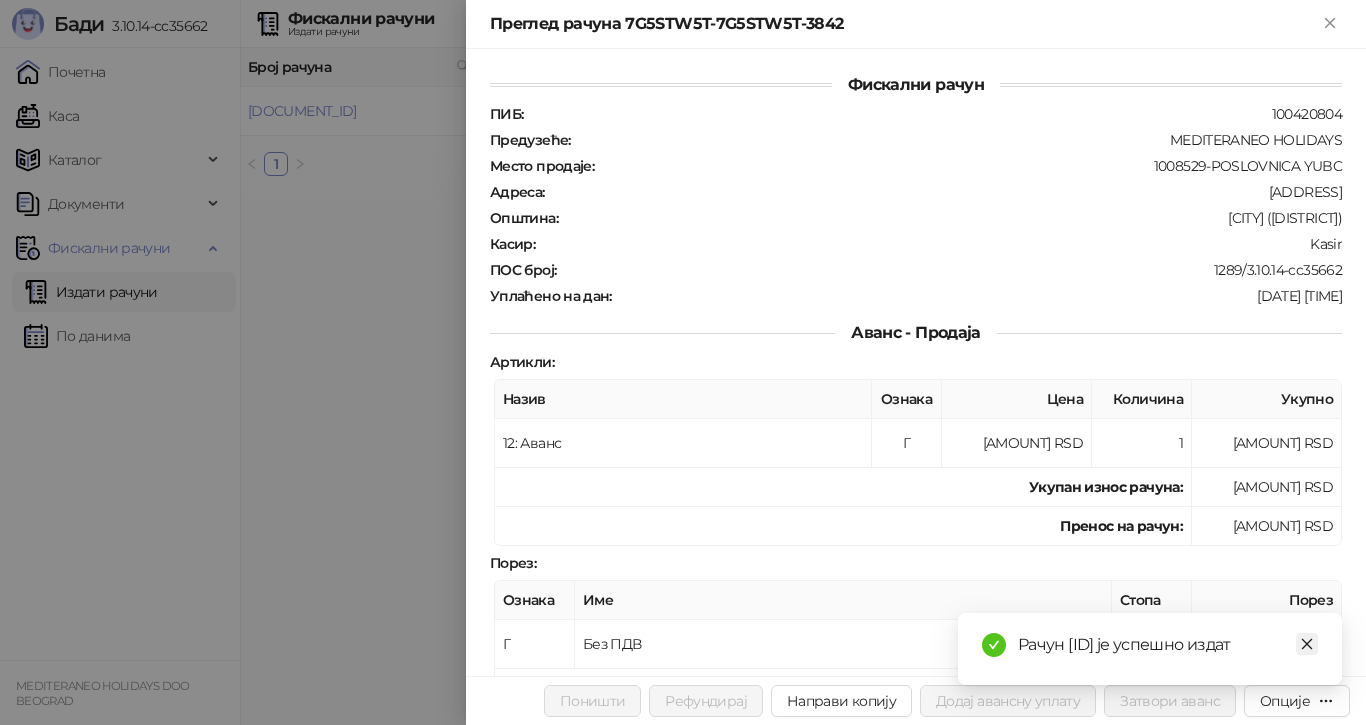 click 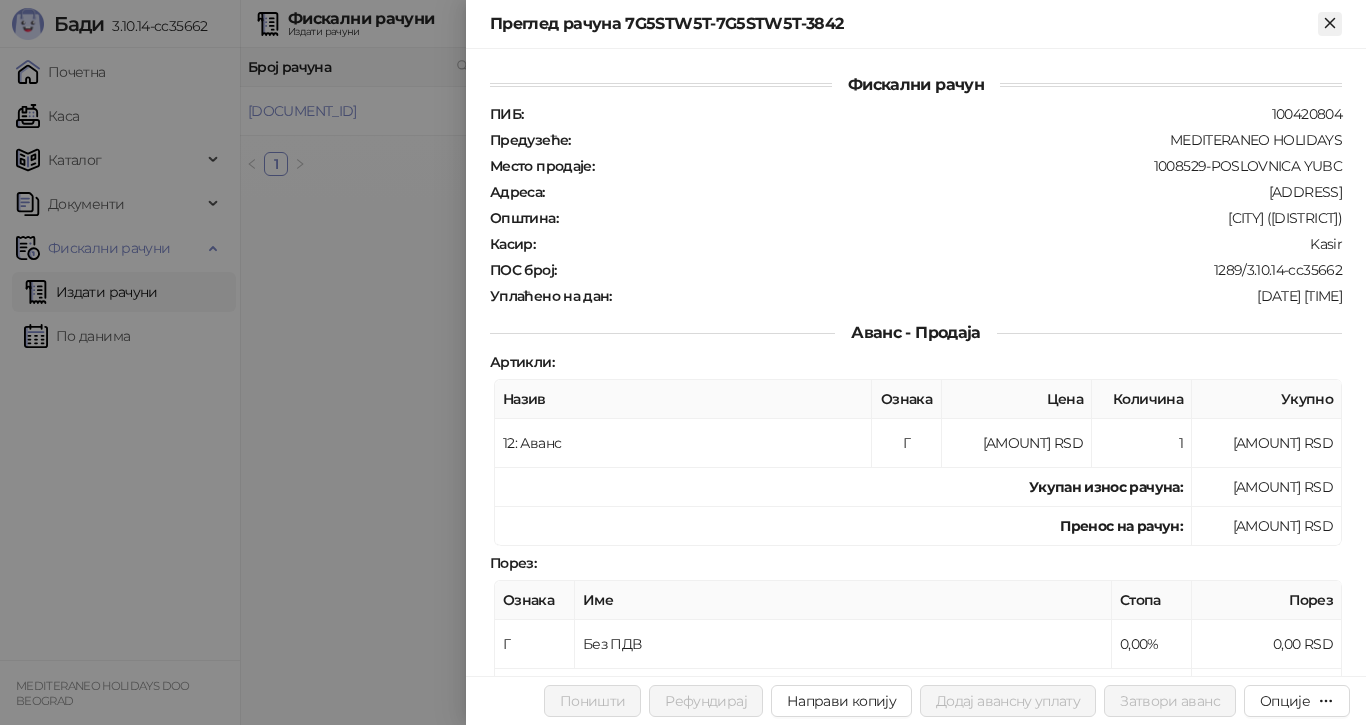 click 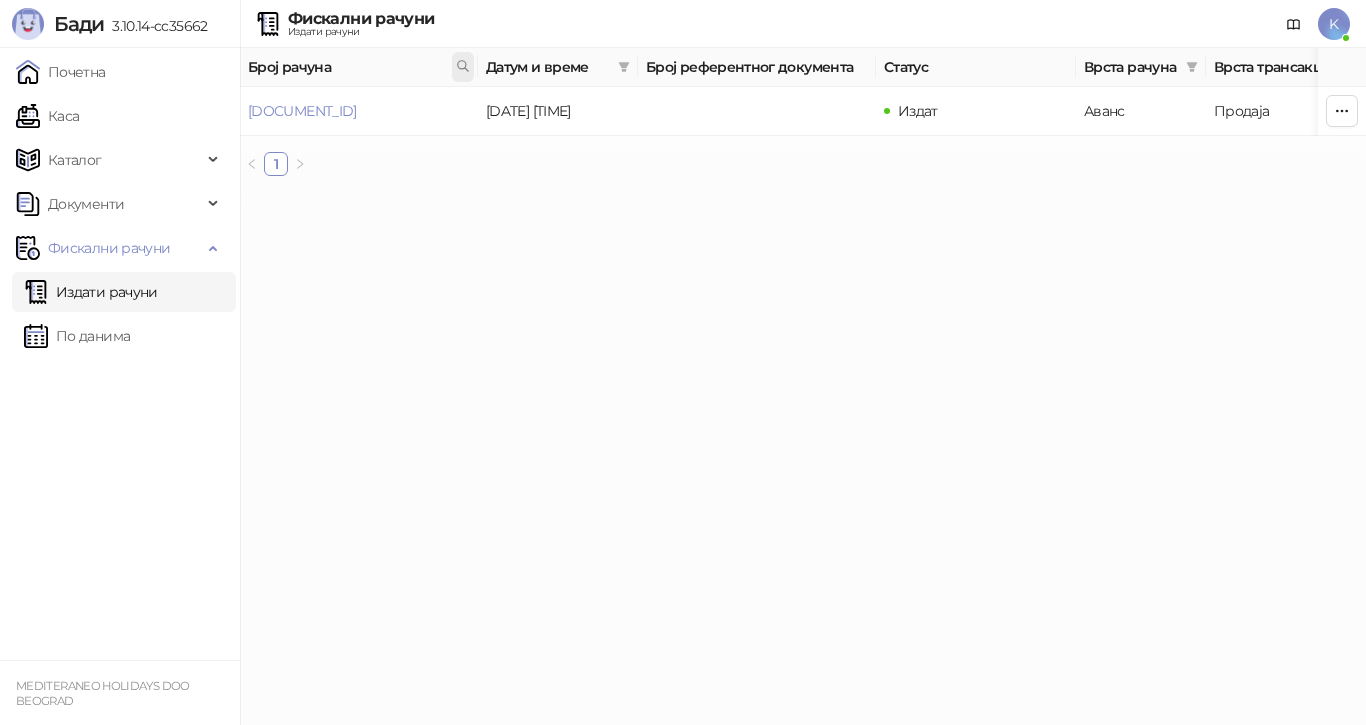 click at bounding box center (463, 67) 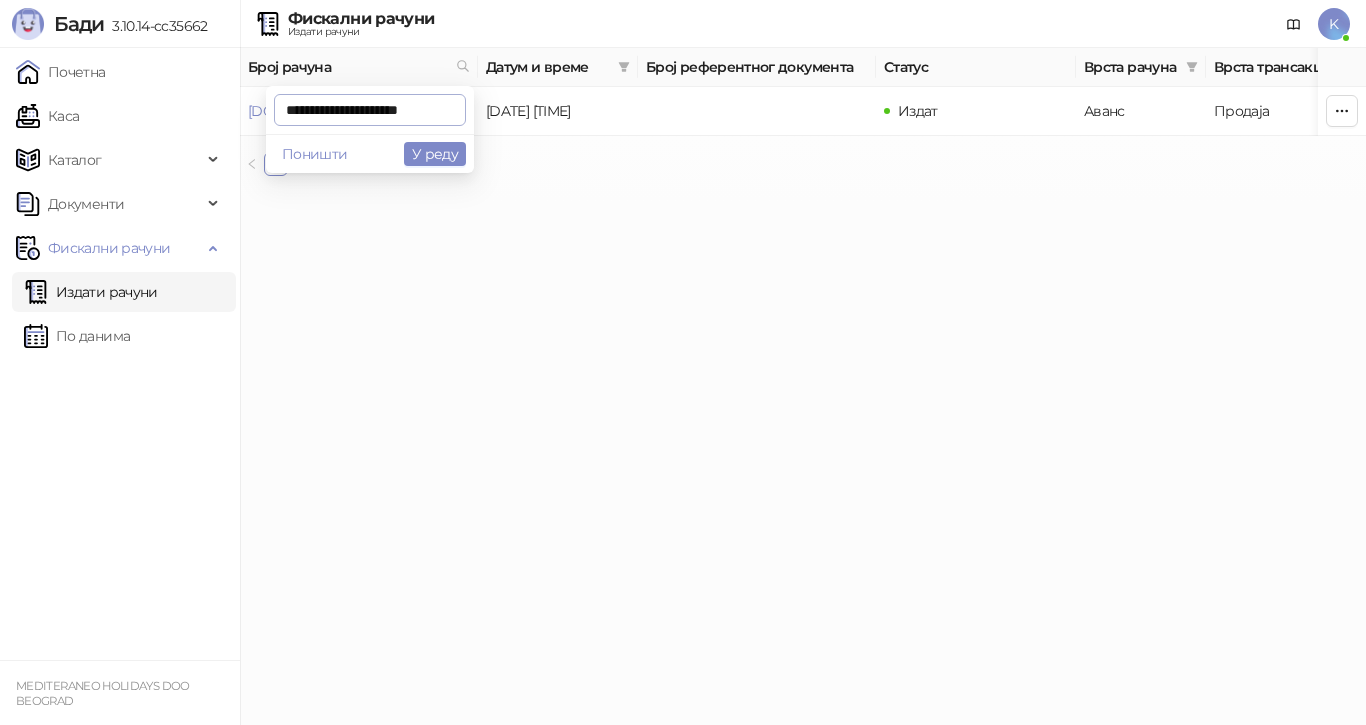 scroll, scrollTop: 0, scrollLeft: 5, axis: horizontal 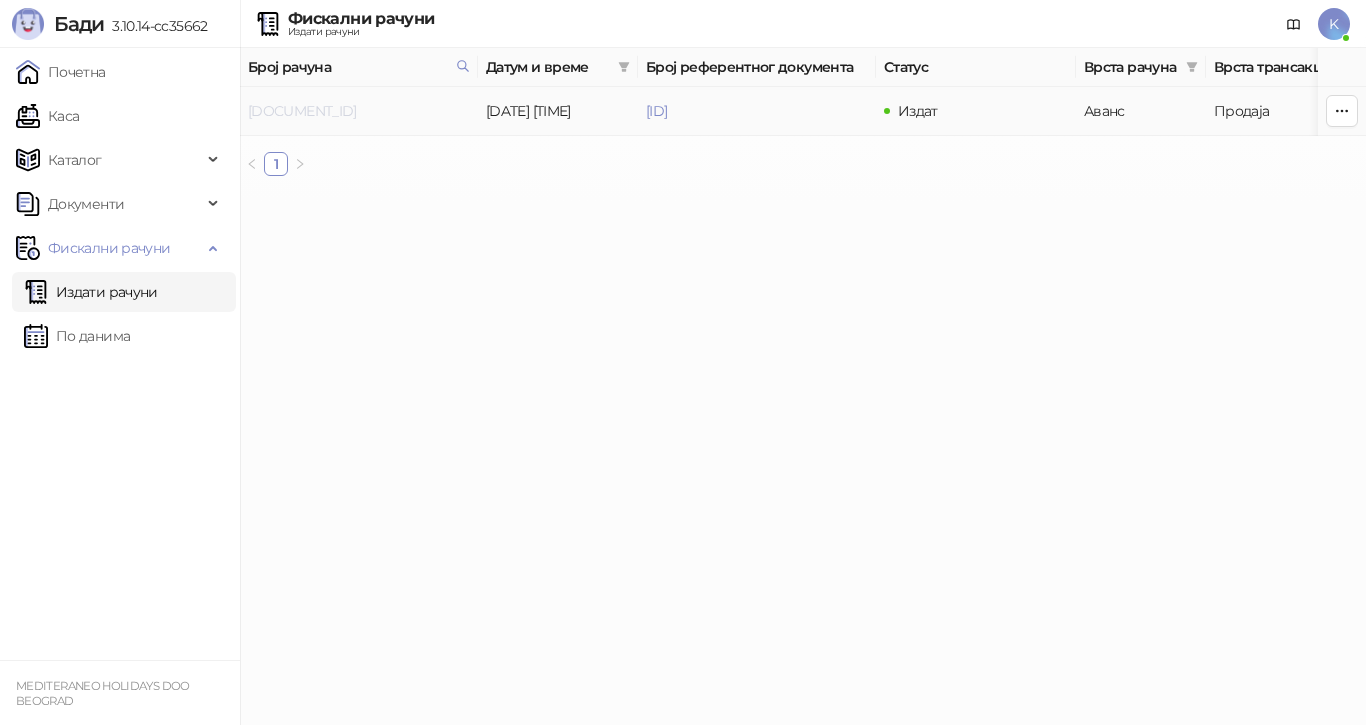 click on "[DOCUMENT_ID]" at bounding box center (302, 111) 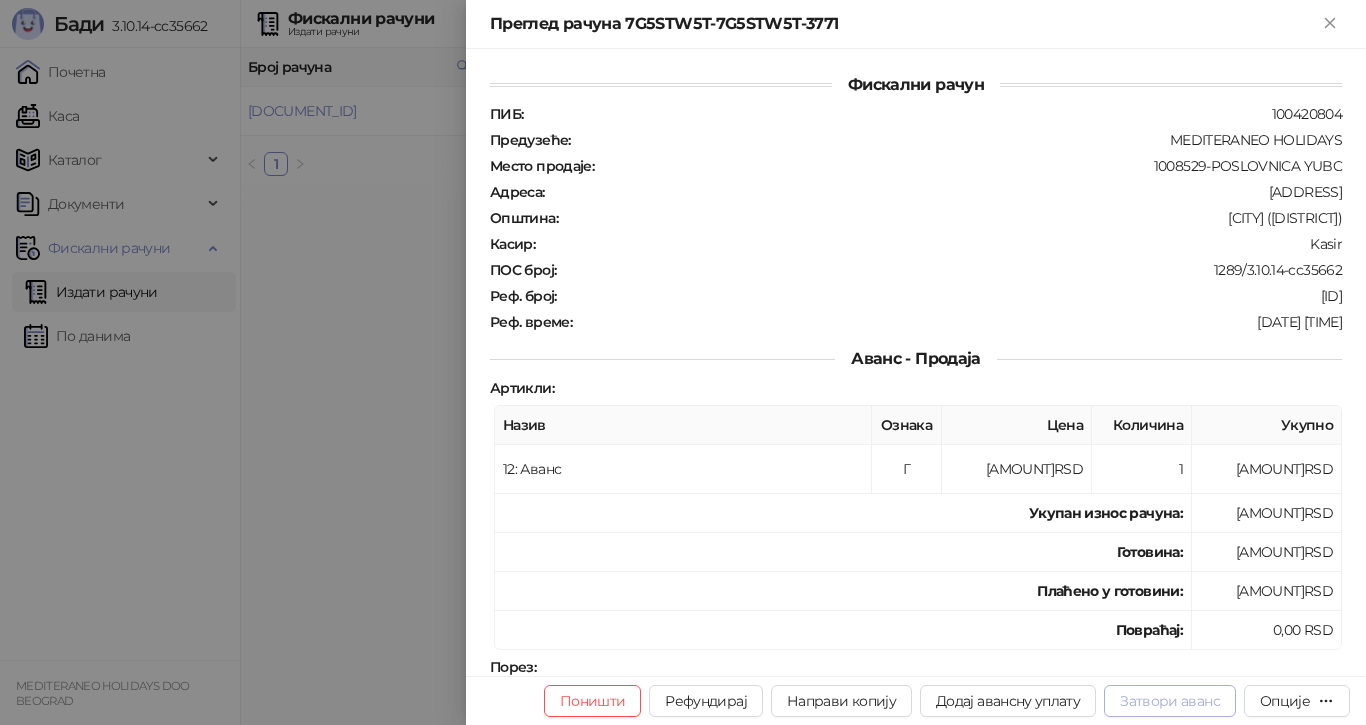 click on "Затвори аванс" at bounding box center [1170, 701] 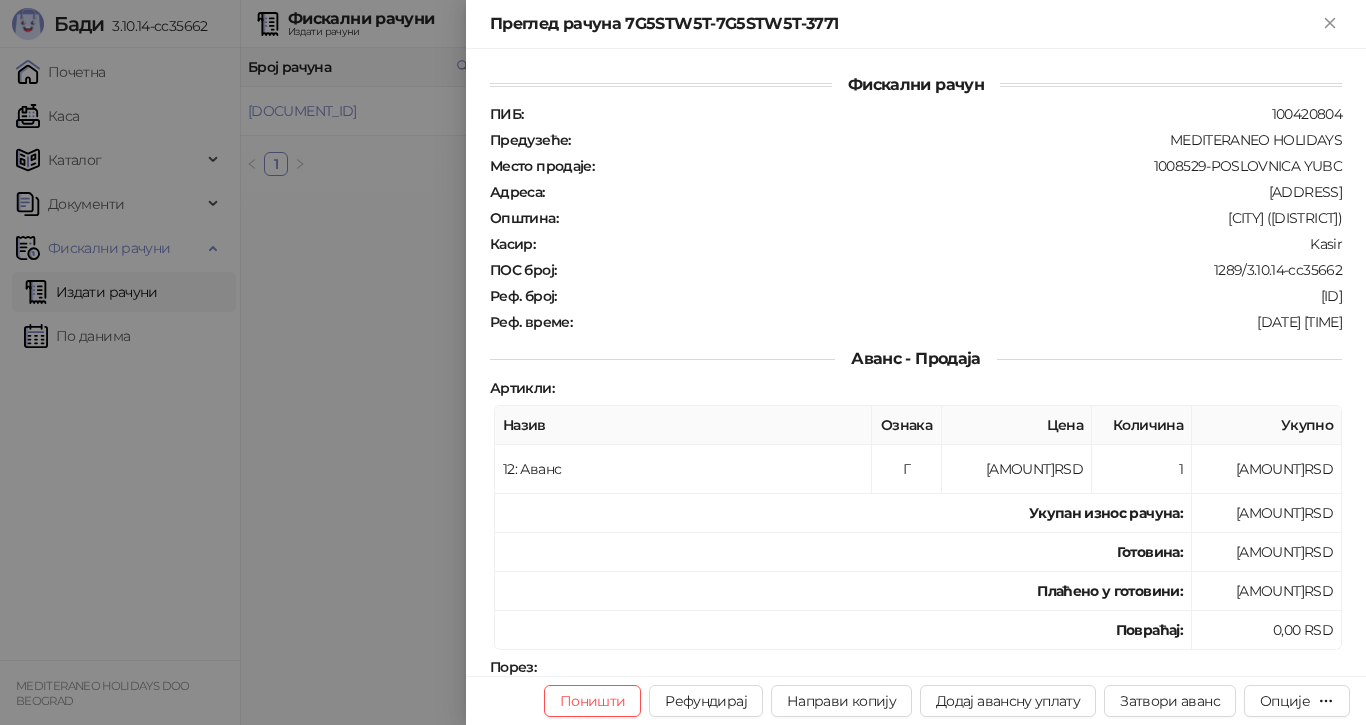 type on "**********" 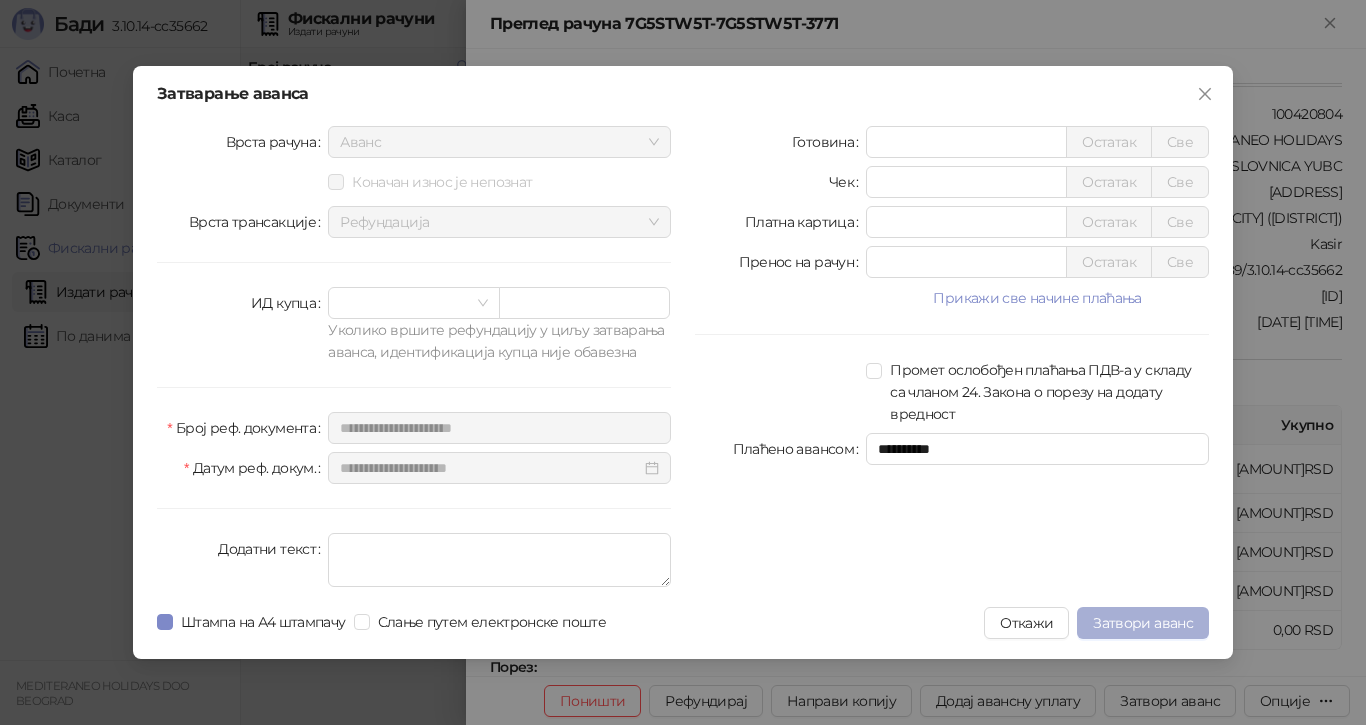click on "Затвори аванс" at bounding box center (1143, 623) 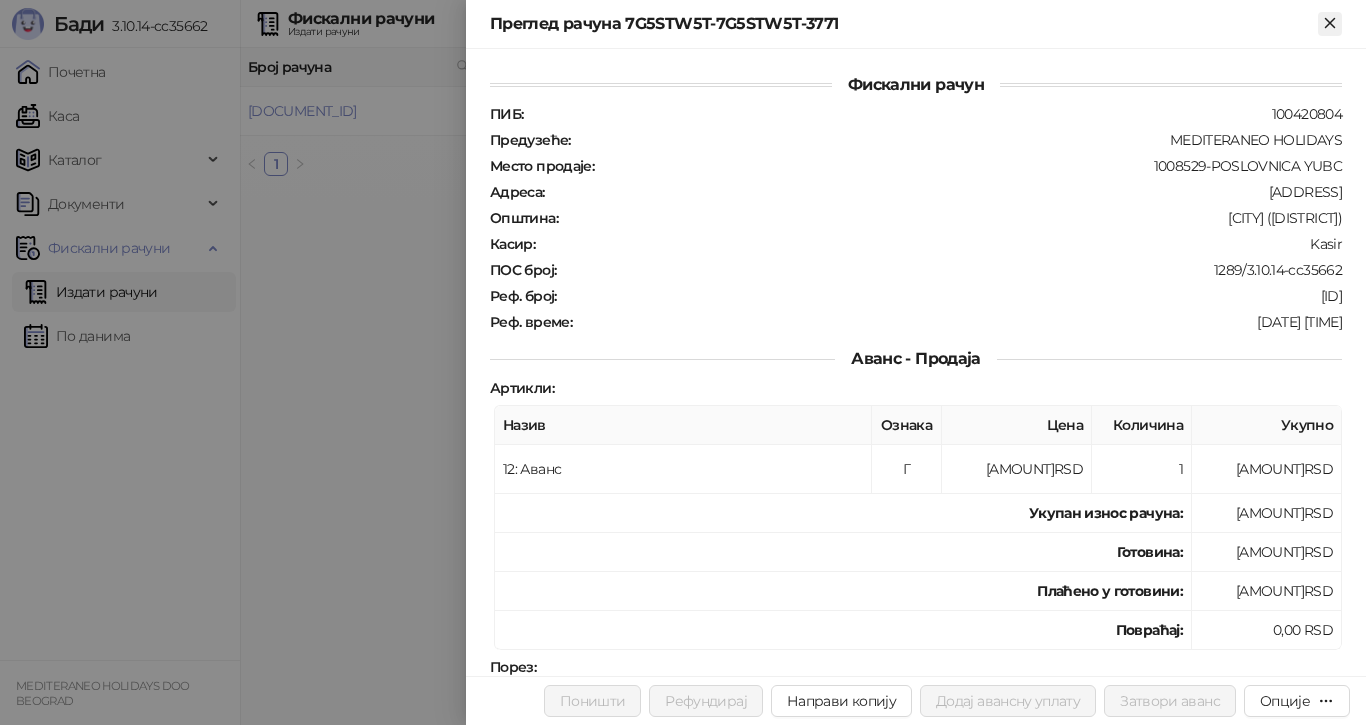 click 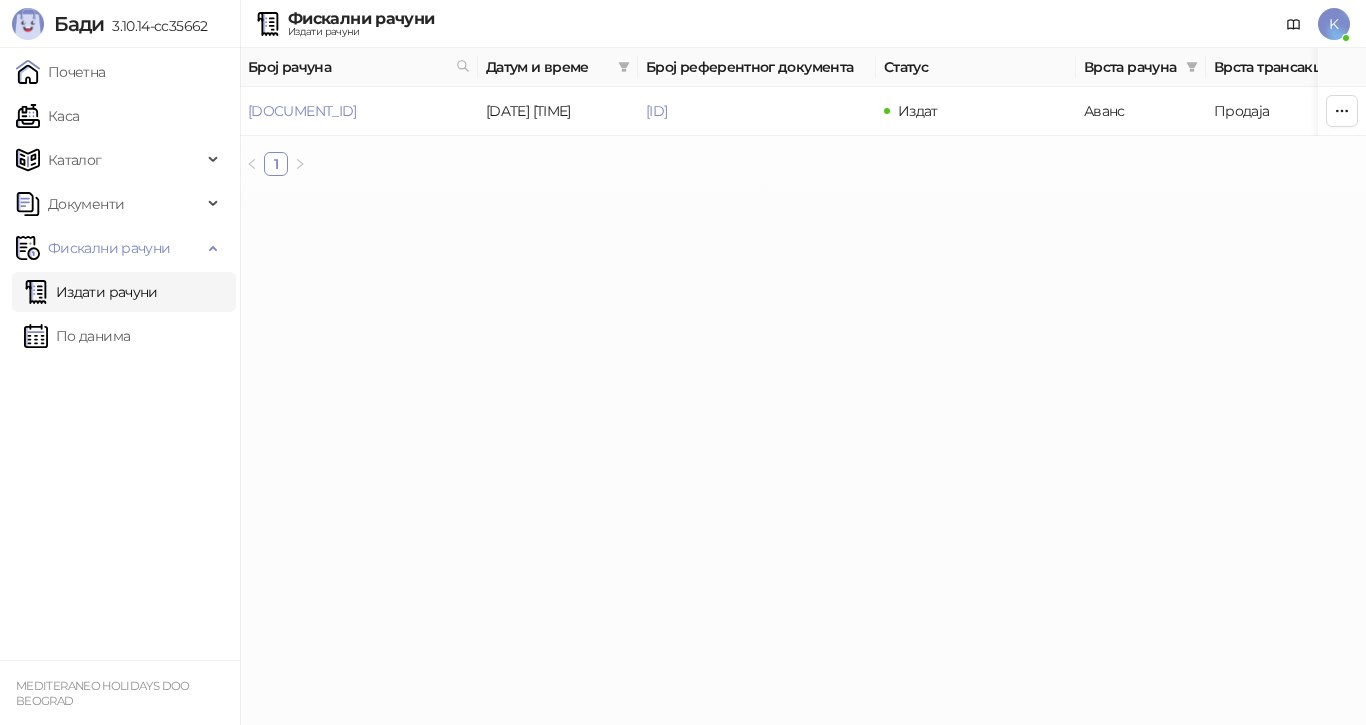 click on "Број рачуна Датум и време Број референтног документа Статус Врста рачуна Врста трансакције Износ Касир Продајно место                     [DOCUMENT_ID] [DATE] [TIME] [DOCUMENT_ID] Издат Аванс Продаја [AMOUNT]RSD Kasir   Poslovnica YBC 1" at bounding box center (803, 120) 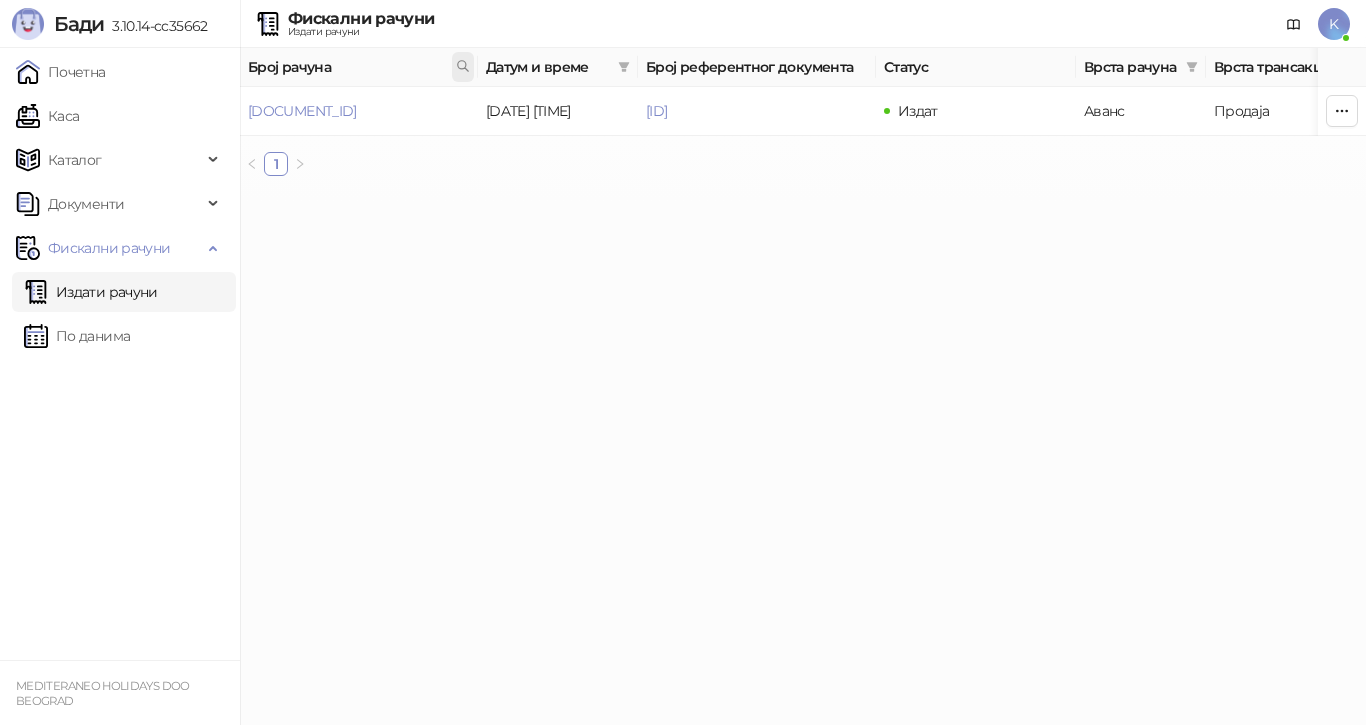 click 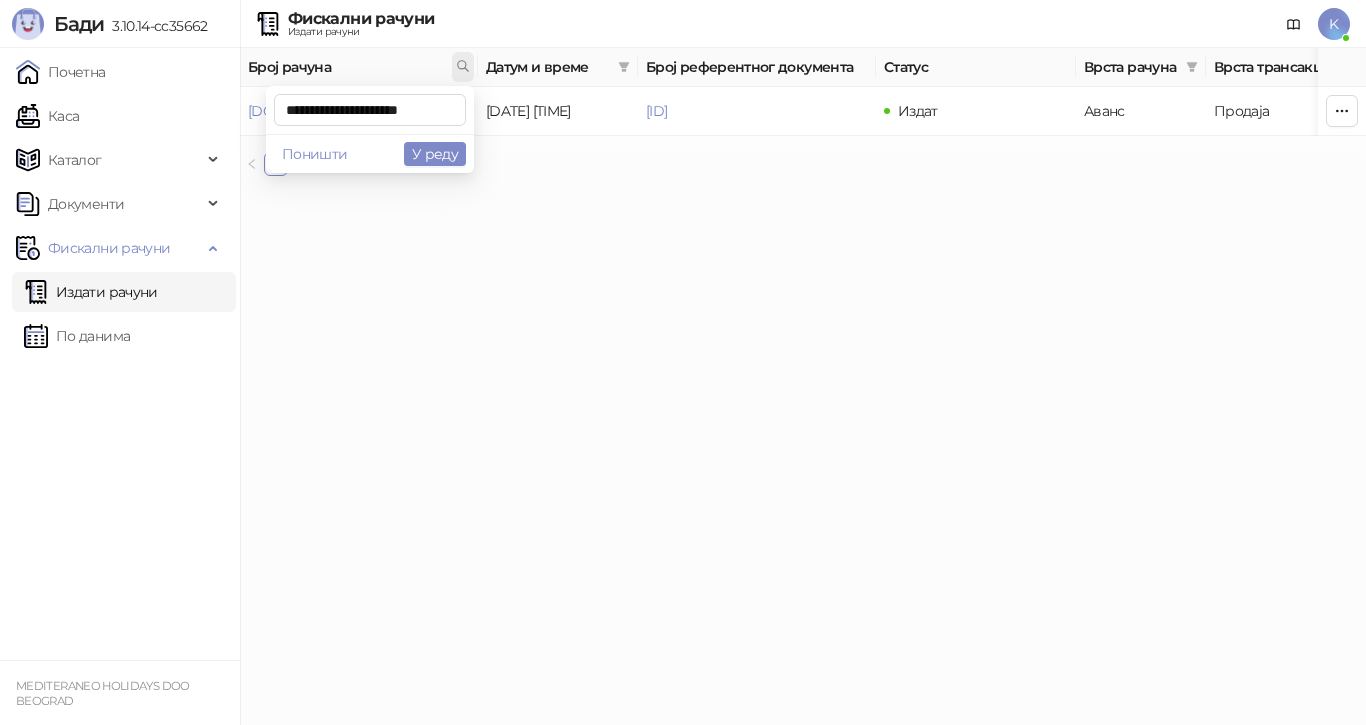 scroll, scrollTop: 0, scrollLeft: 7, axis: horizontal 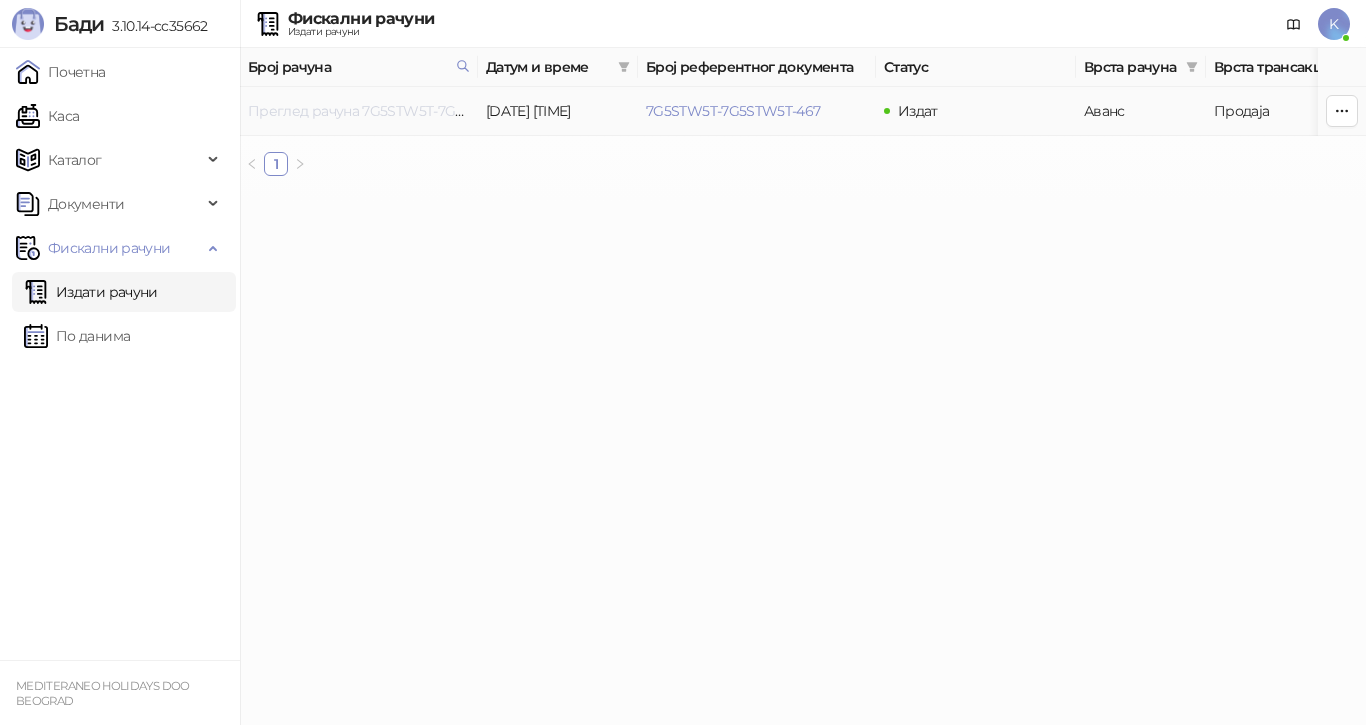 click on "Преглед рачуна 7G5STW5T-7G5STW5T-3771" at bounding box center [393, 111] 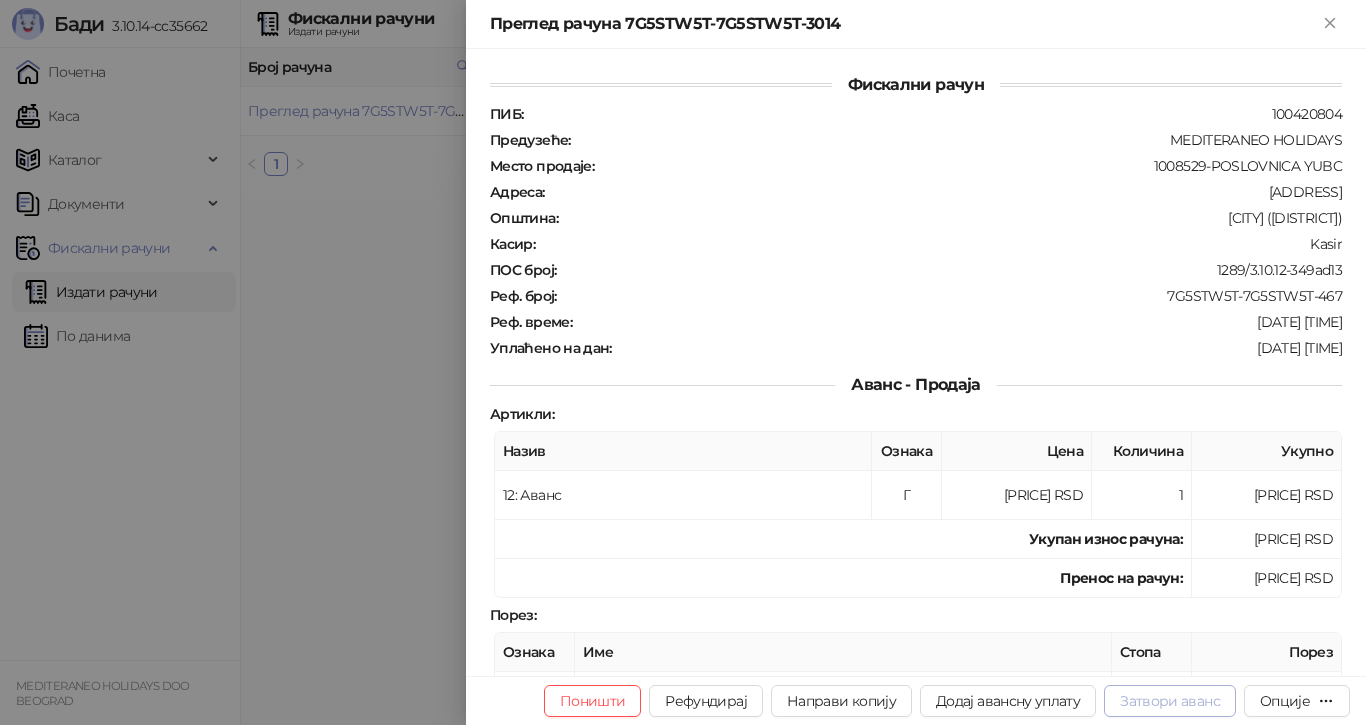 click on "Затвори аванс" at bounding box center [1170, 701] 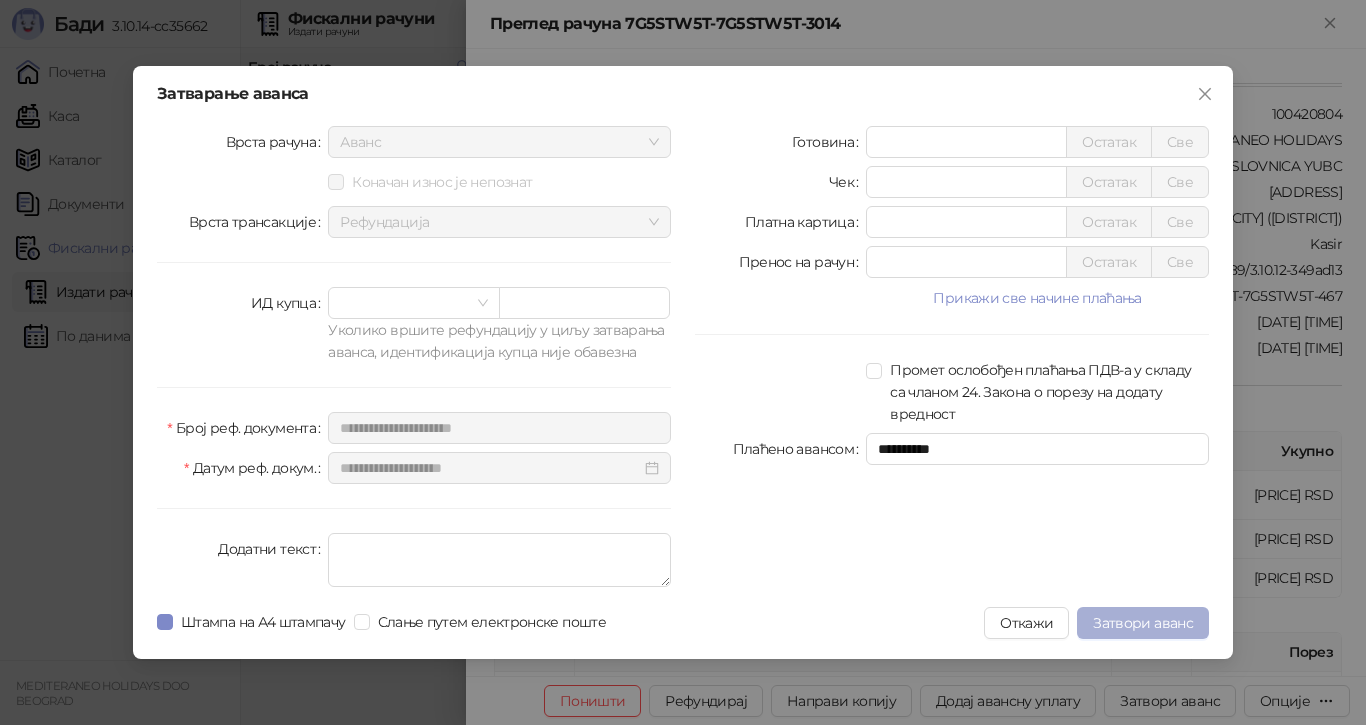 click on "Затвори аванс" at bounding box center (1143, 623) 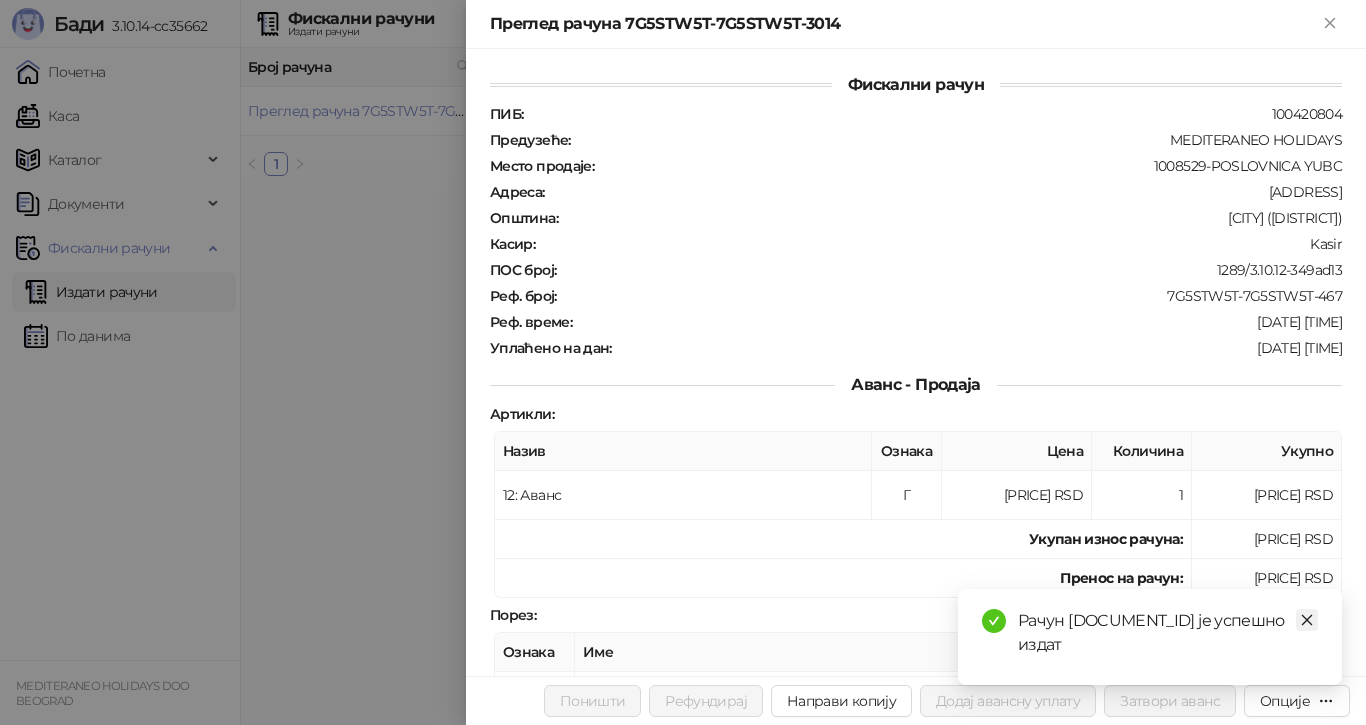click 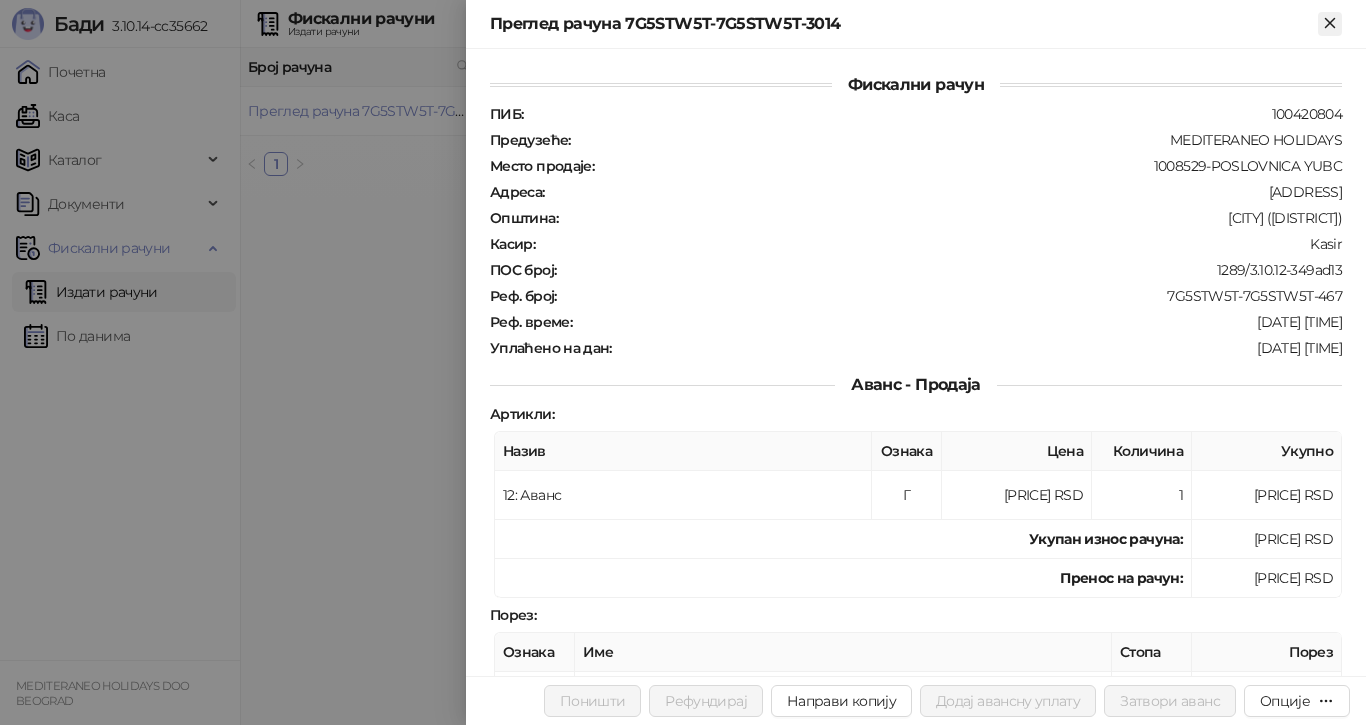 click 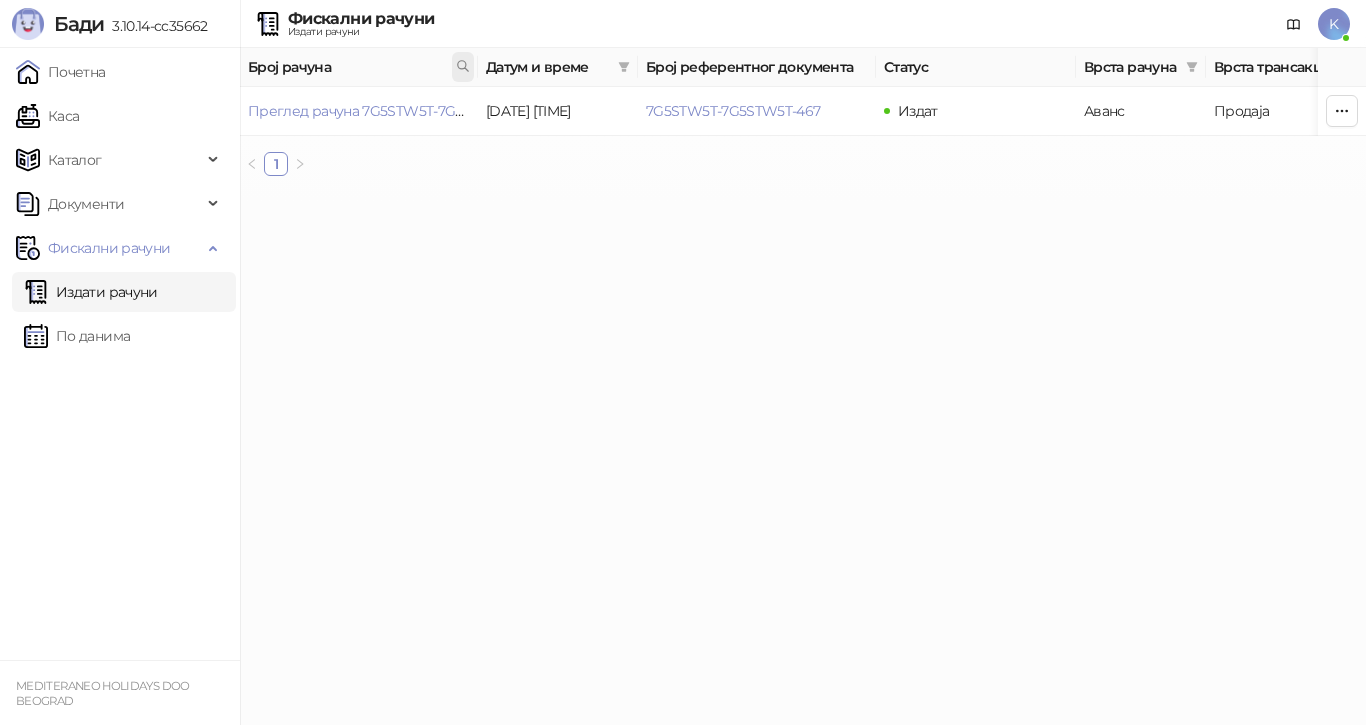 click 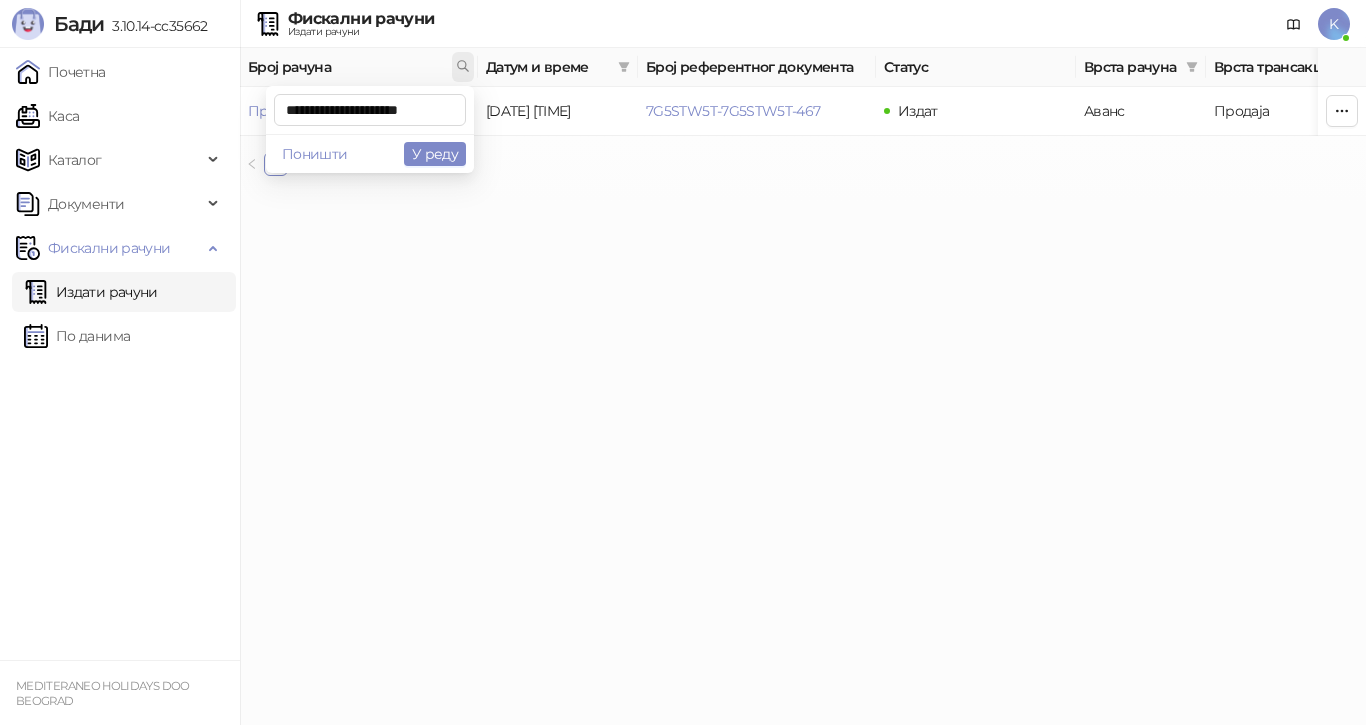 scroll, scrollTop: 0, scrollLeft: 6, axis: horizontal 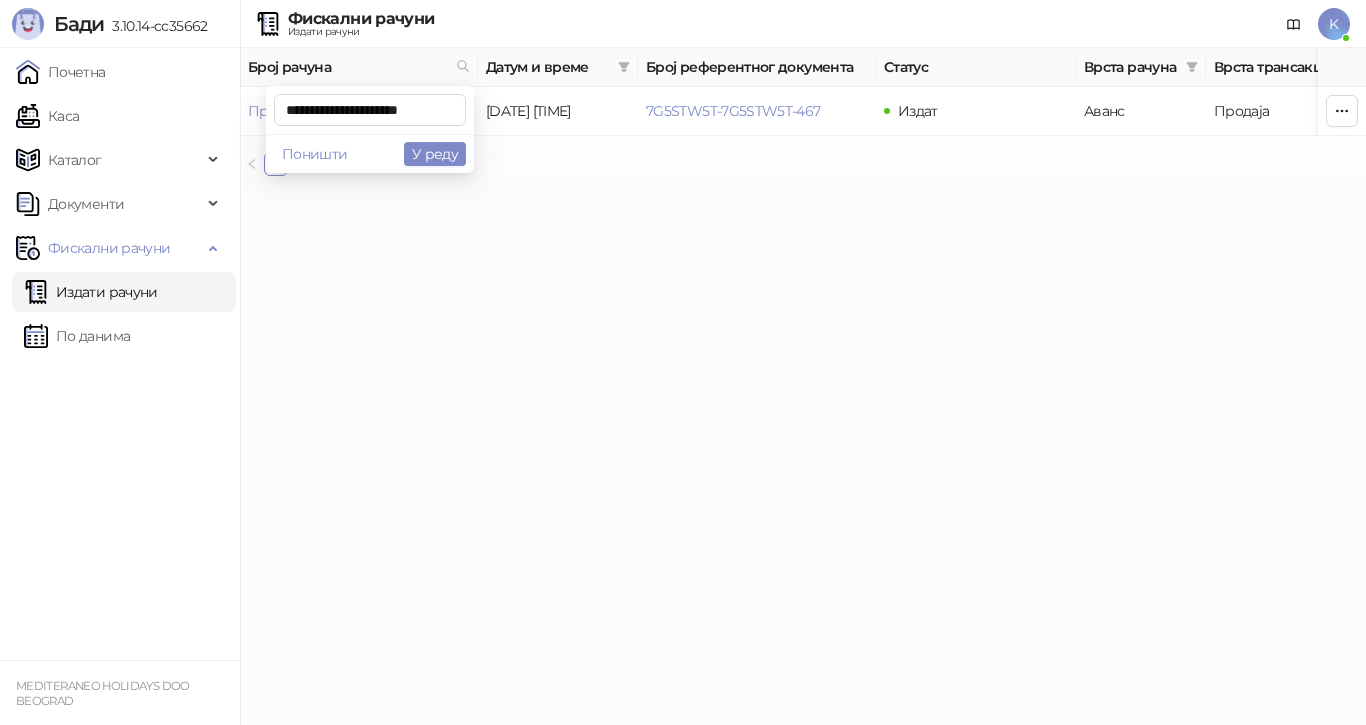 type on "**********" 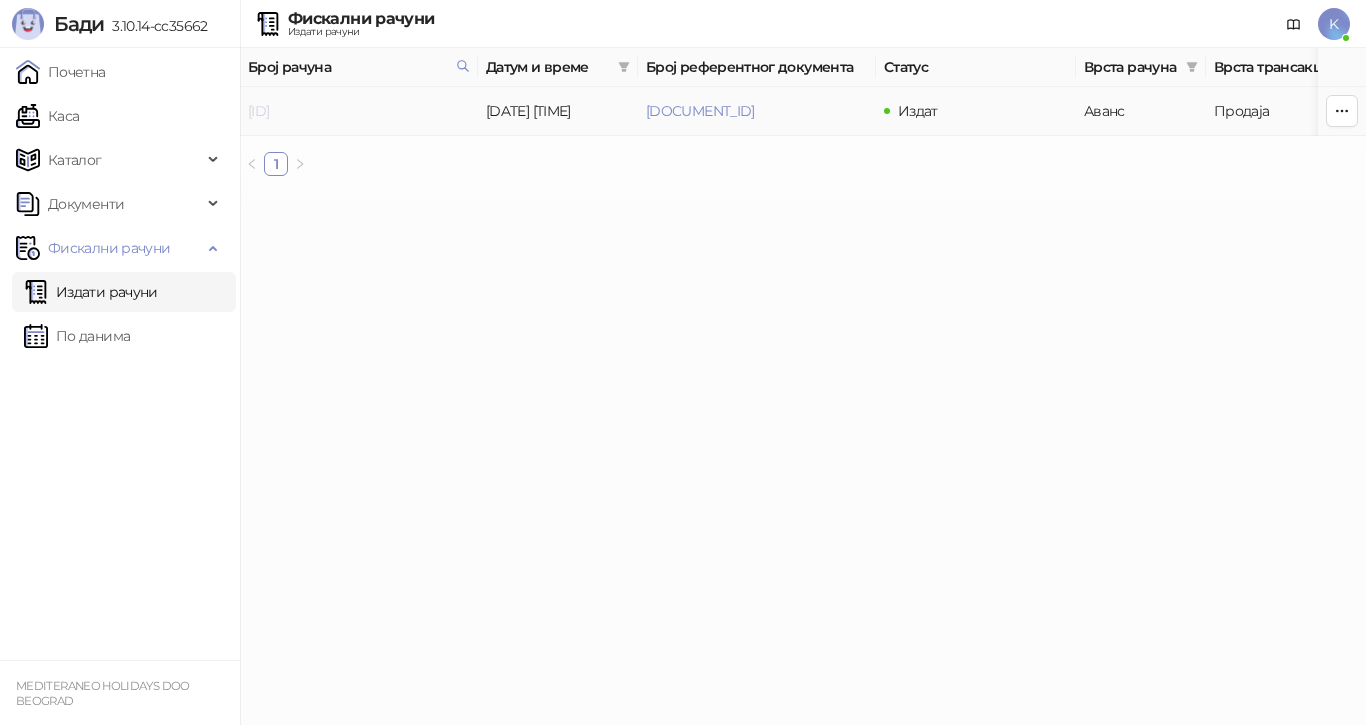 click on "[ID]" at bounding box center (258, 111) 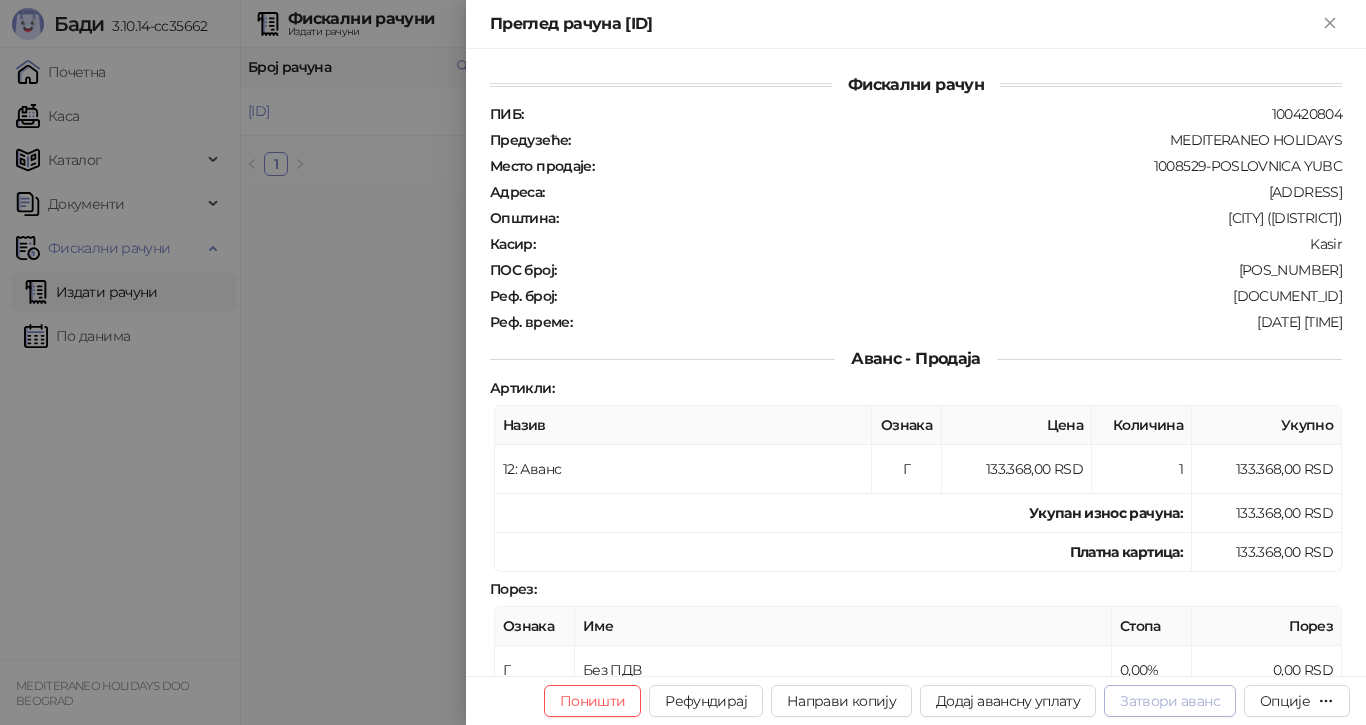 click on "Затвори аванс" at bounding box center [1170, 701] 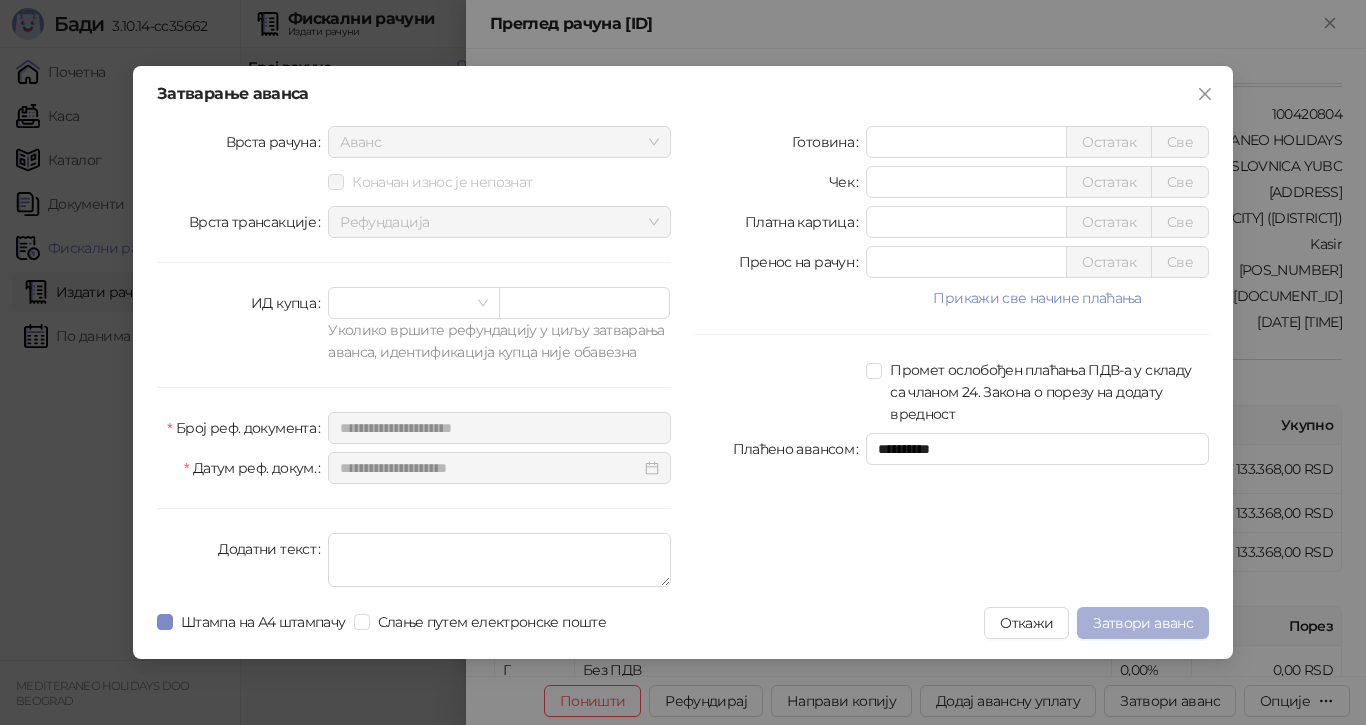 click on "Затвори аванс" at bounding box center (1143, 623) 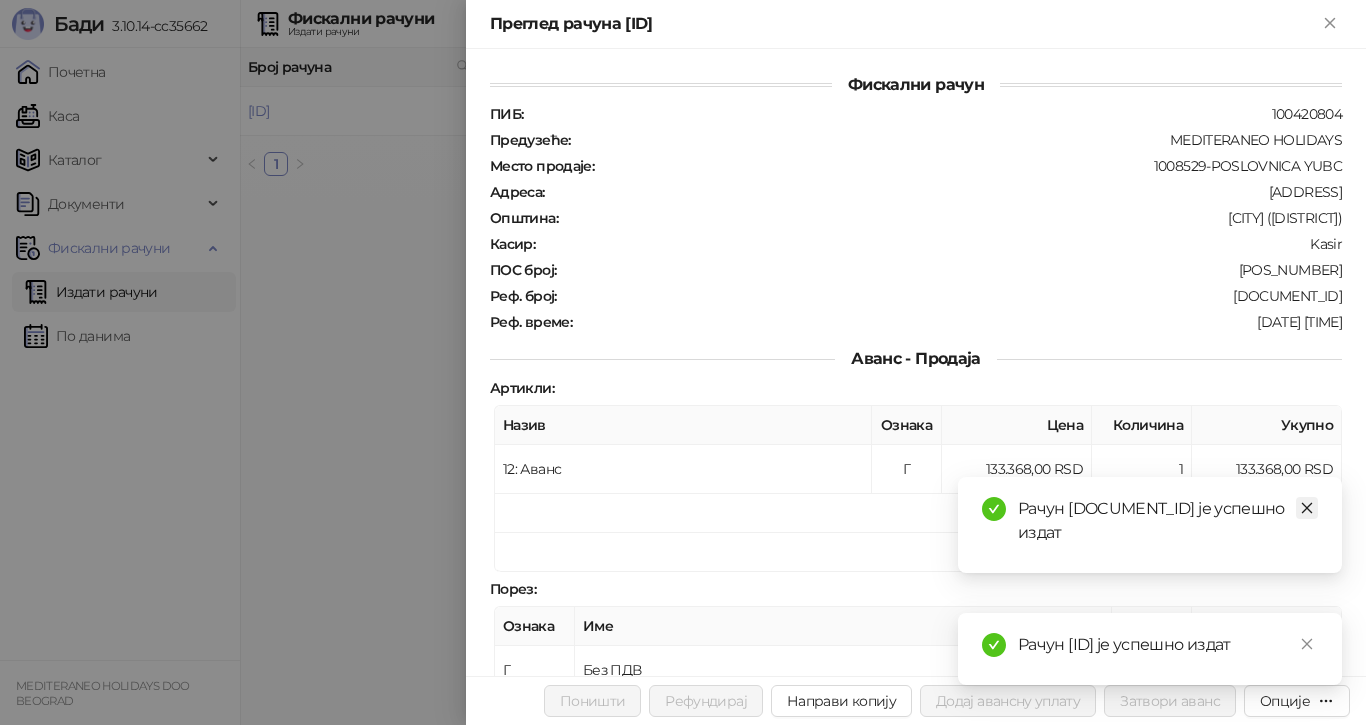 click 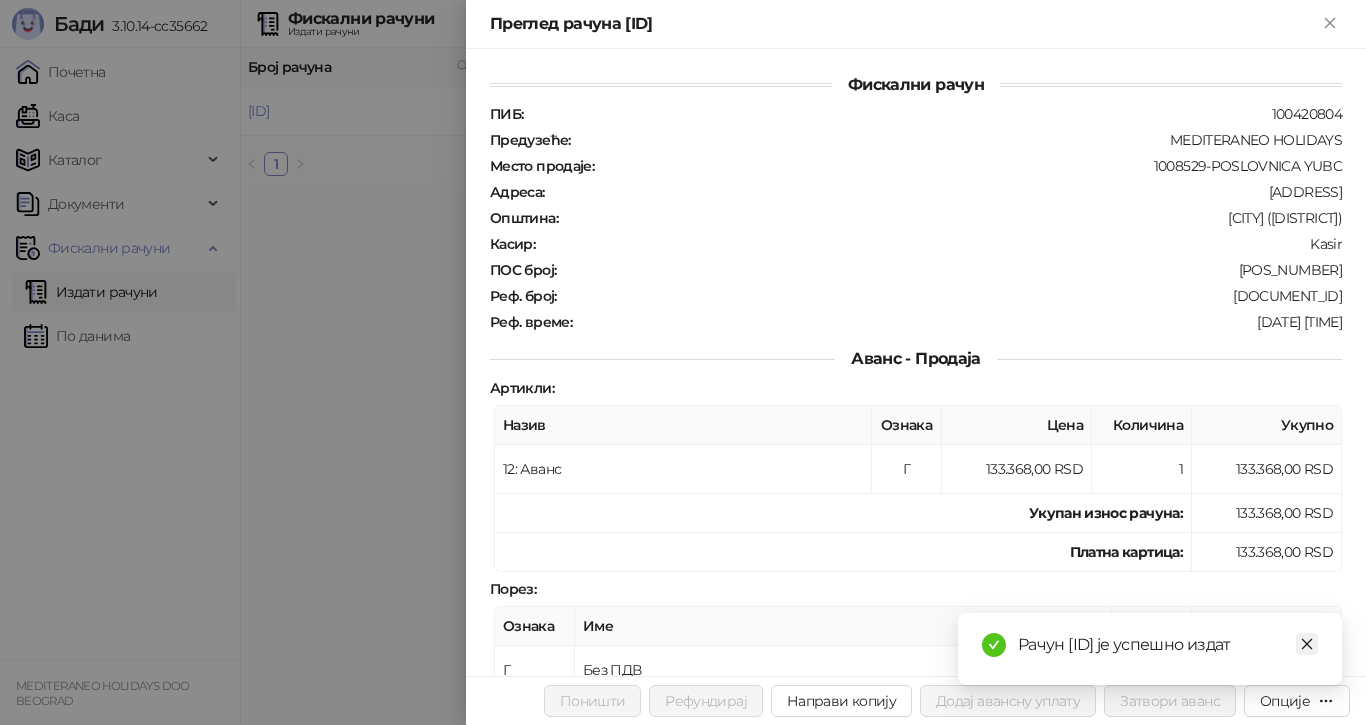 click 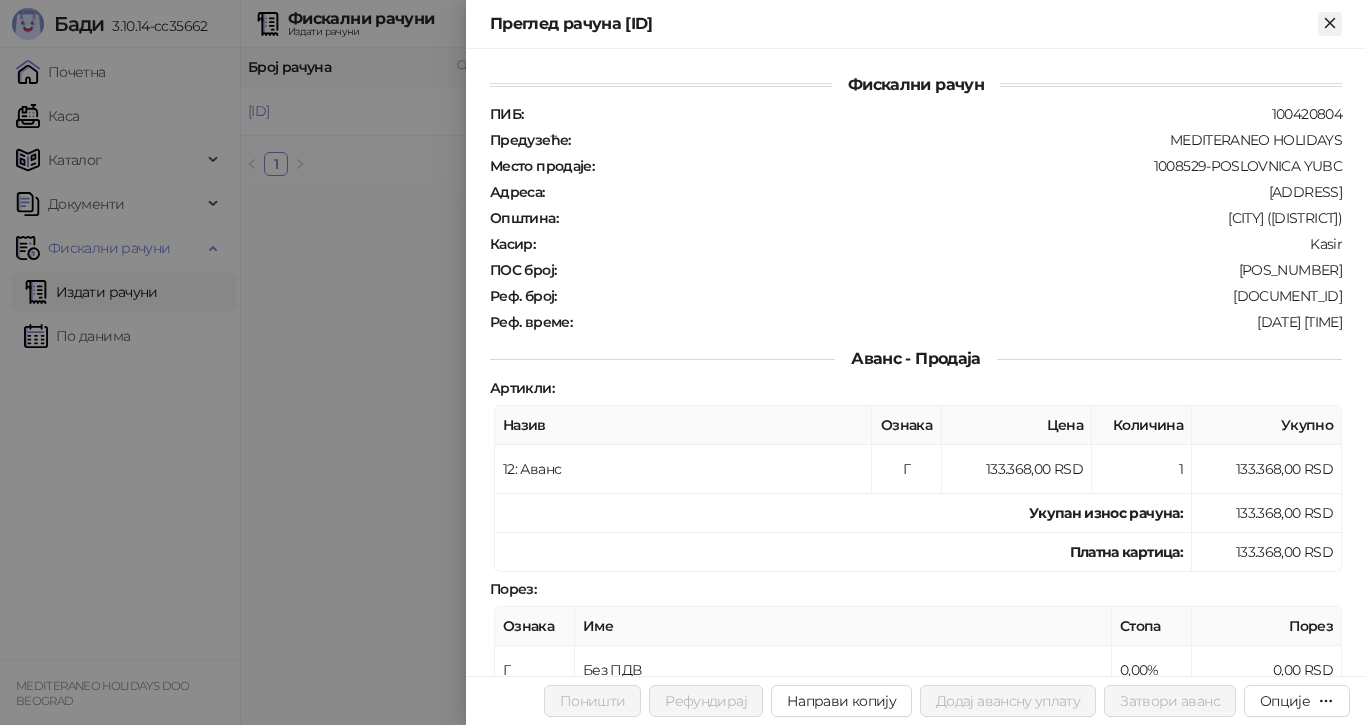 click 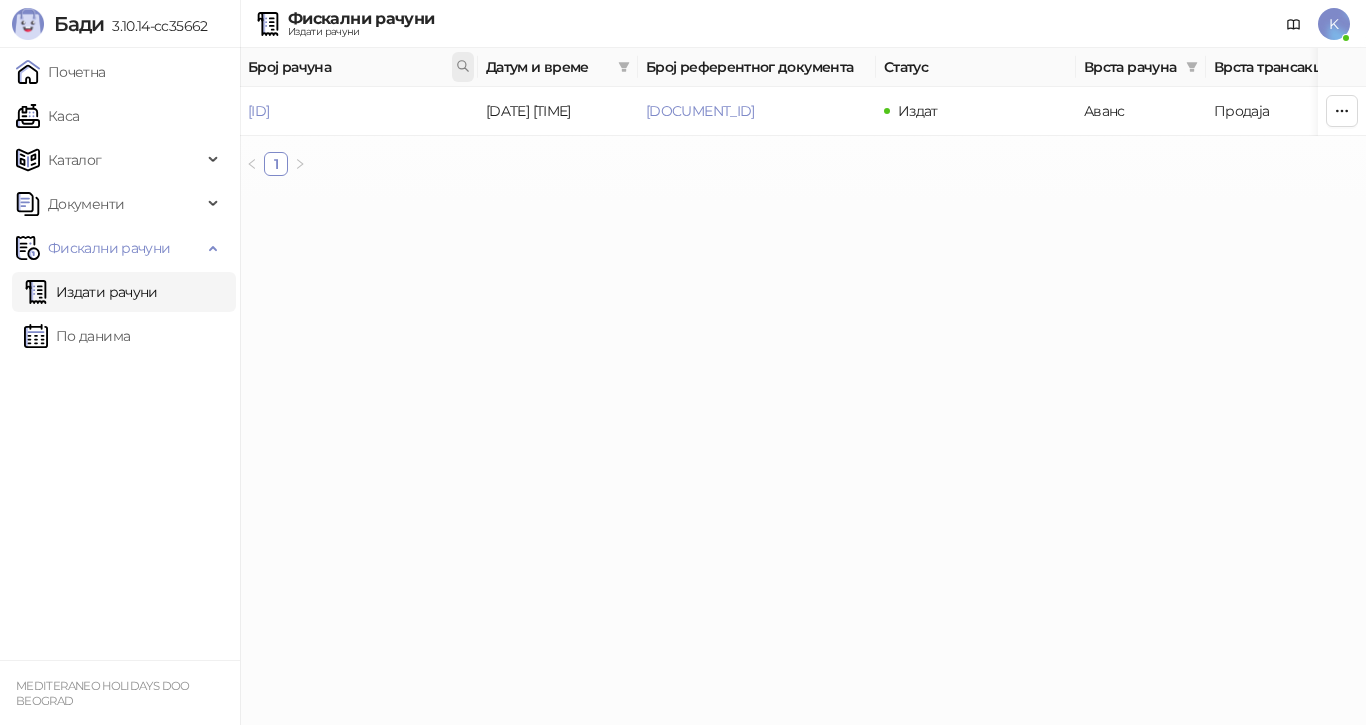 click 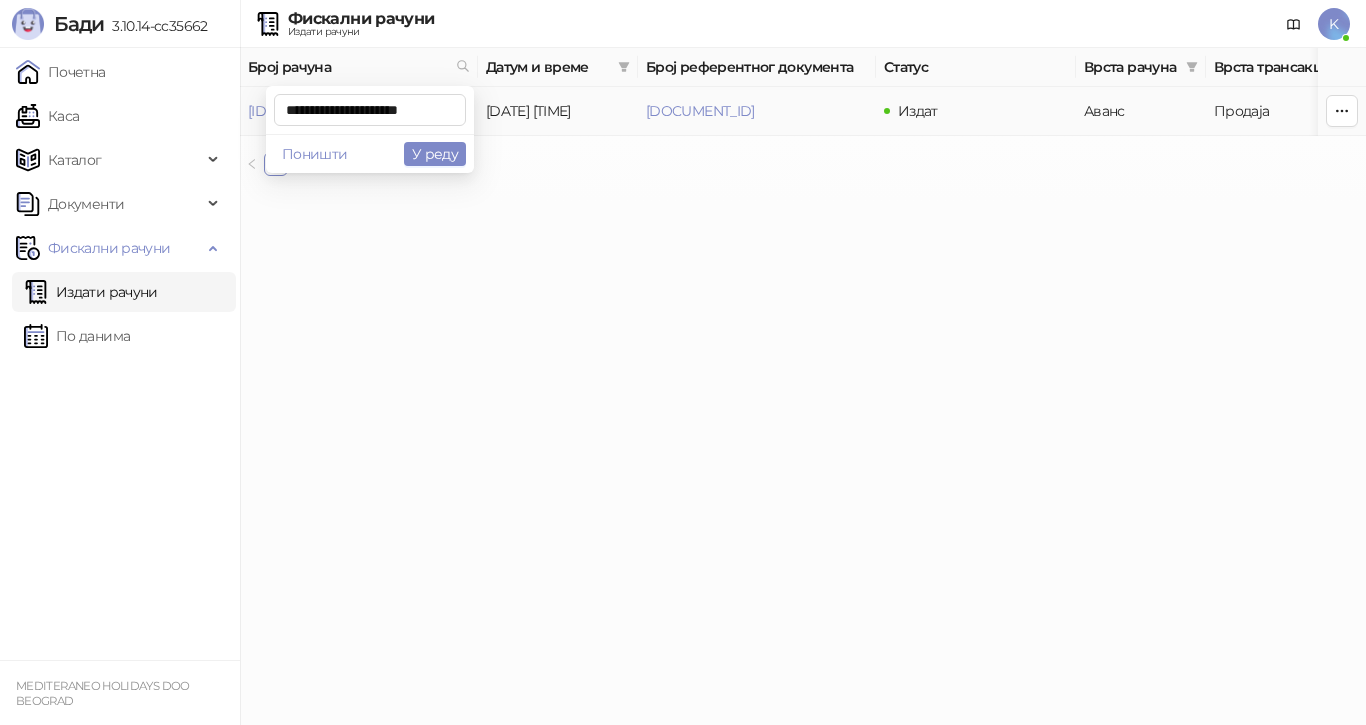 scroll, scrollTop: 0, scrollLeft: 6, axis: horizontal 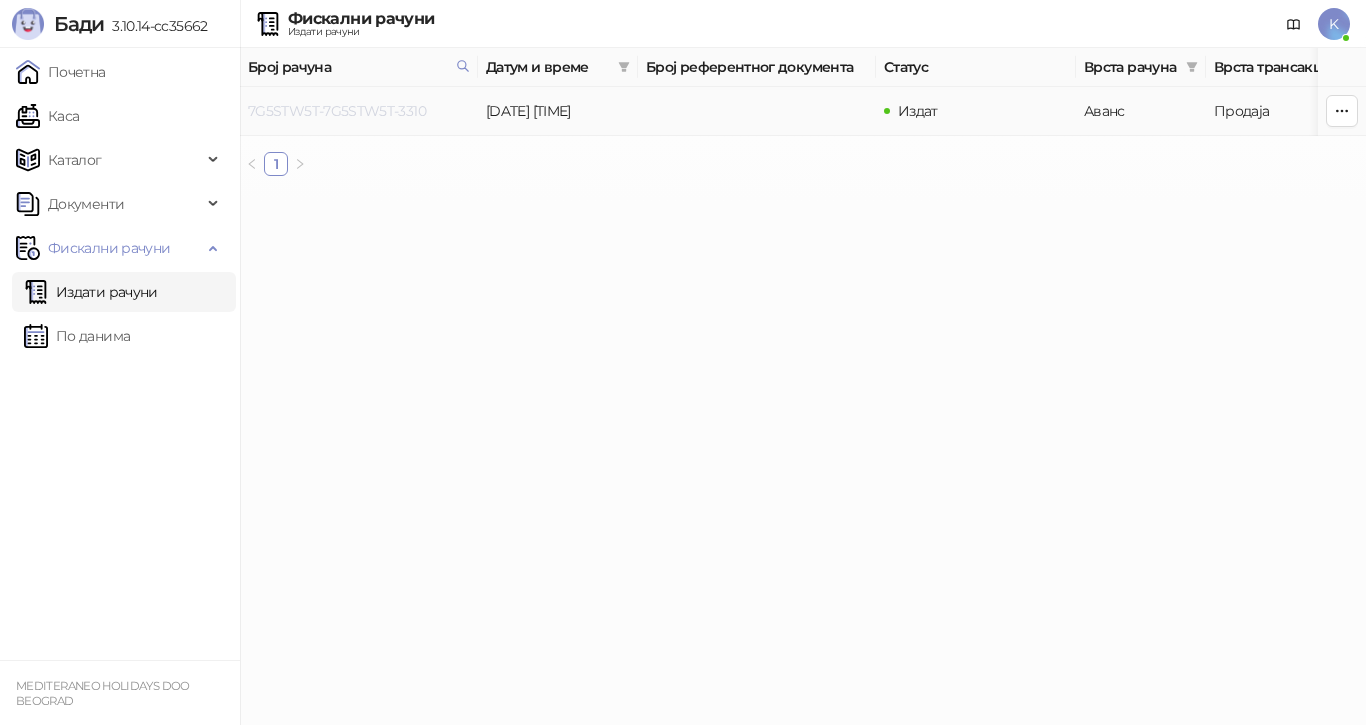 click on "7G5STW5T-7G5STW5T-3310" at bounding box center [337, 111] 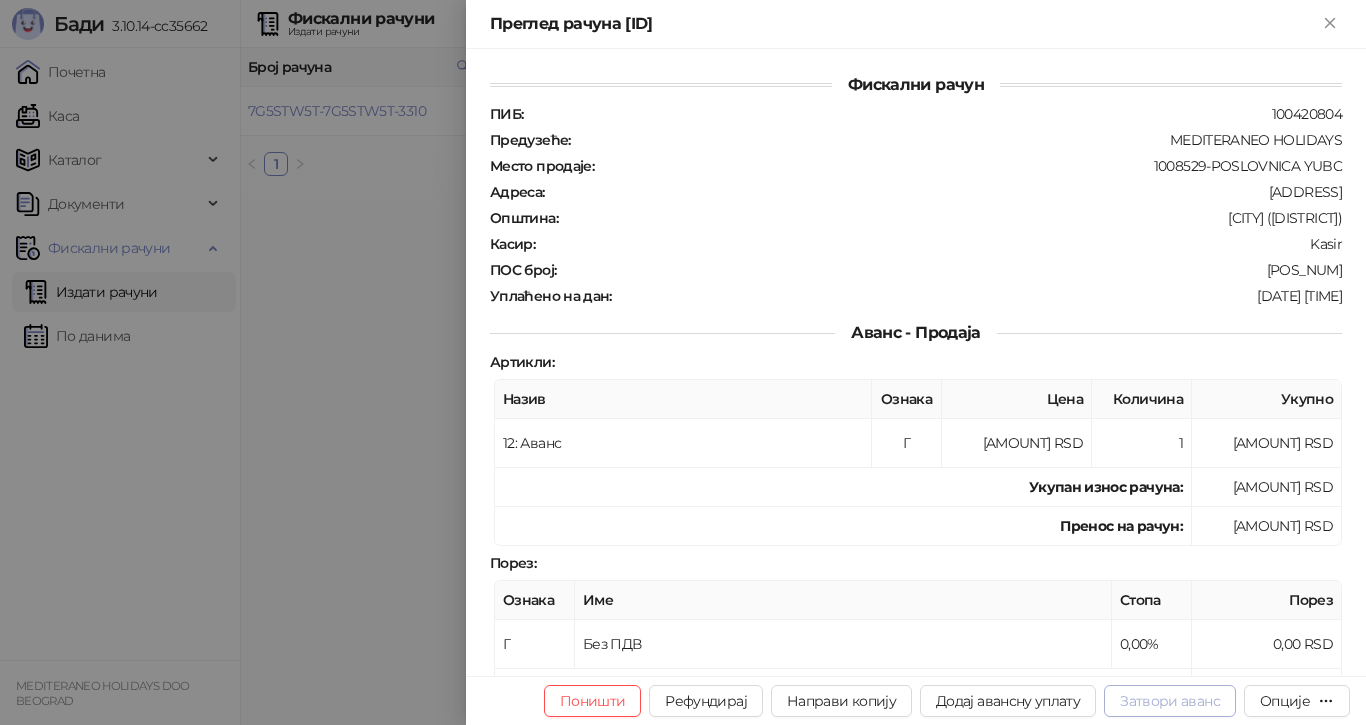 click on "Затвори аванс" at bounding box center (1170, 701) 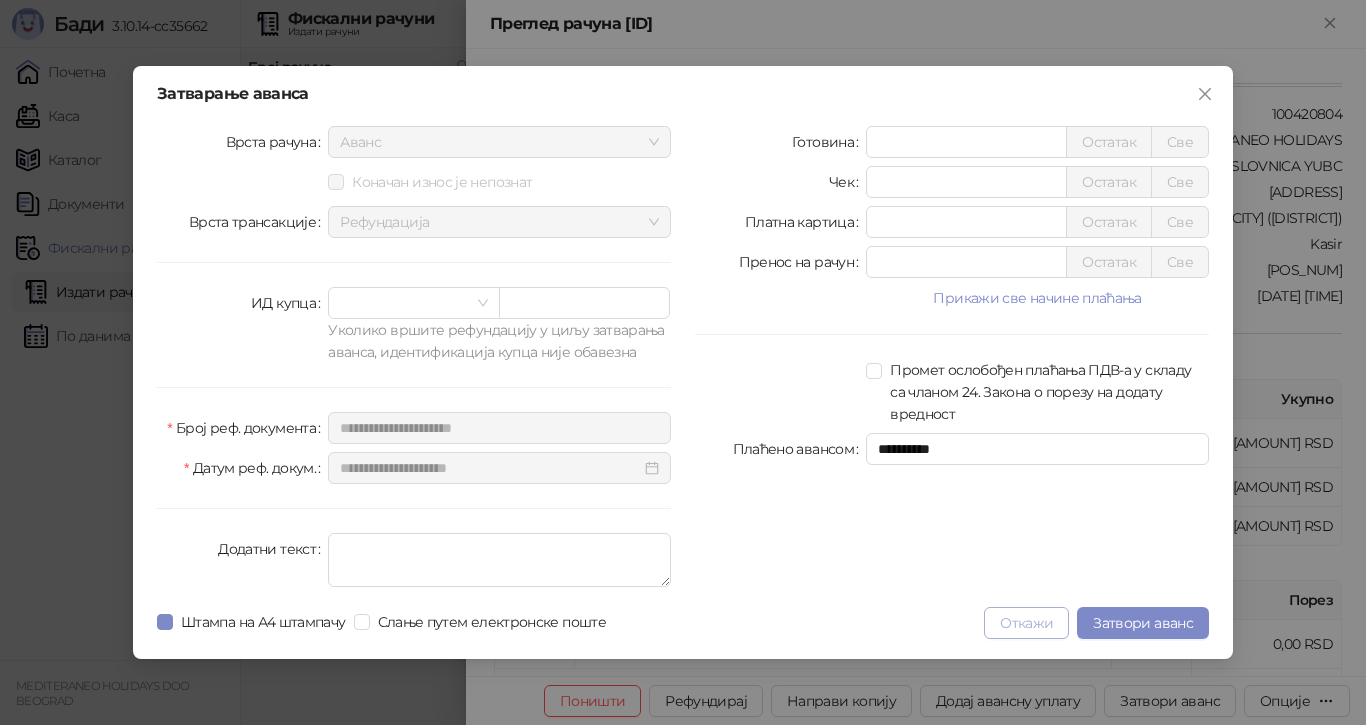click on "Откажи" at bounding box center (1026, 623) 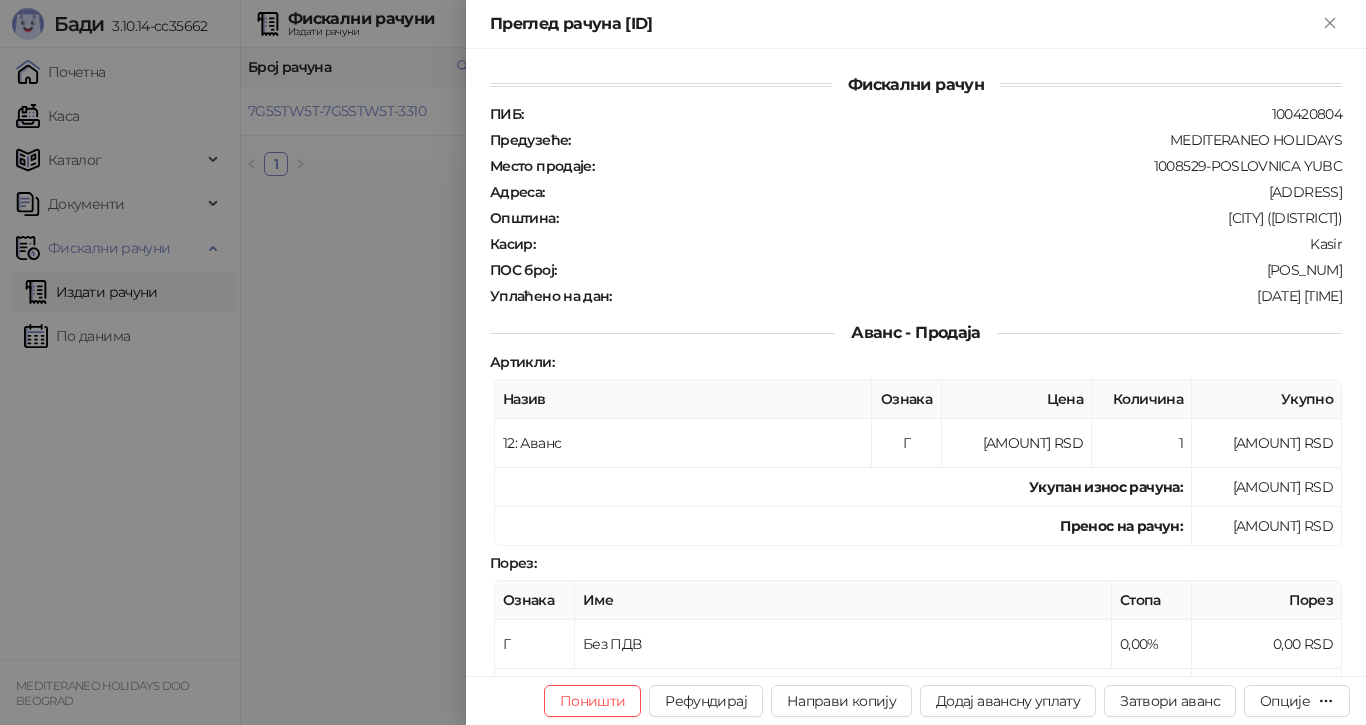 click at bounding box center (683, 362) 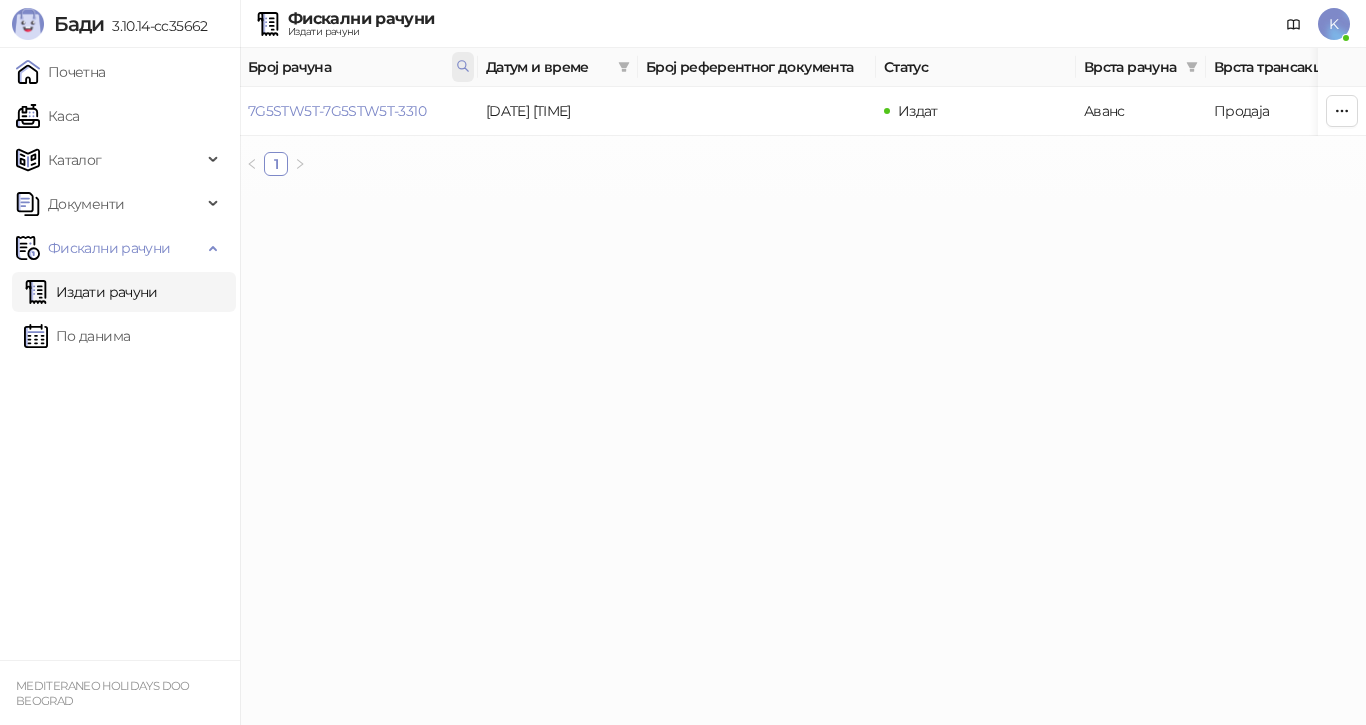 click at bounding box center [463, 67] 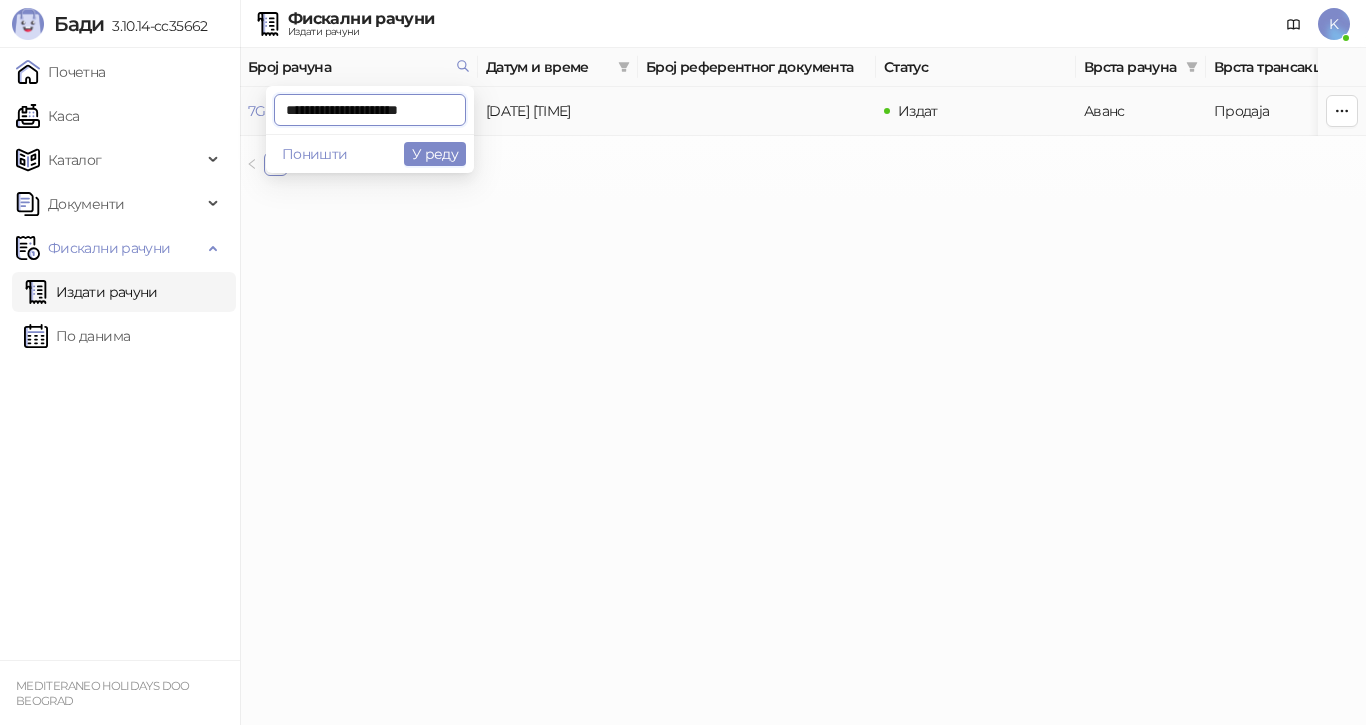 scroll, scrollTop: 0, scrollLeft: 9, axis: horizontal 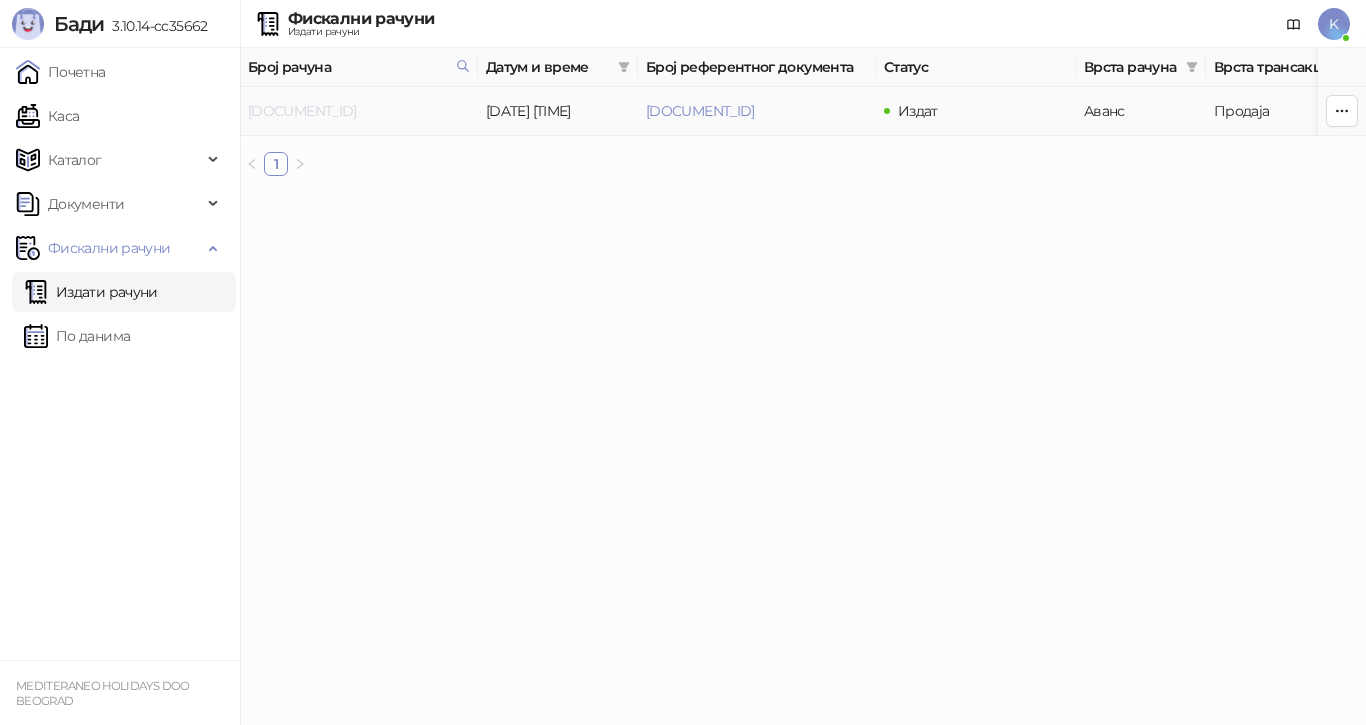 click on "[DOCUMENT_ID]" at bounding box center (302, 111) 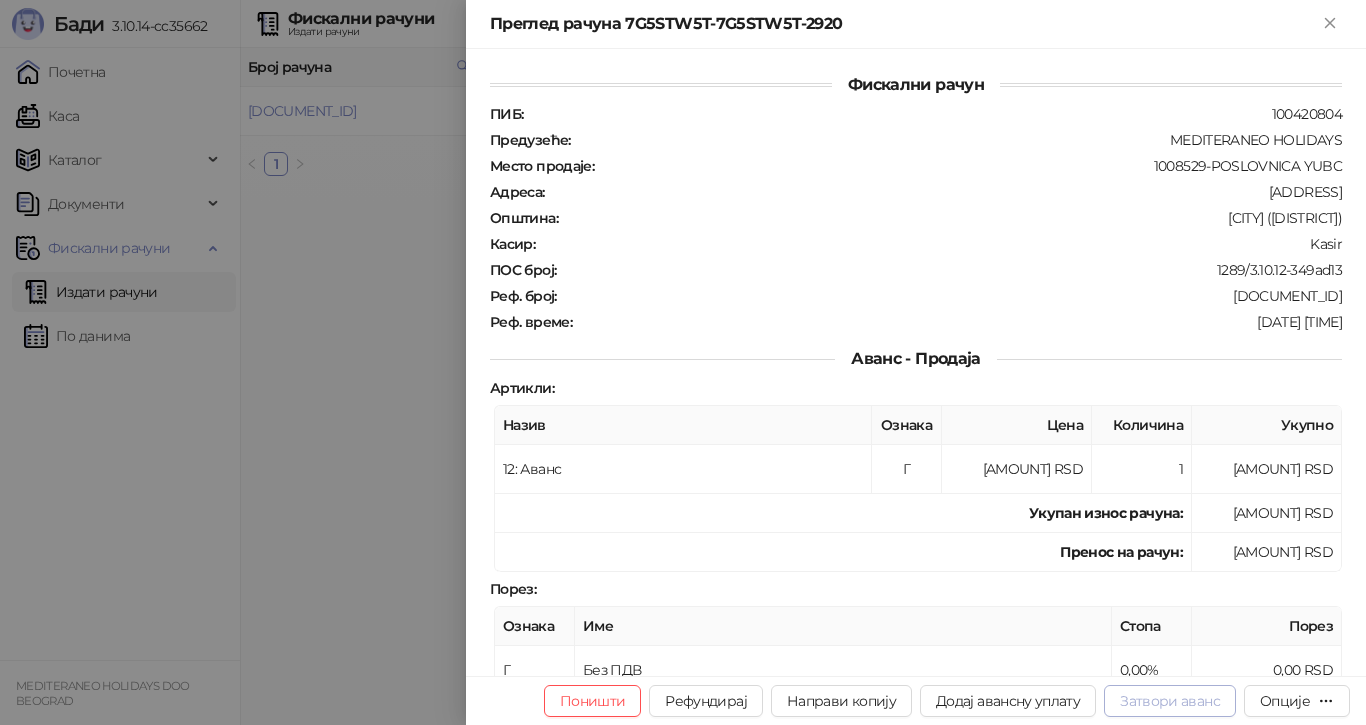 click on "Затвори аванс" at bounding box center (1170, 701) 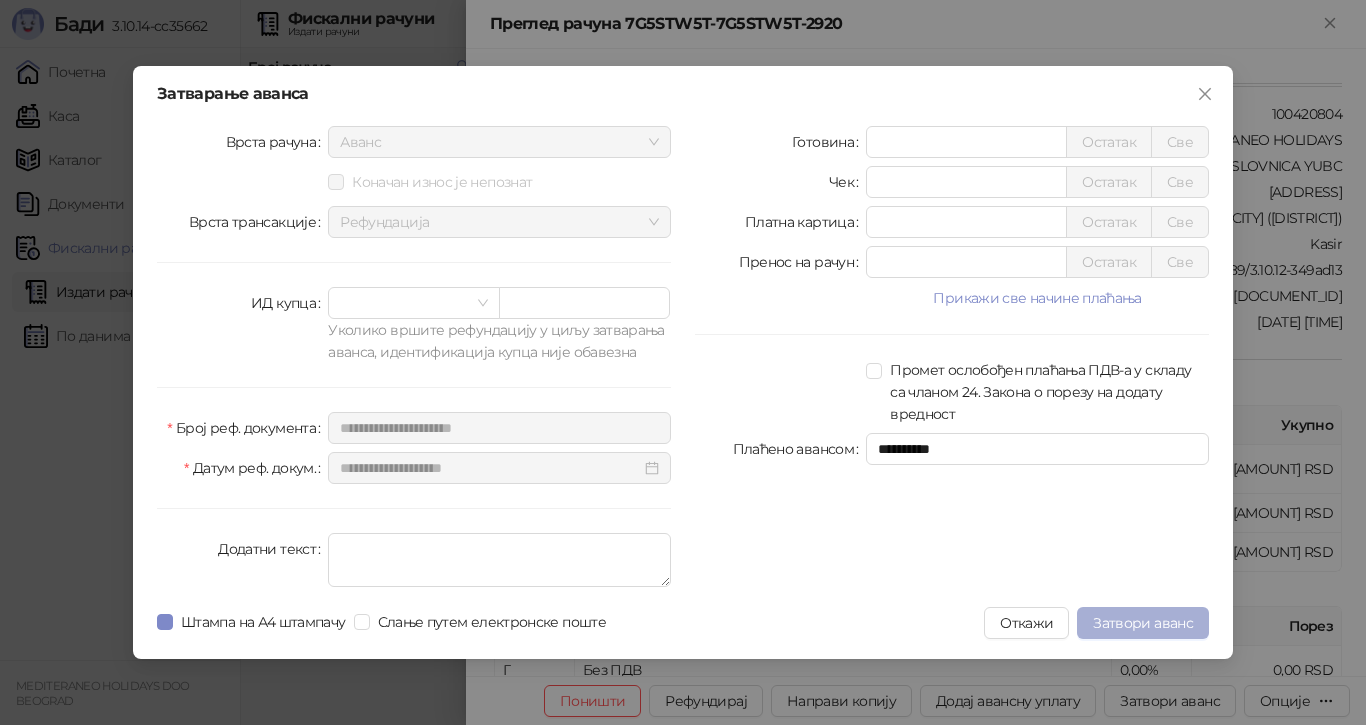 click on "Затвори аванс" at bounding box center [1143, 623] 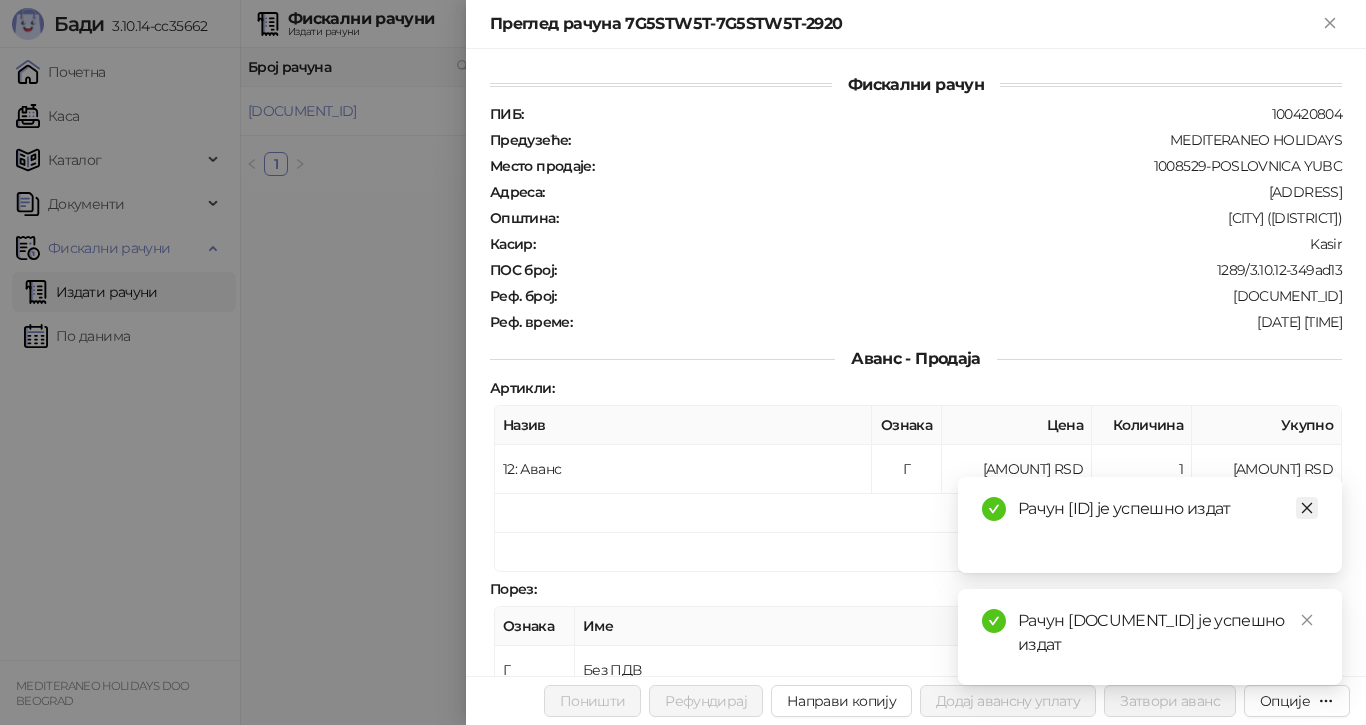 click 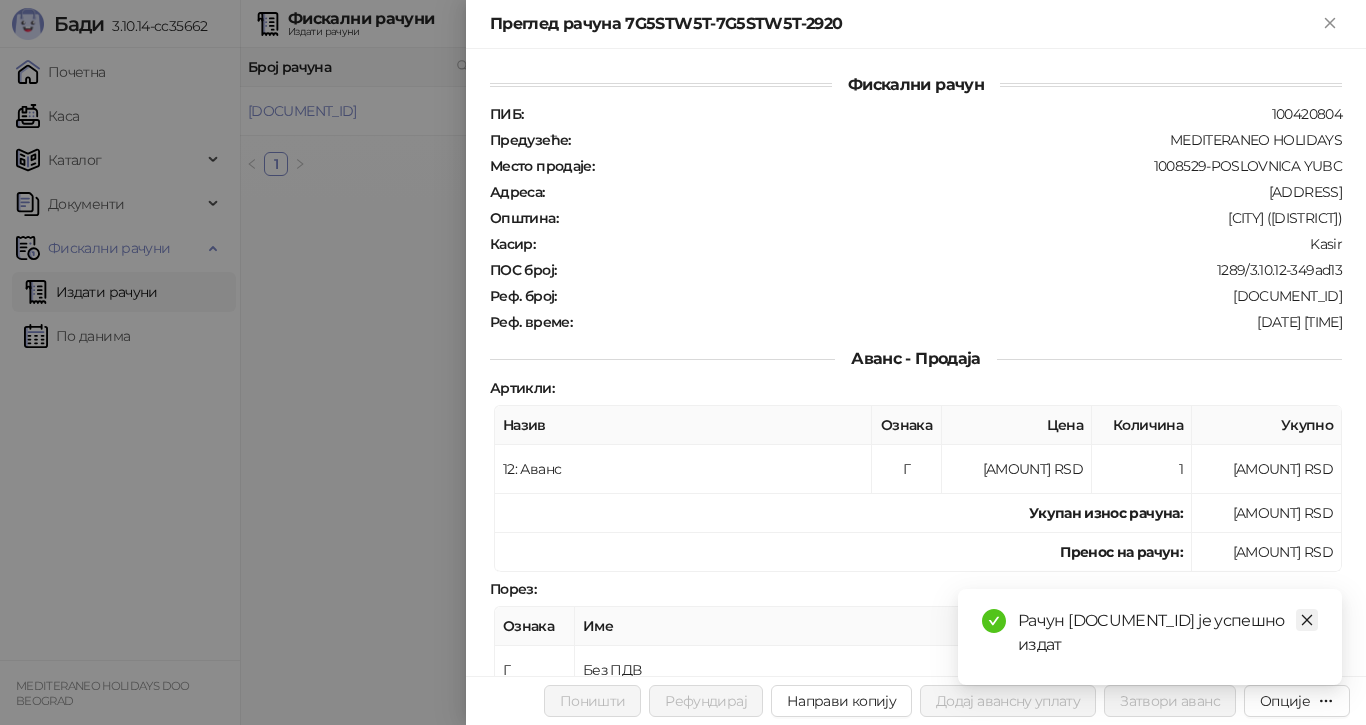 click 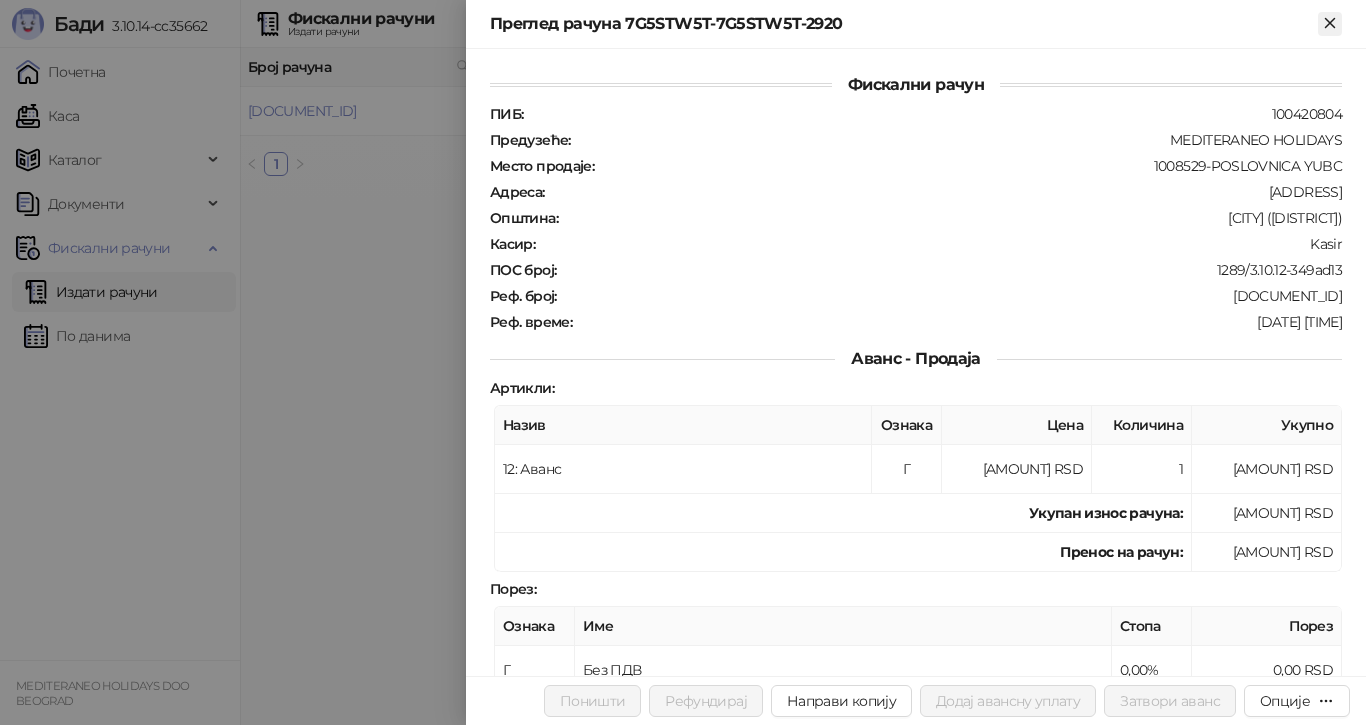click 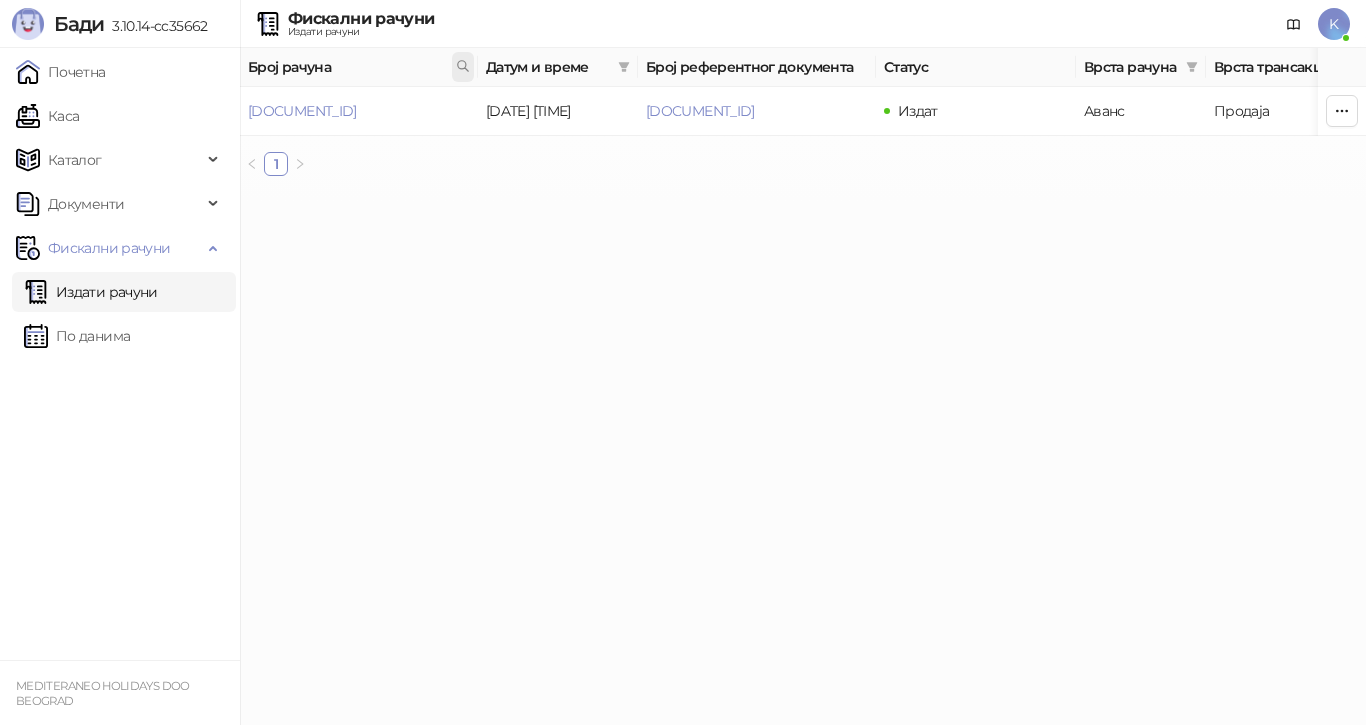 click 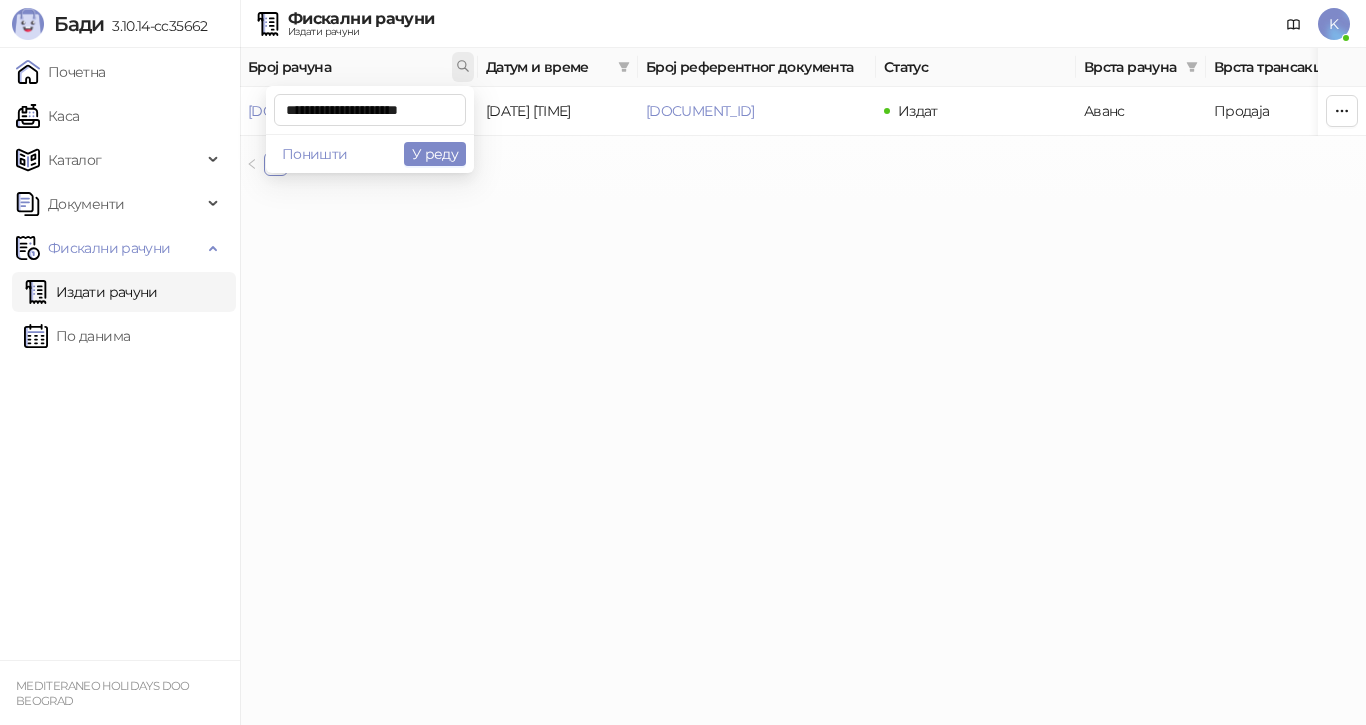 scroll, scrollTop: 0, scrollLeft: 6, axis: horizontal 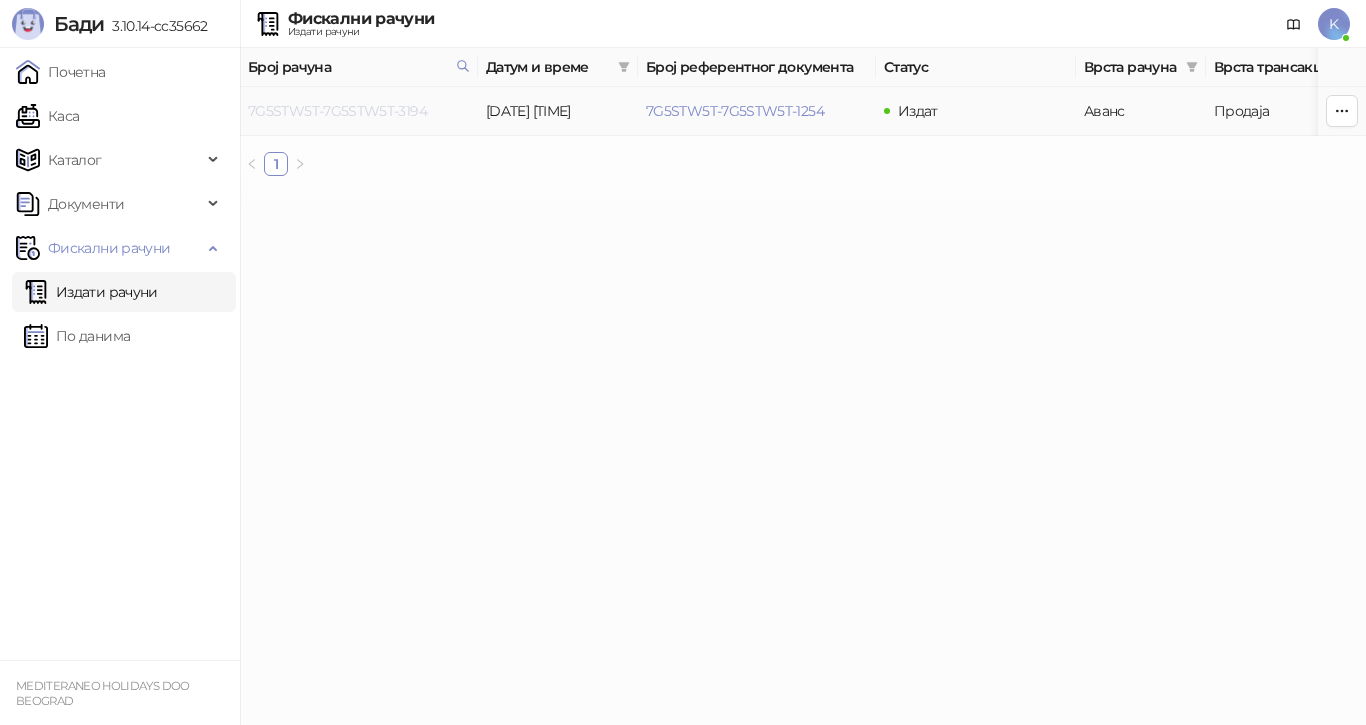 click on "7G5STW5T-7G5STW5T-3194" at bounding box center (337, 111) 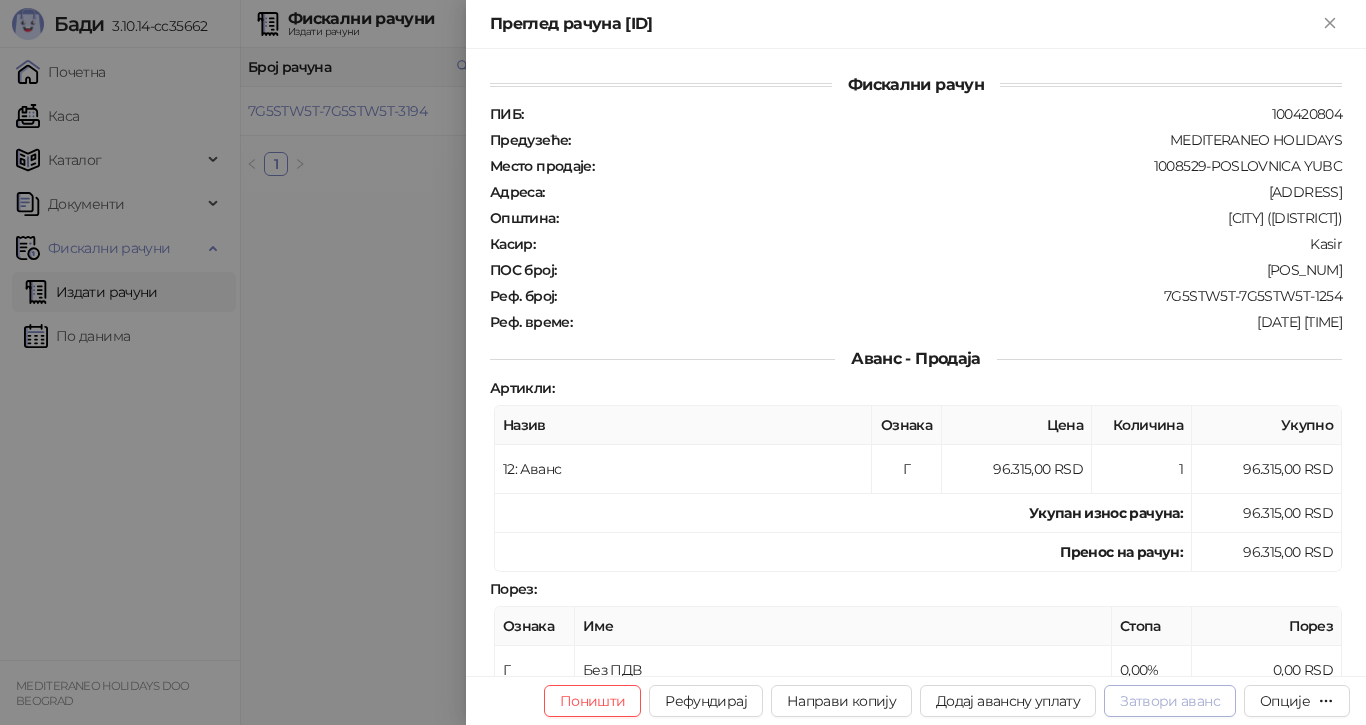 click on "Затвори аванс" at bounding box center (1170, 701) 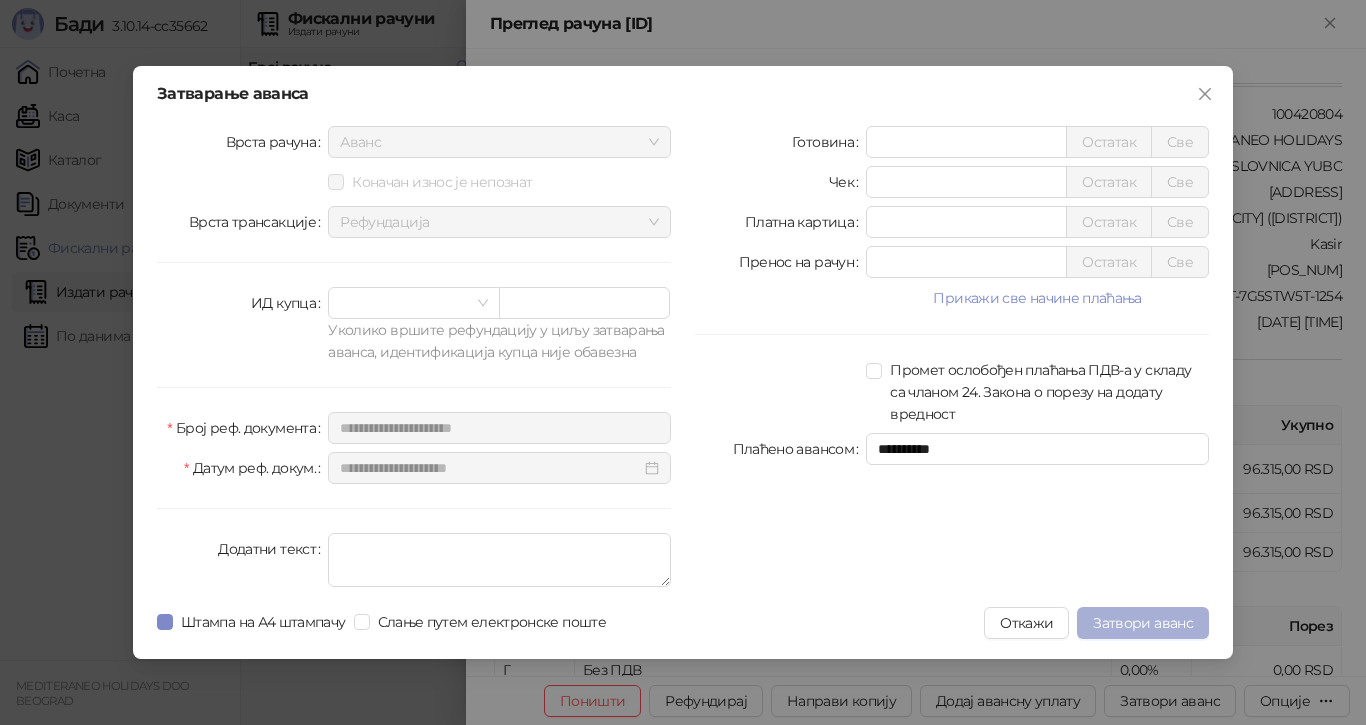 click on "Затвори аванс" at bounding box center (1143, 623) 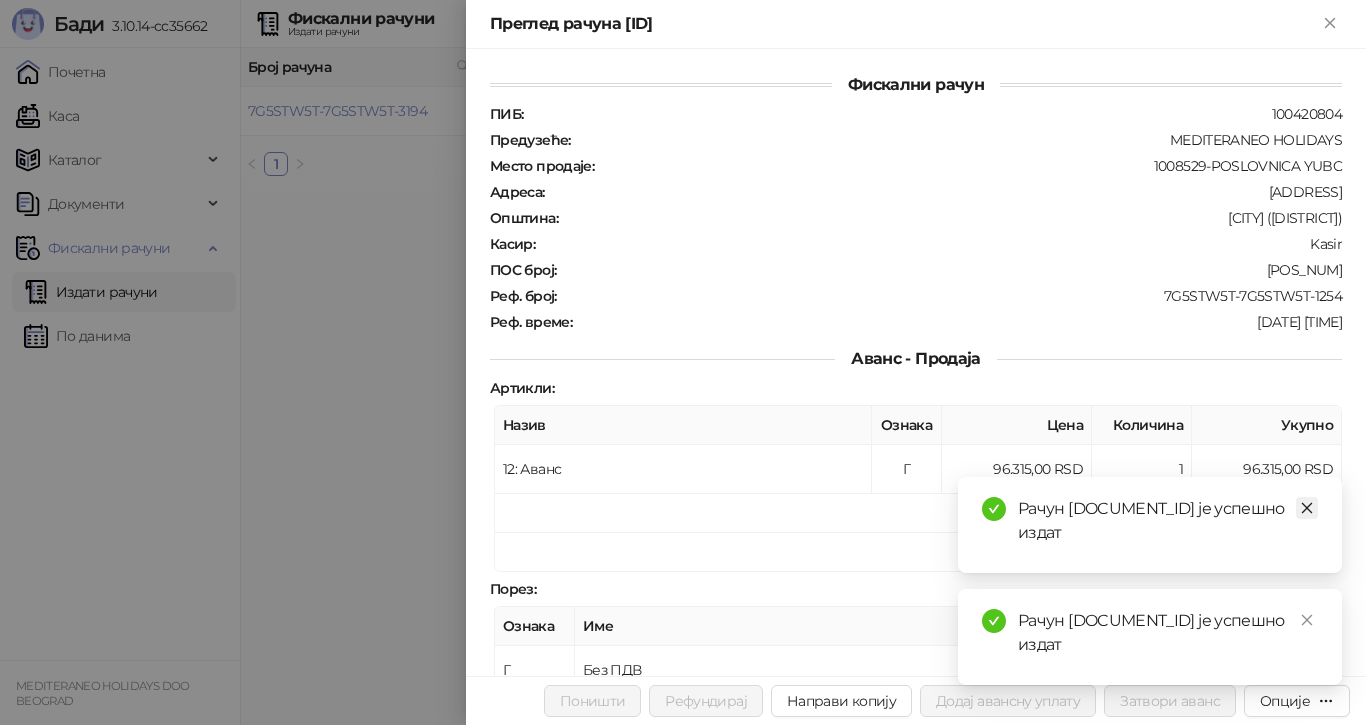 click 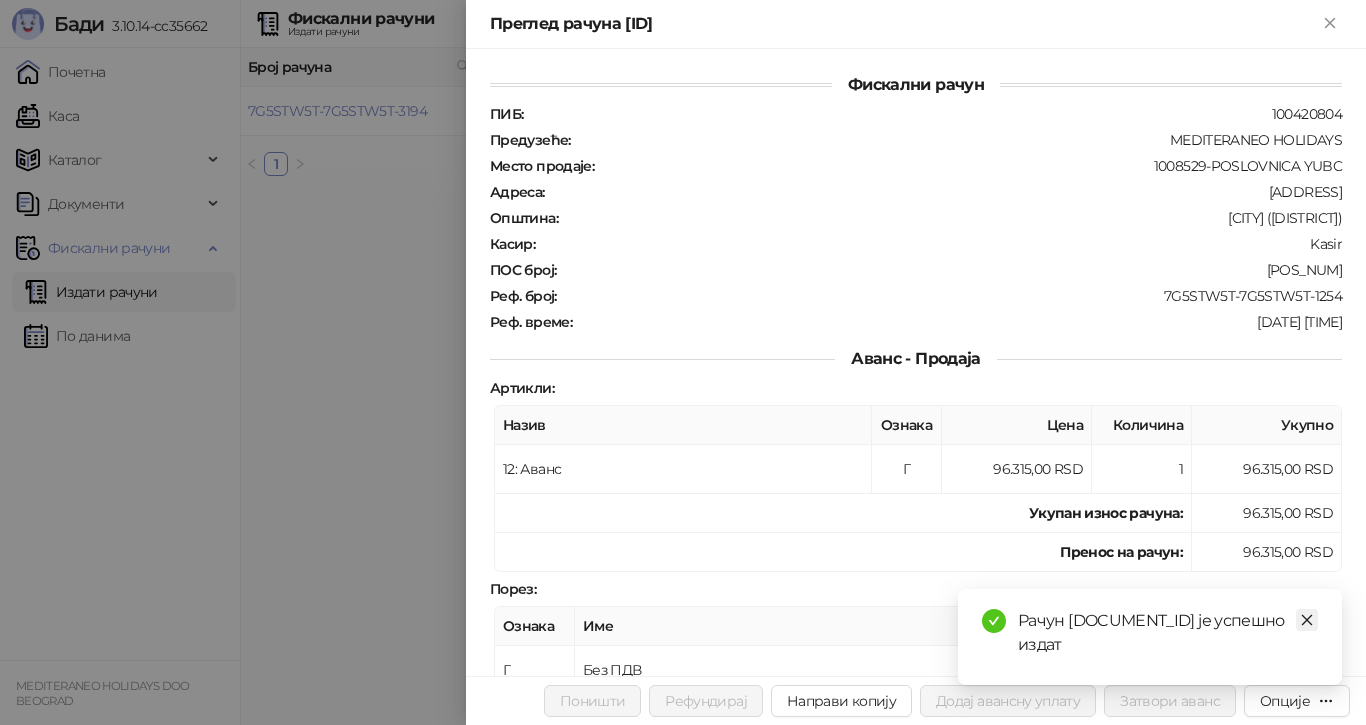 click 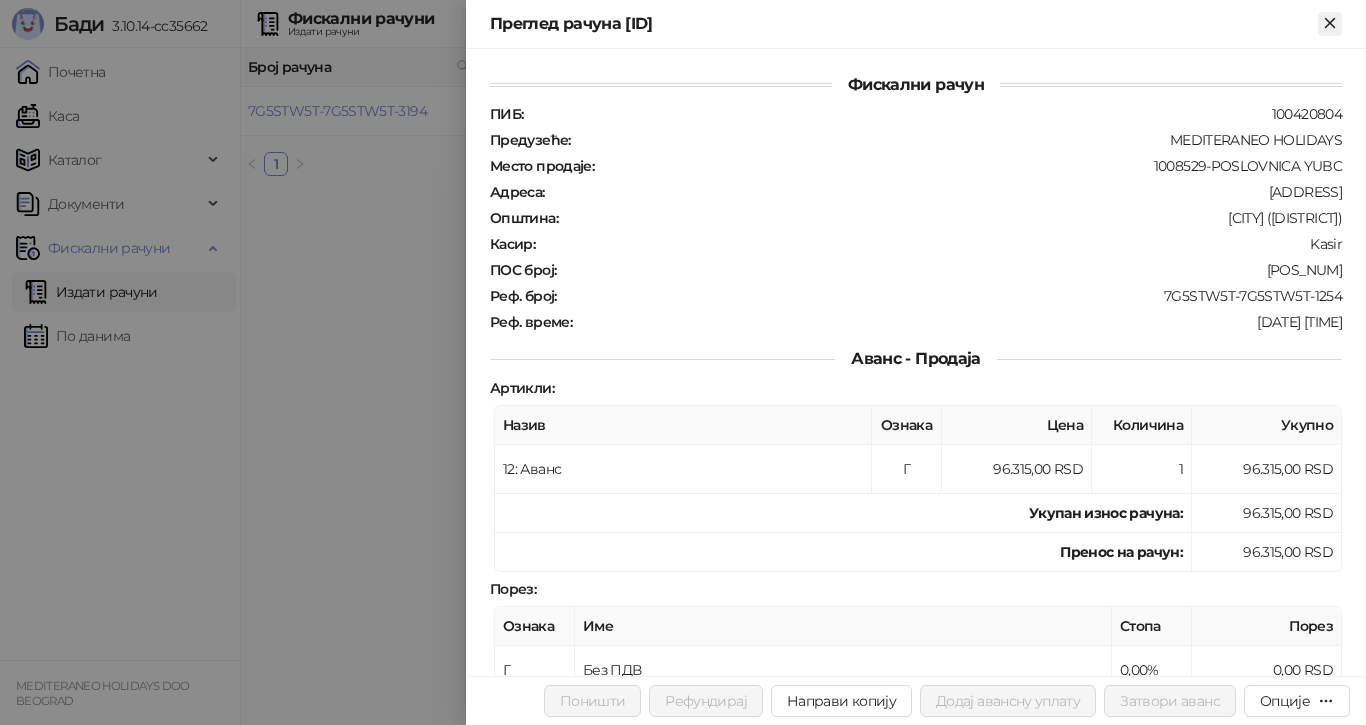 click 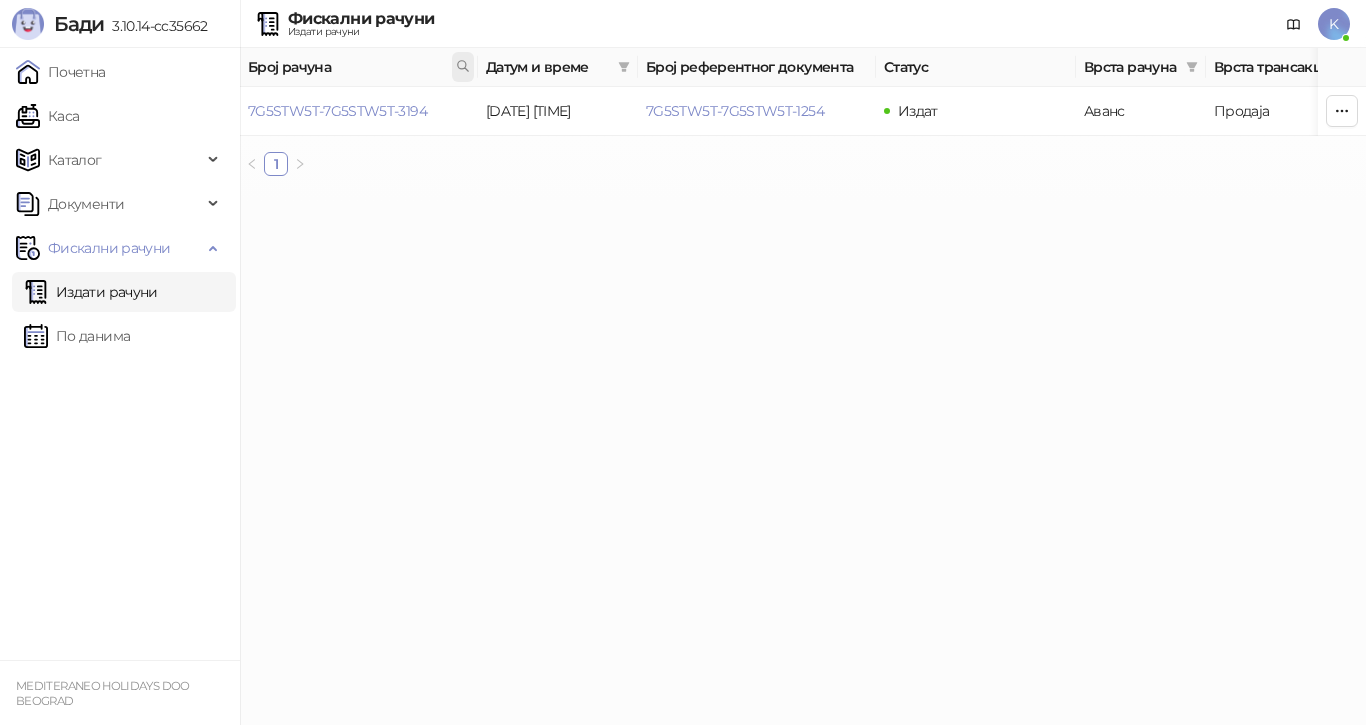 click 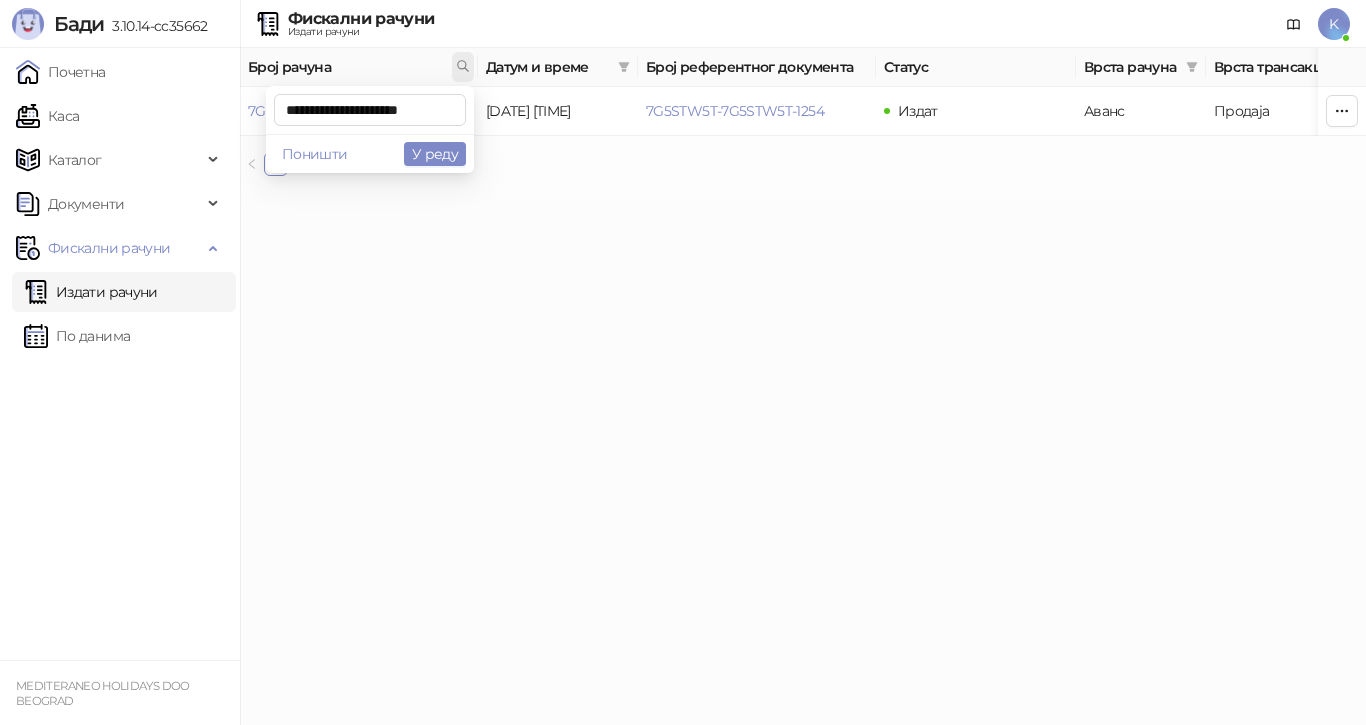 scroll, scrollTop: 0, scrollLeft: 9, axis: horizontal 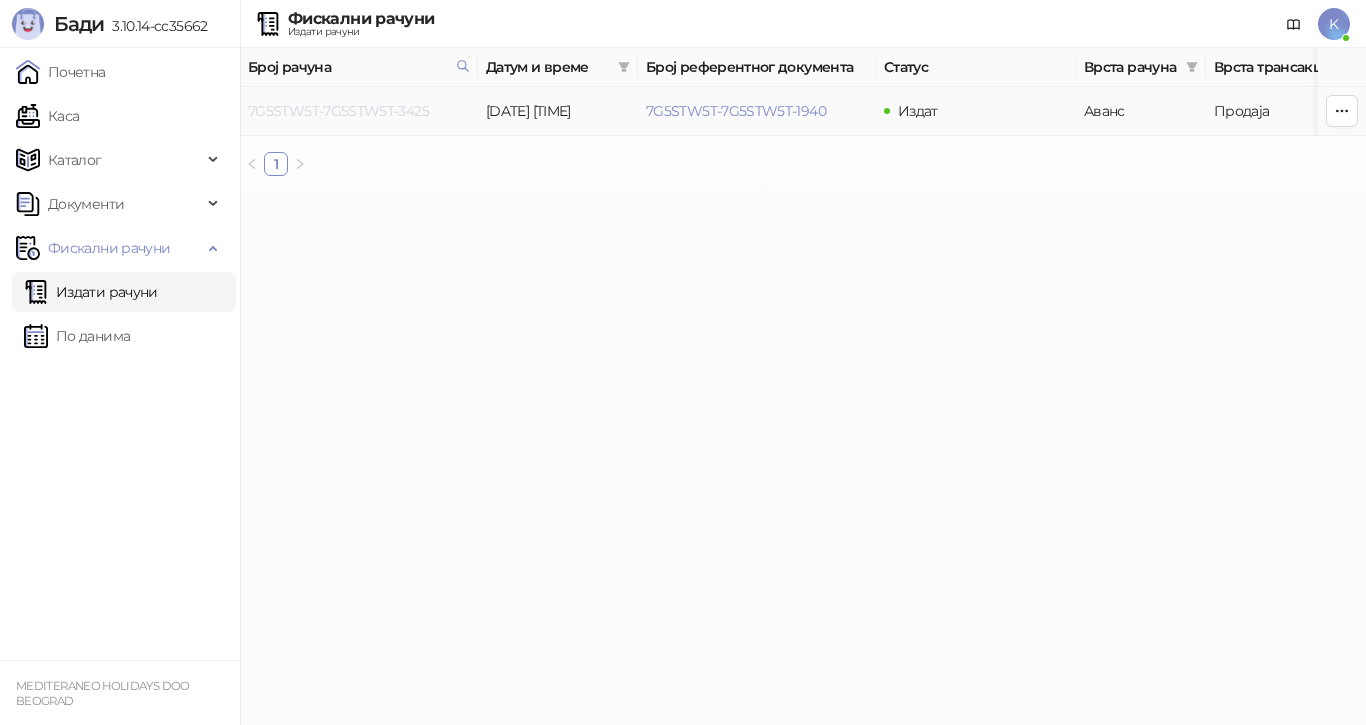 click on "7G5STW5T-7G5STW5T-3425" at bounding box center (338, 111) 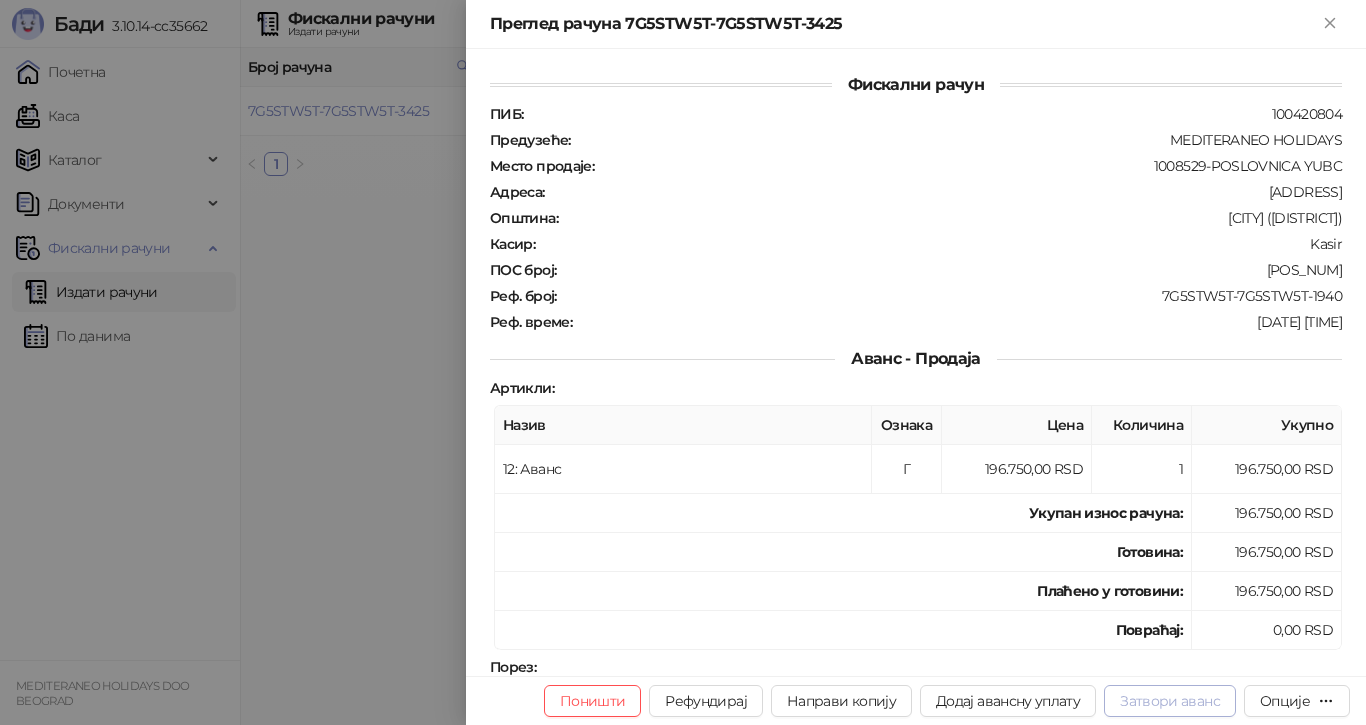 click on "Затвори аванс" at bounding box center (1170, 701) 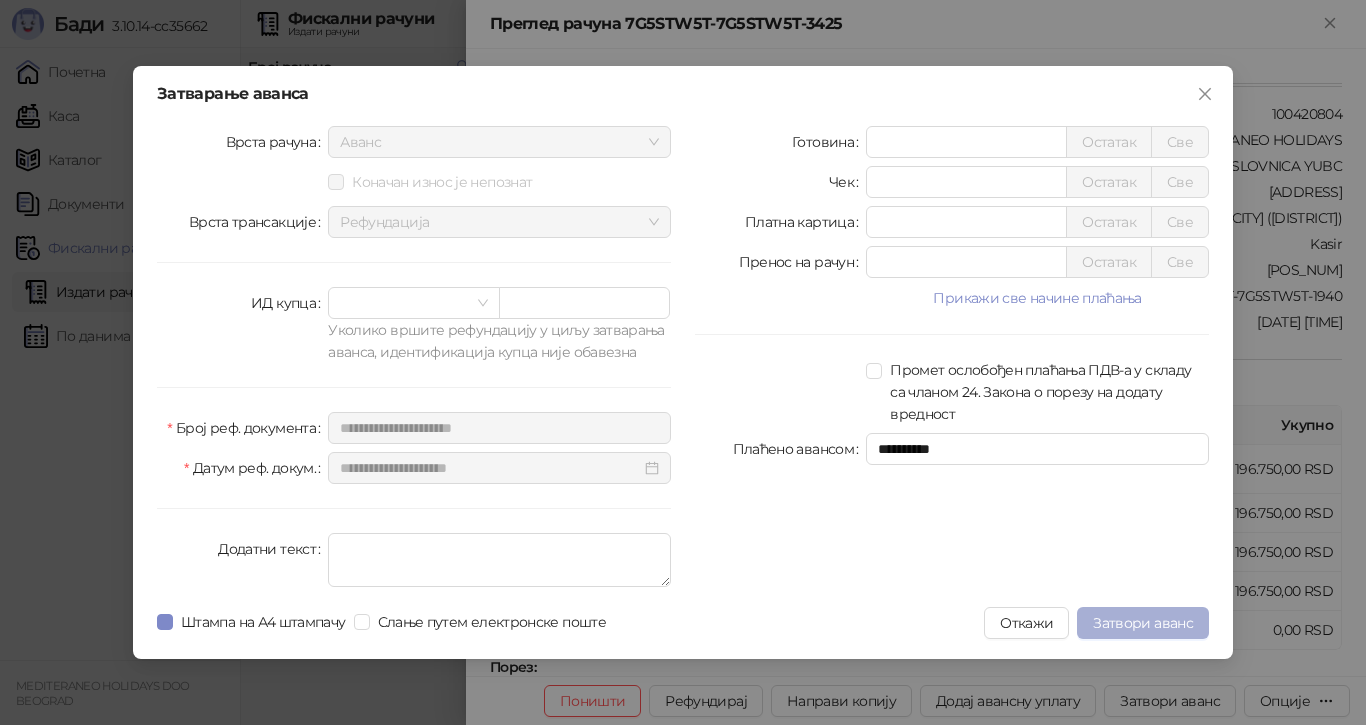 click on "Затвори аванс" at bounding box center [1143, 623] 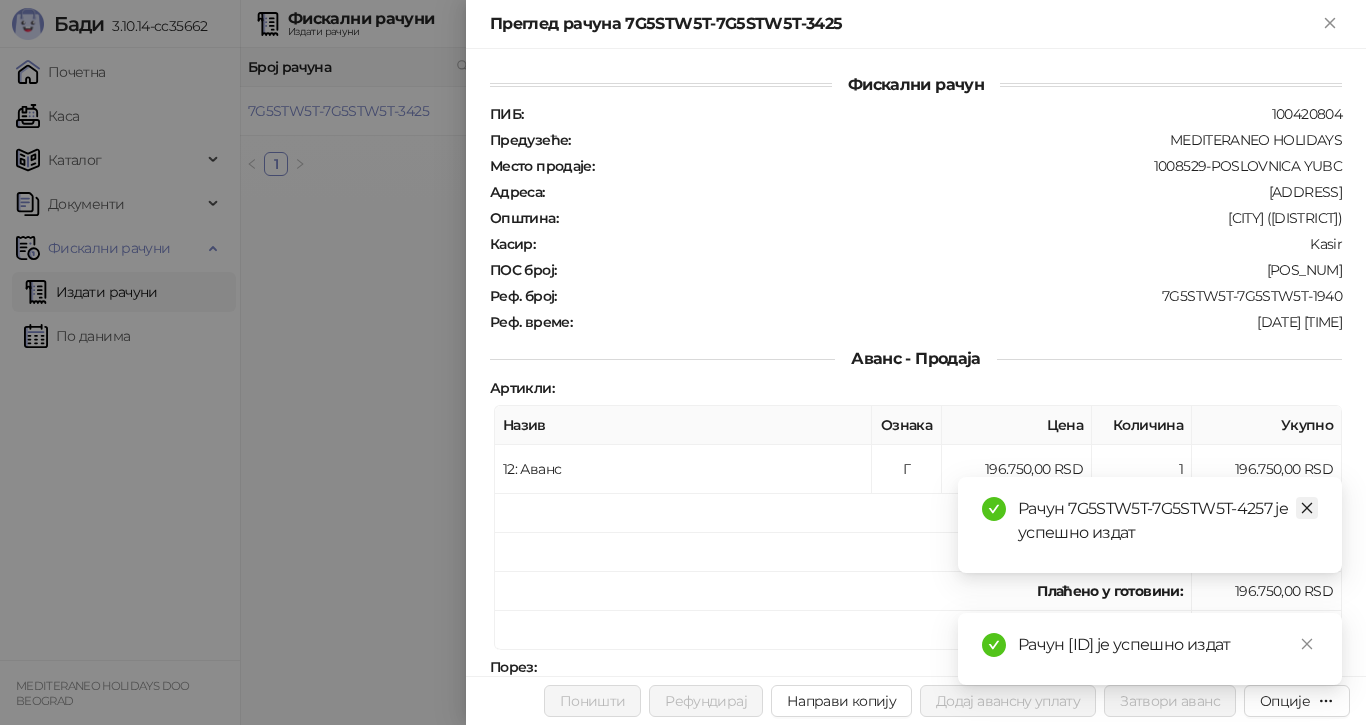 click 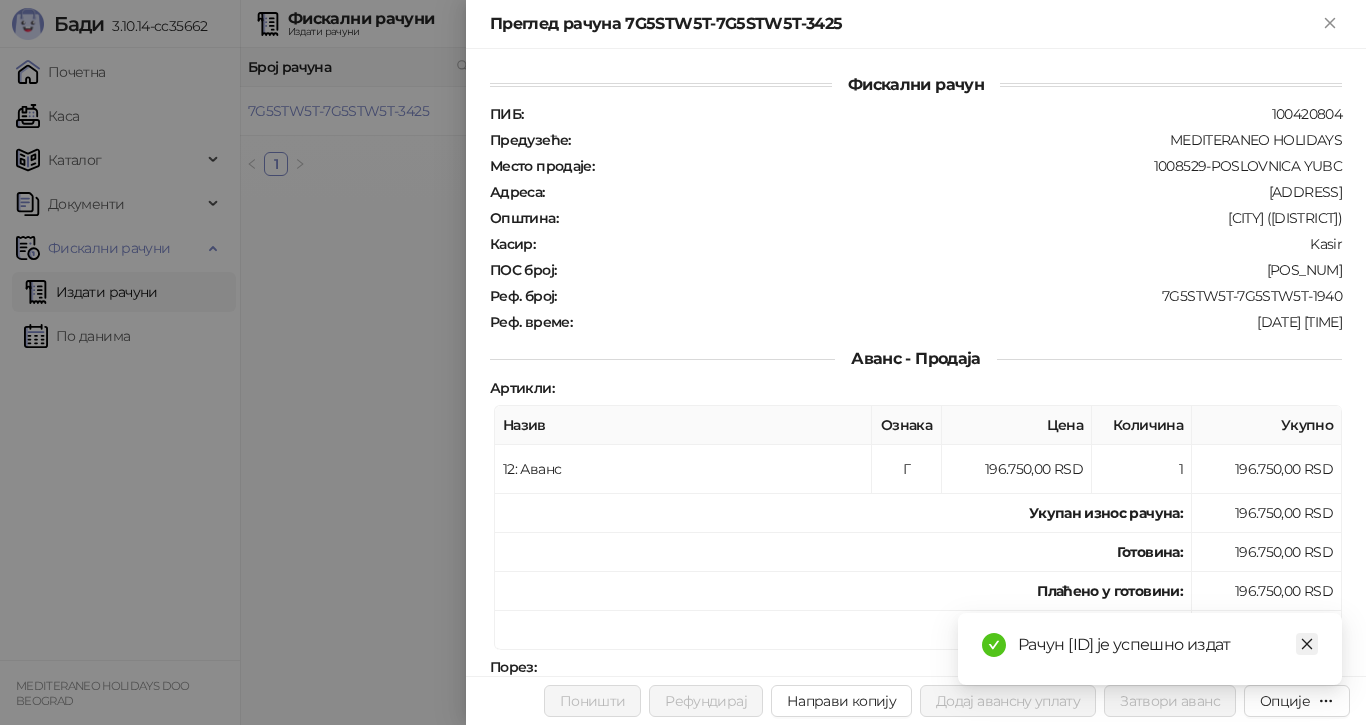 click 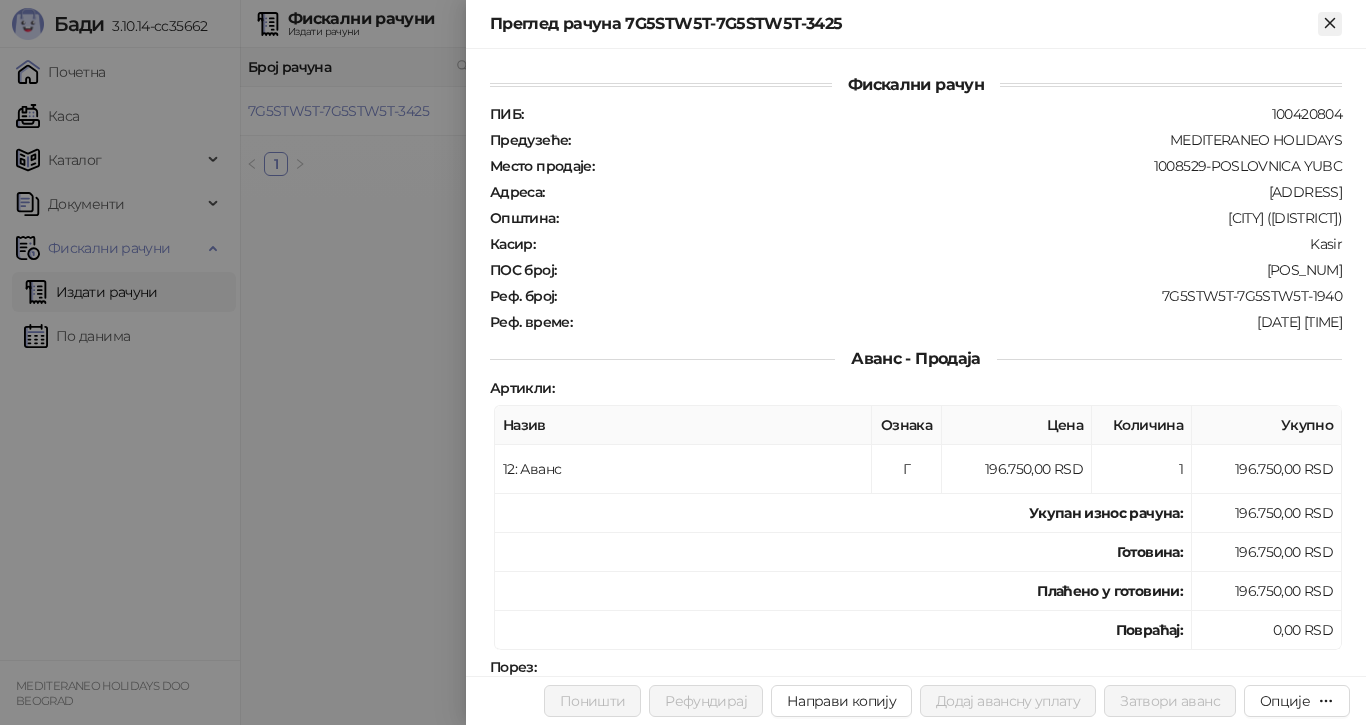 click 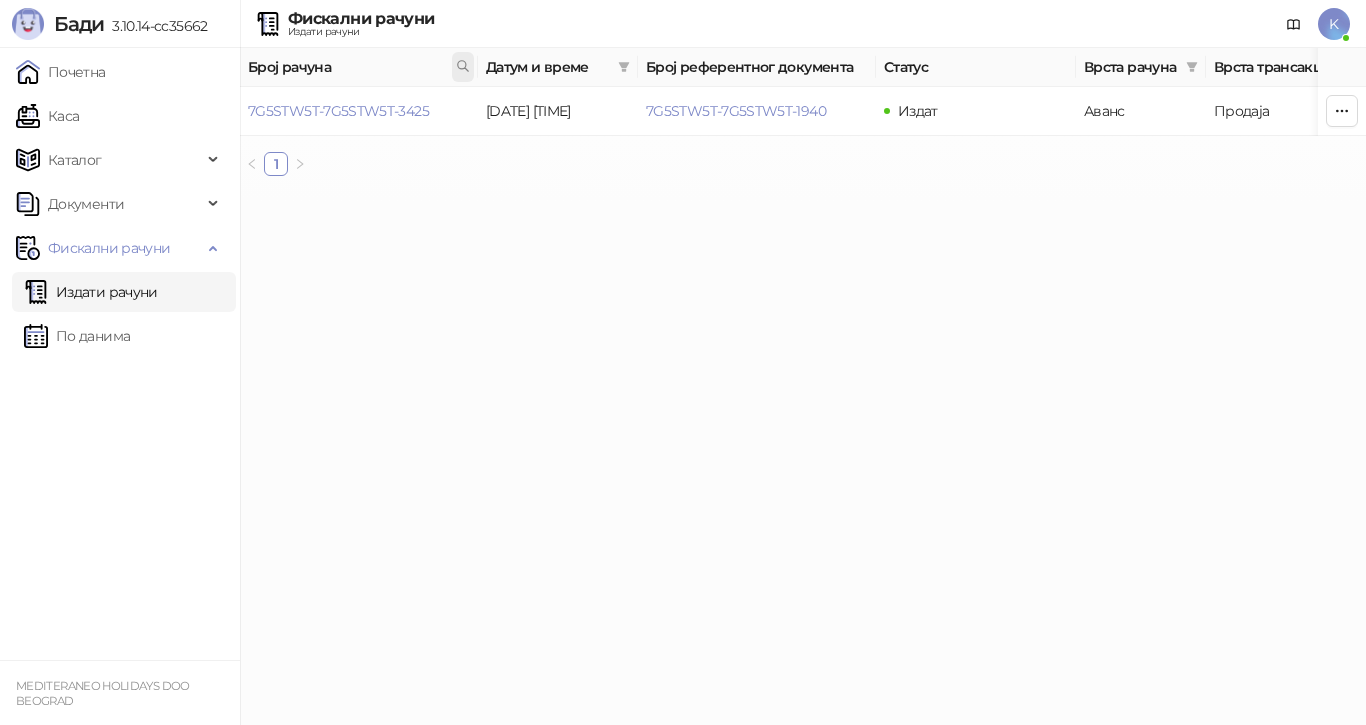click 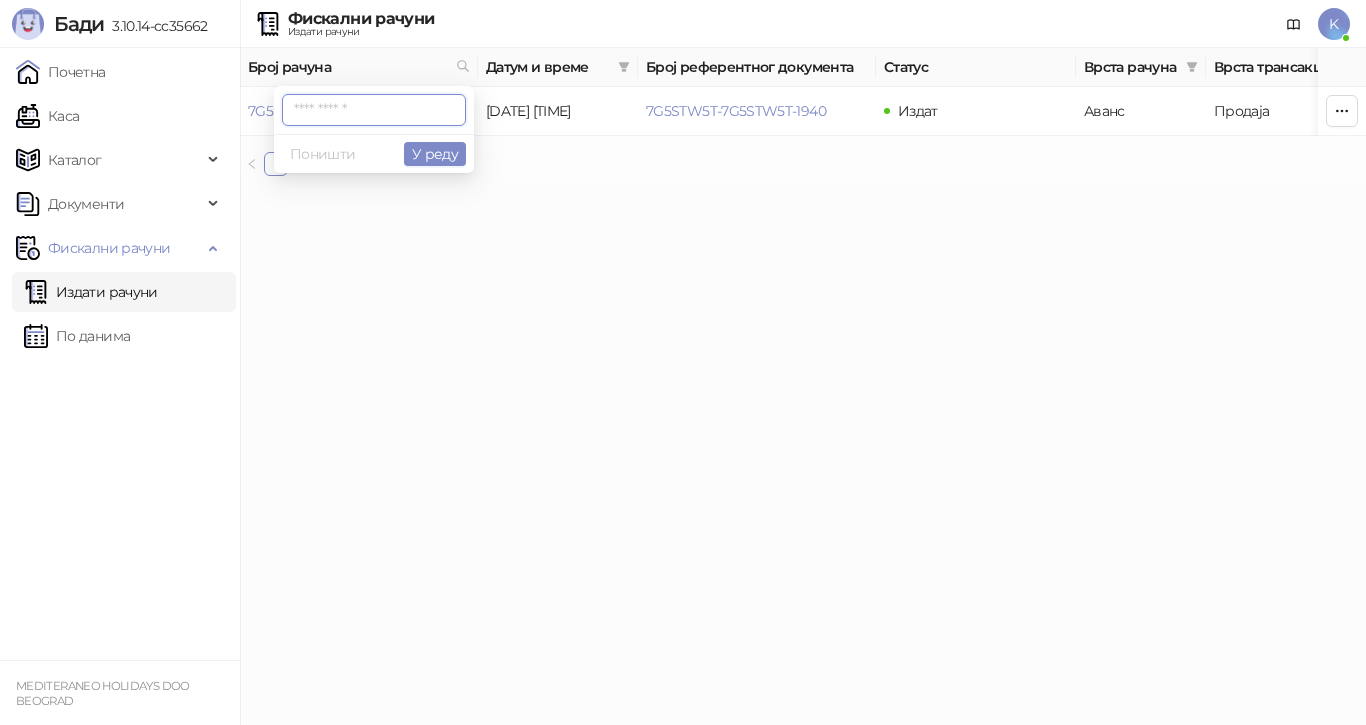 click on "Бади 3.10.14-cc35662 Почетна Каса Каталог Документи Фискални рачуни Издати рачуни По данима MEDITERANEO HOLIDAYS DOO BEOGRAD Фискални рачуни Издати рачуни K  Број рачуна Датум и време Број референтног документа Статус Врста рачуна Врста трансакције Износ Касир Продајно место                     7G5STW5T-7G5STW5T-3425 [DATE] [TIME] 7G5STW5T-7G5STW5T-1940 Издат Аванс Продаја 196.750,00 RSD Kasir   Poslovnica YBC 1 ФИСКАЛНИ РАЧУН ПИБ:  100420804 Предузеће:  MEDITERANEO HOLIDAYS Место продаје:  1008529-POSLOVNICA YUBC  Адреса:  БУЛЕВАР МИХАЈЛА ПУПИНА 10В 1   Општина:  [CITY] ([DISTRICT]) Касир:  Kasir   ЕСИР број:  1289/3.10.14-cc35662 Реф. број:  7G5STW5T-7G5STW5T-4257 # Цена" at bounding box center [683, 96] 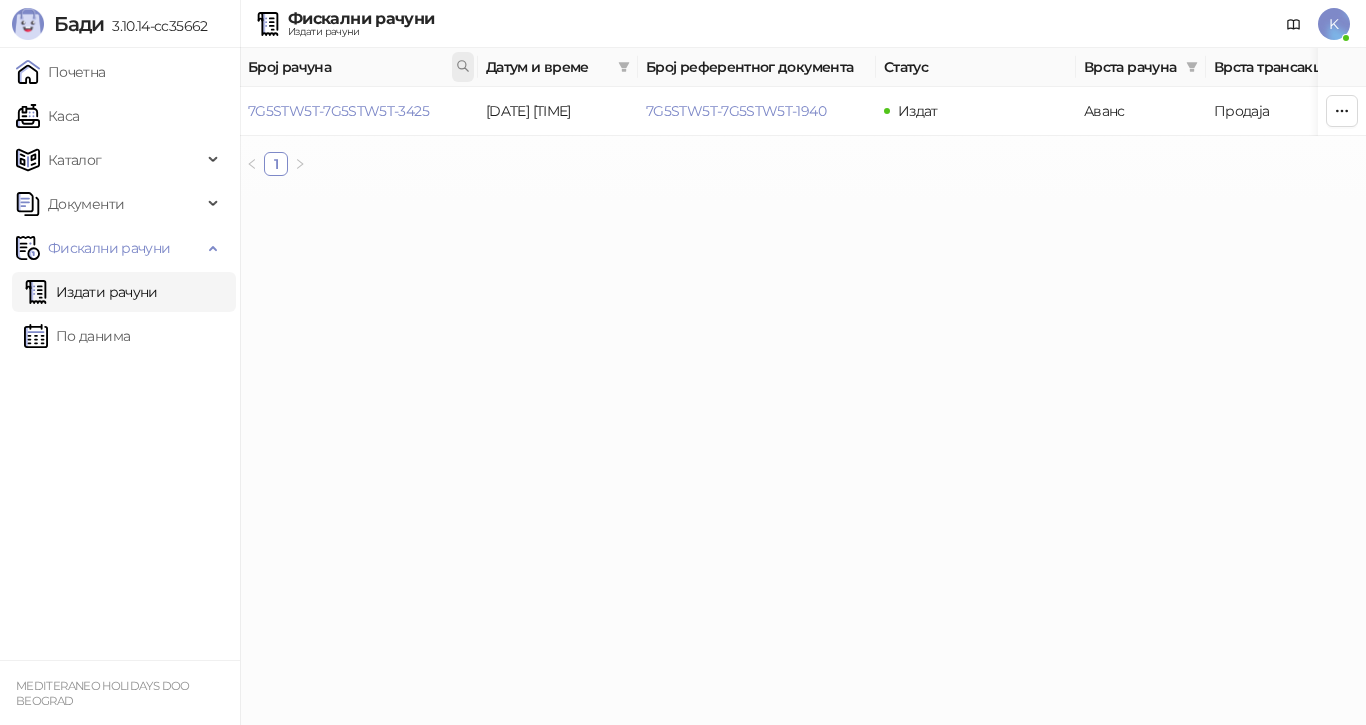 click 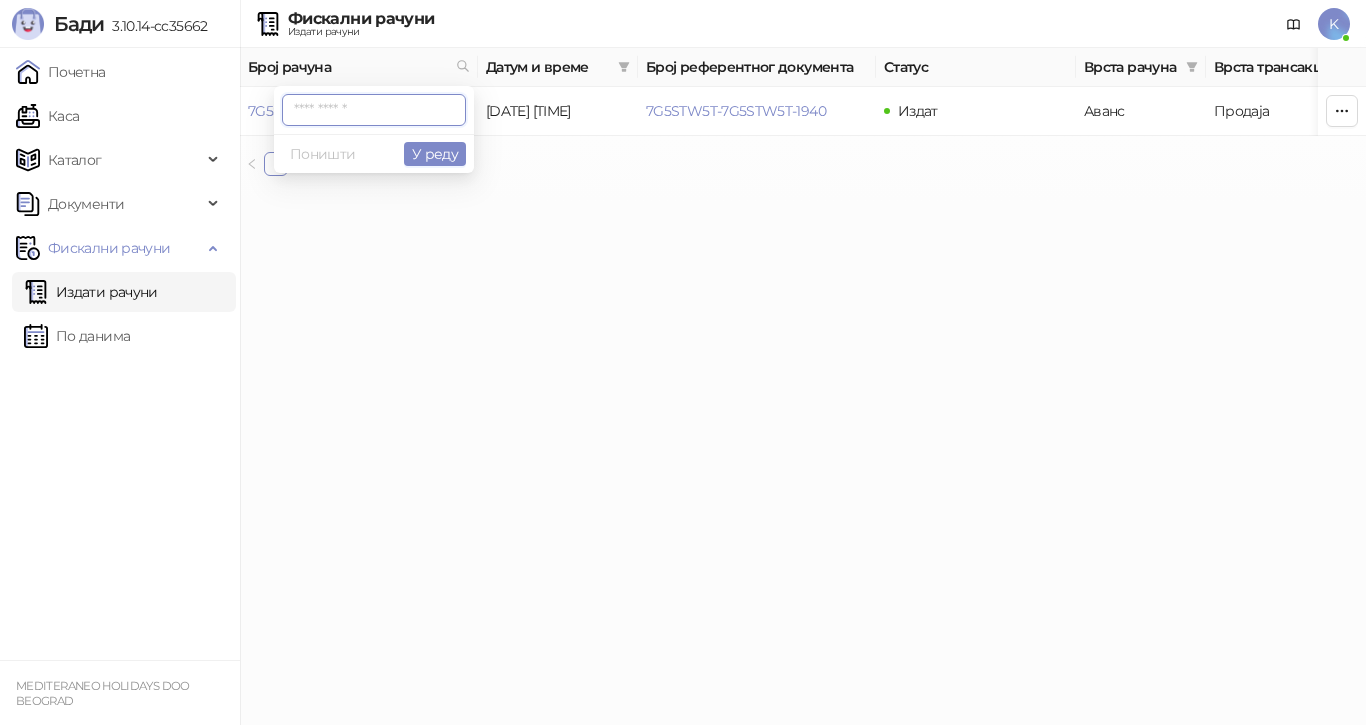 paste on "**********" 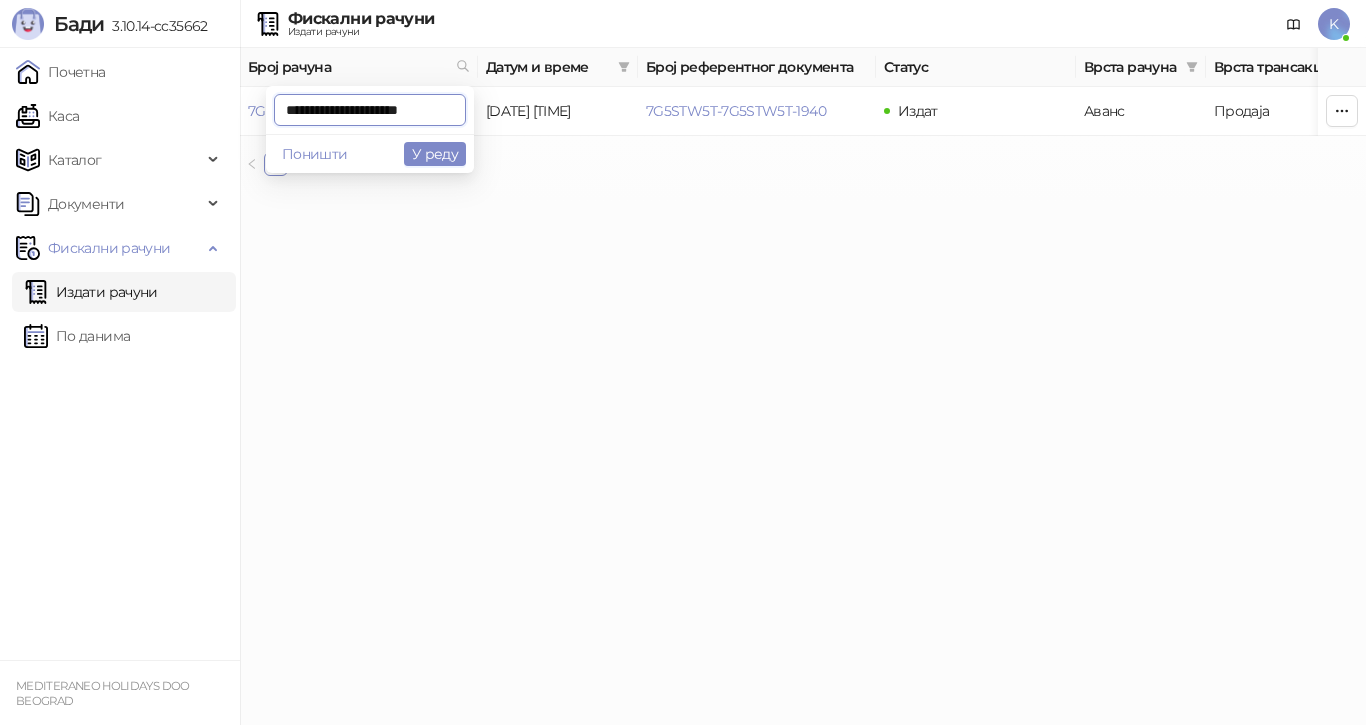 scroll, scrollTop: 0, scrollLeft: 10, axis: horizontal 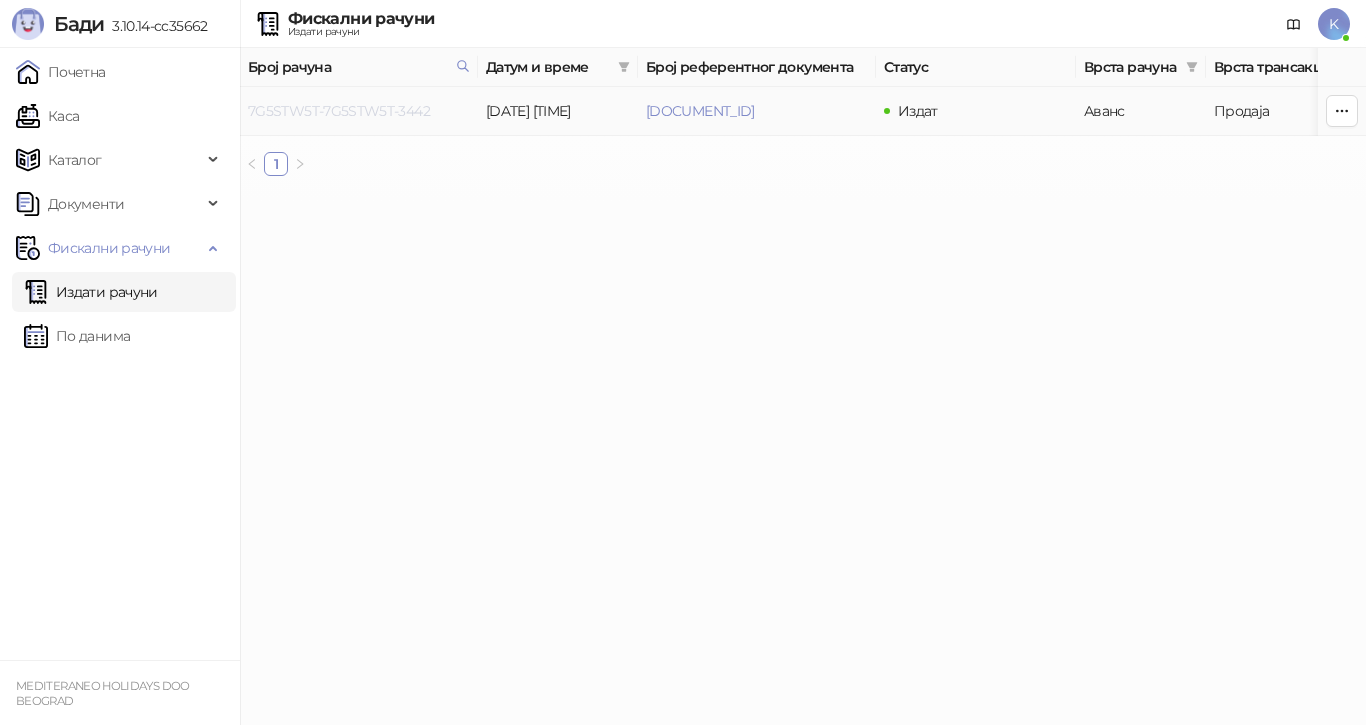 click on "7G5STW5T-7G5STW5T-3442" at bounding box center (339, 111) 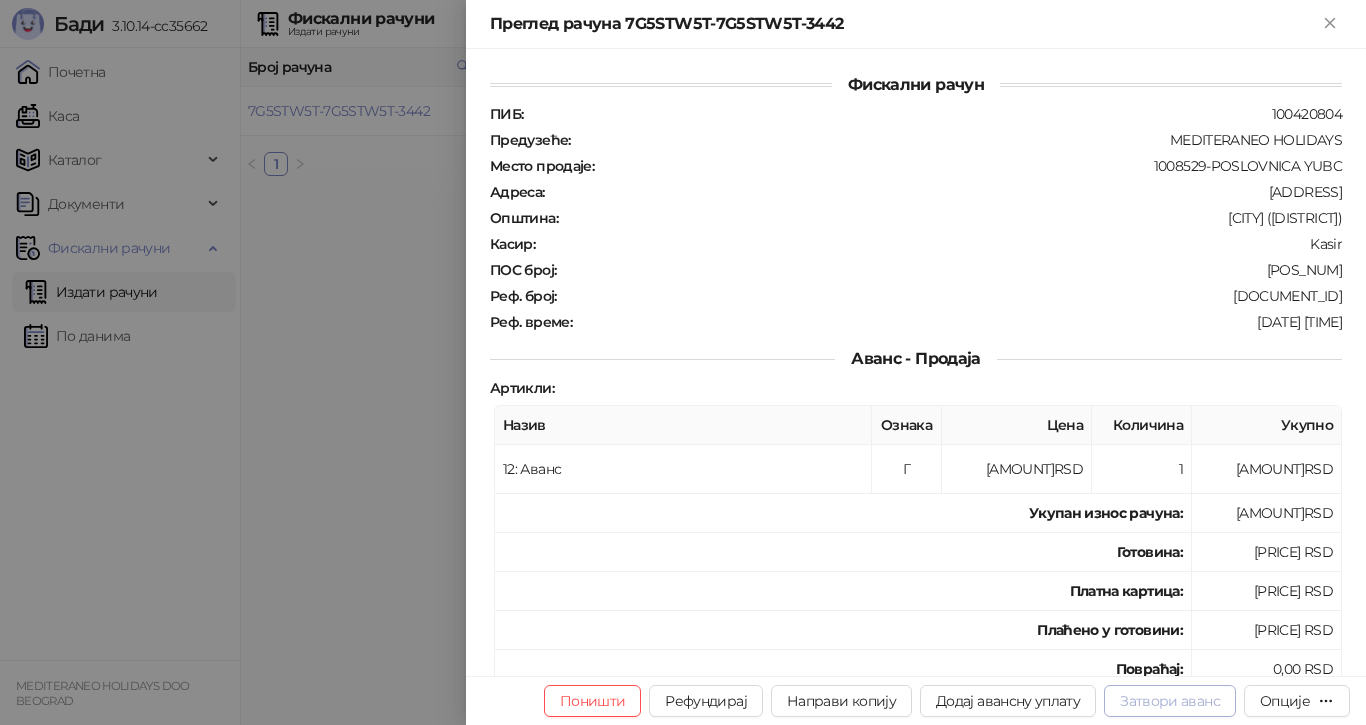 click on "Затвори аванс" at bounding box center (1170, 701) 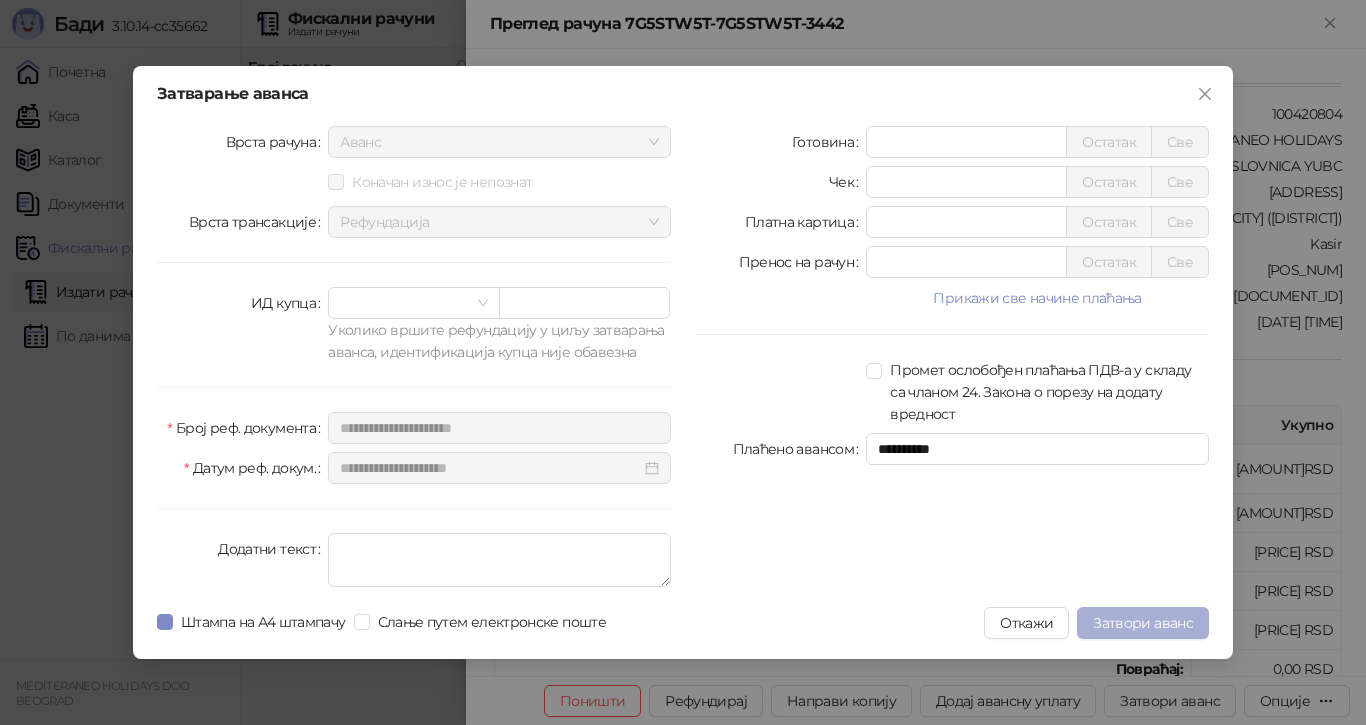 click on "Затвори аванс" at bounding box center [1143, 623] 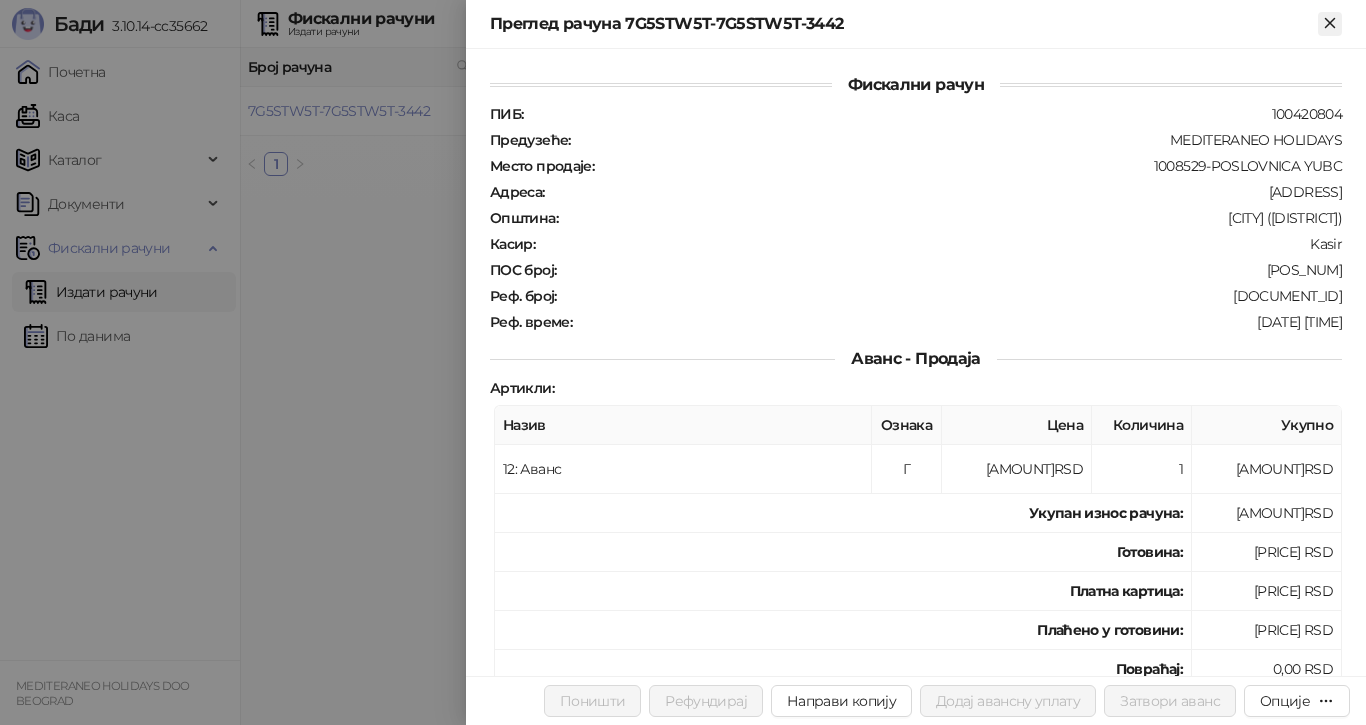 click 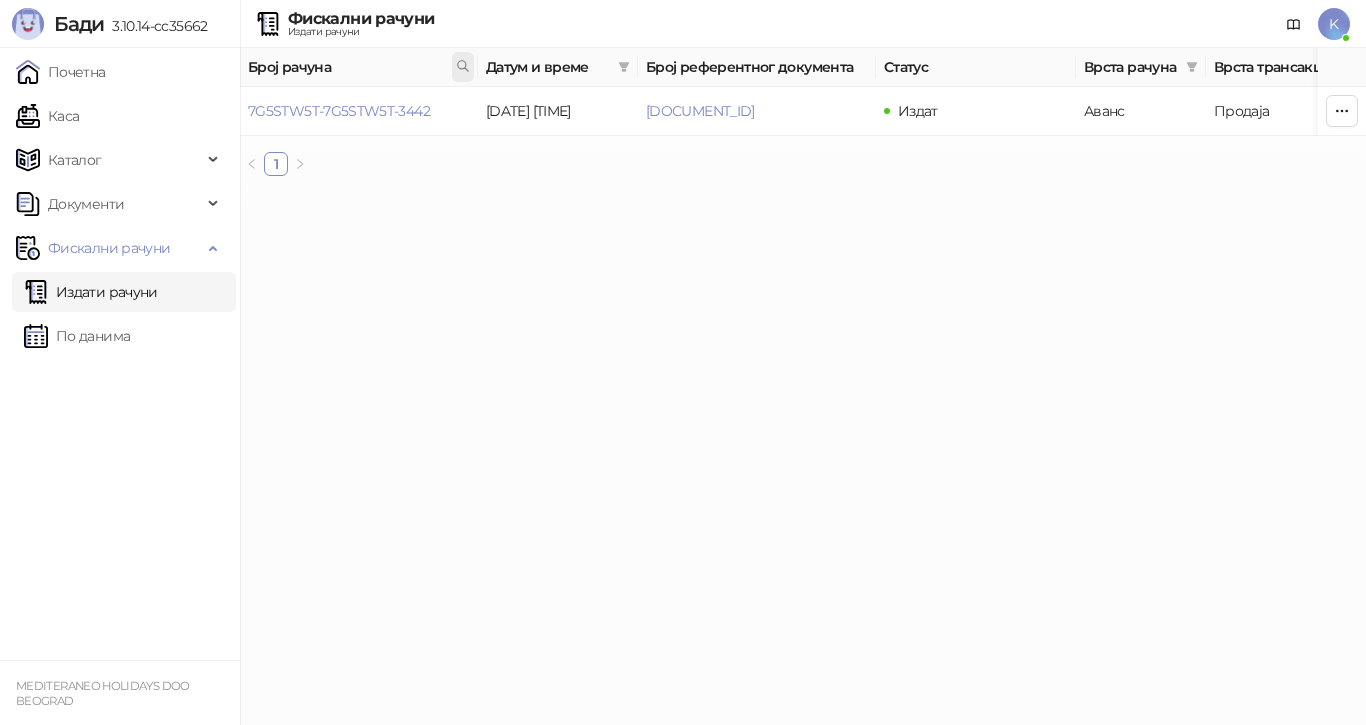 click 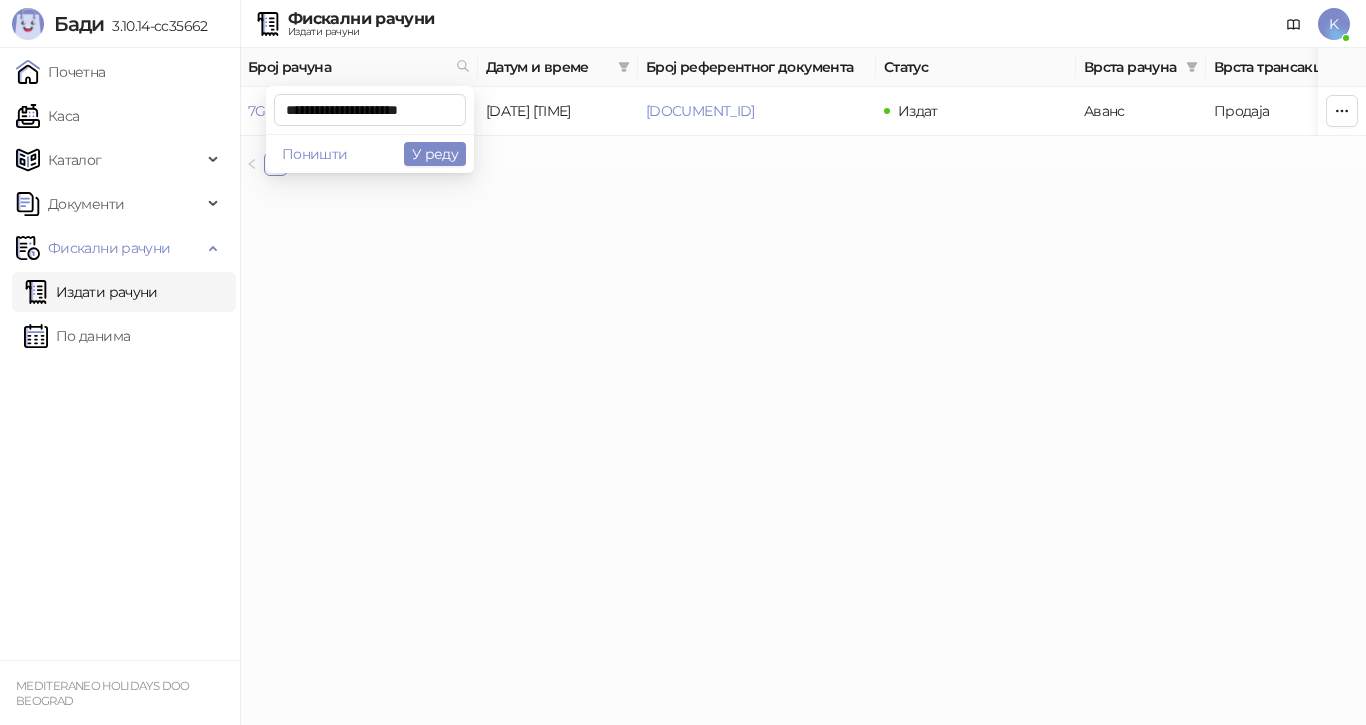 scroll, scrollTop: 0, scrollLeft: 10, axis: horizontal 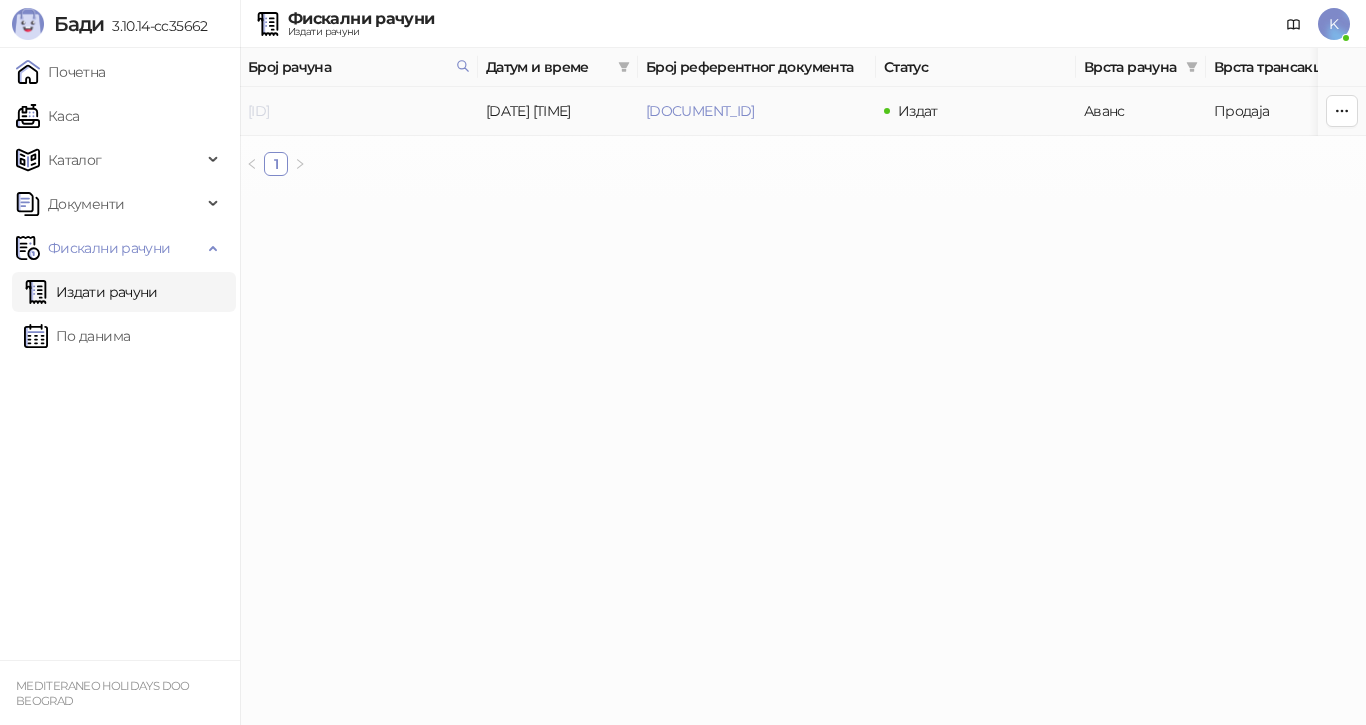 click on "[ID]" at bounding box center (258, 111) 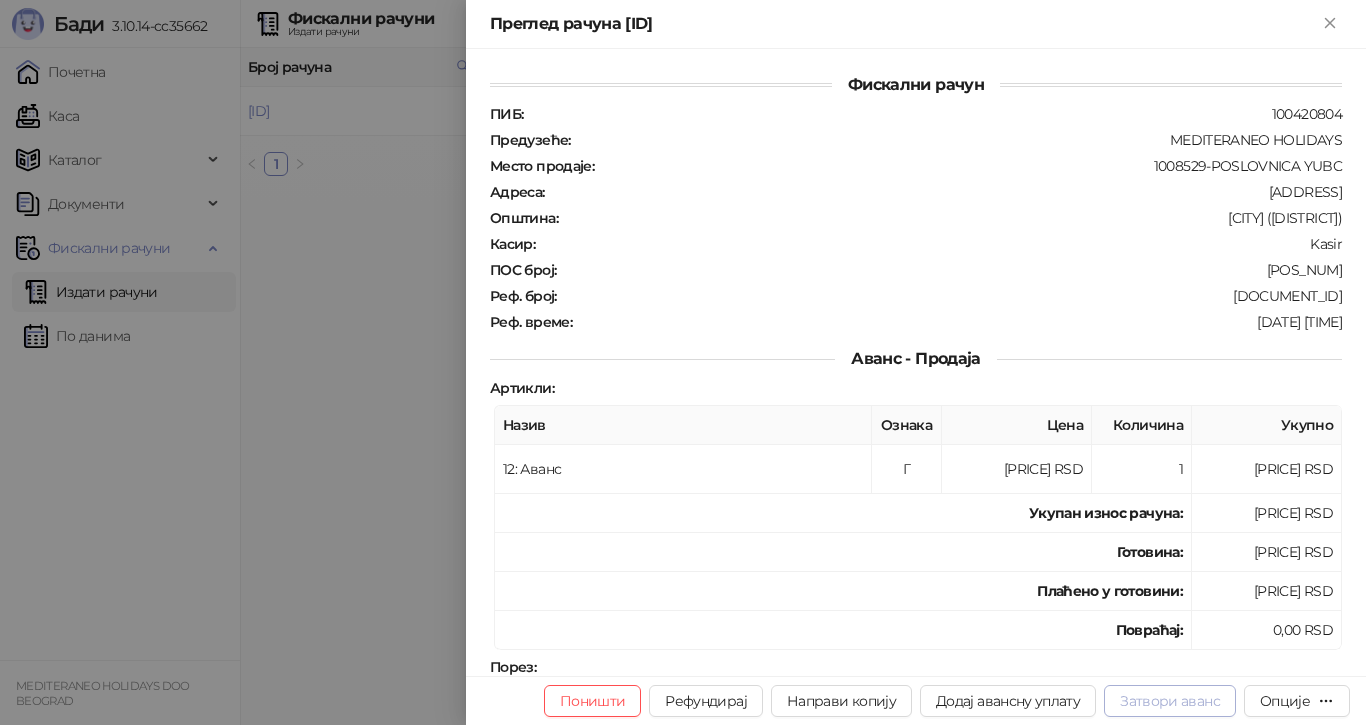click on "Затвори аванс" at bounding box center (1170, 701) 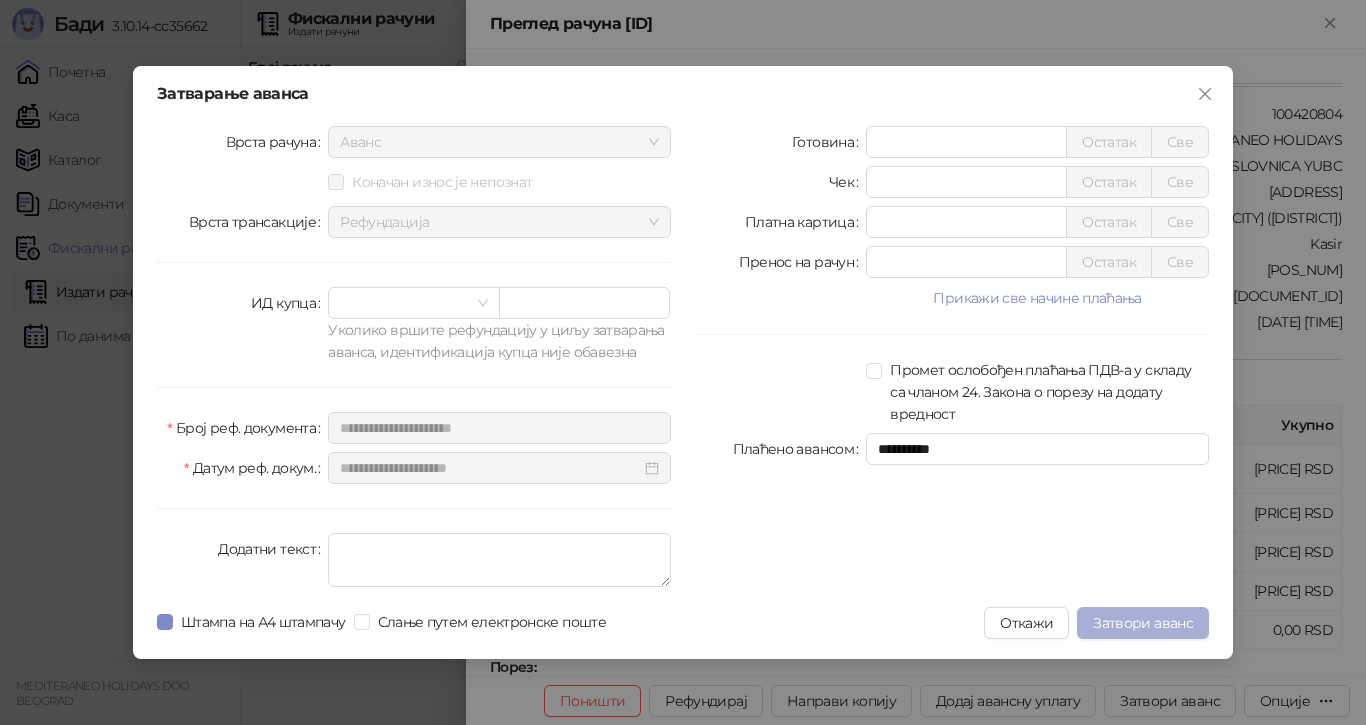 click on "Затвори аванс" at bounding box center (1143, 623) 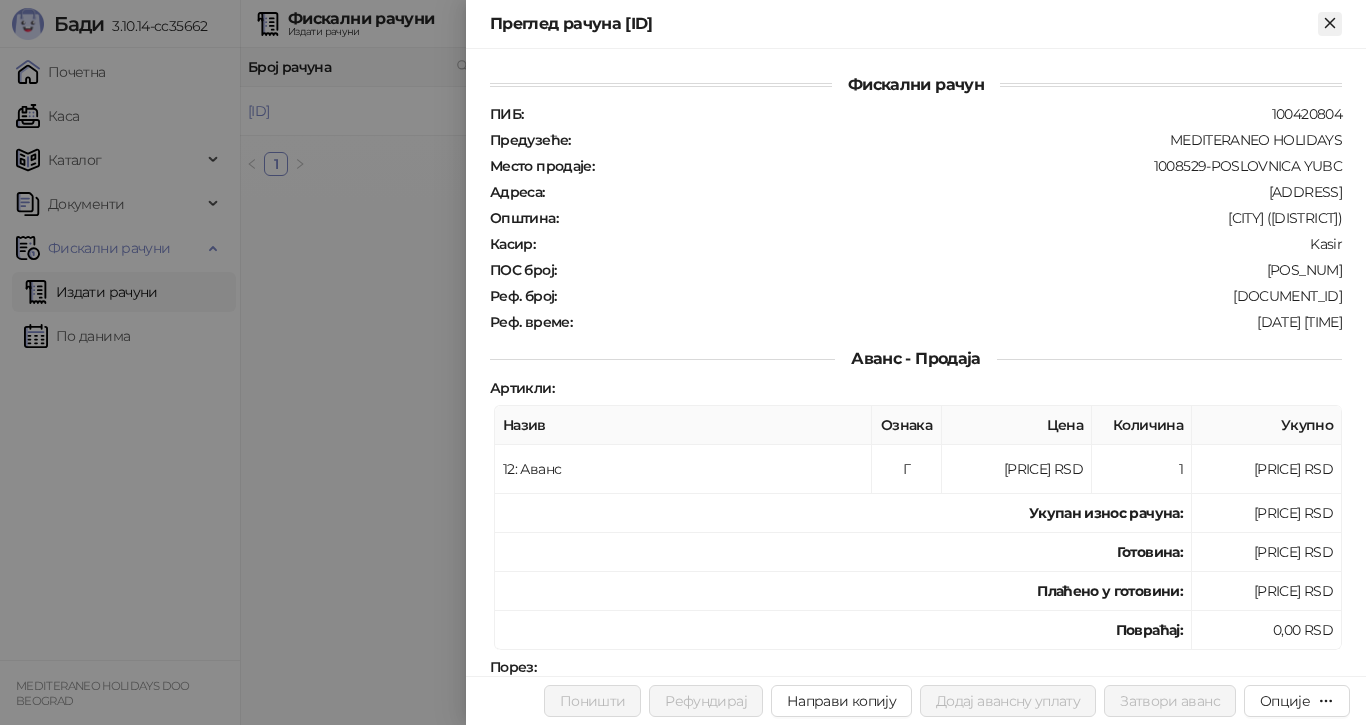 click 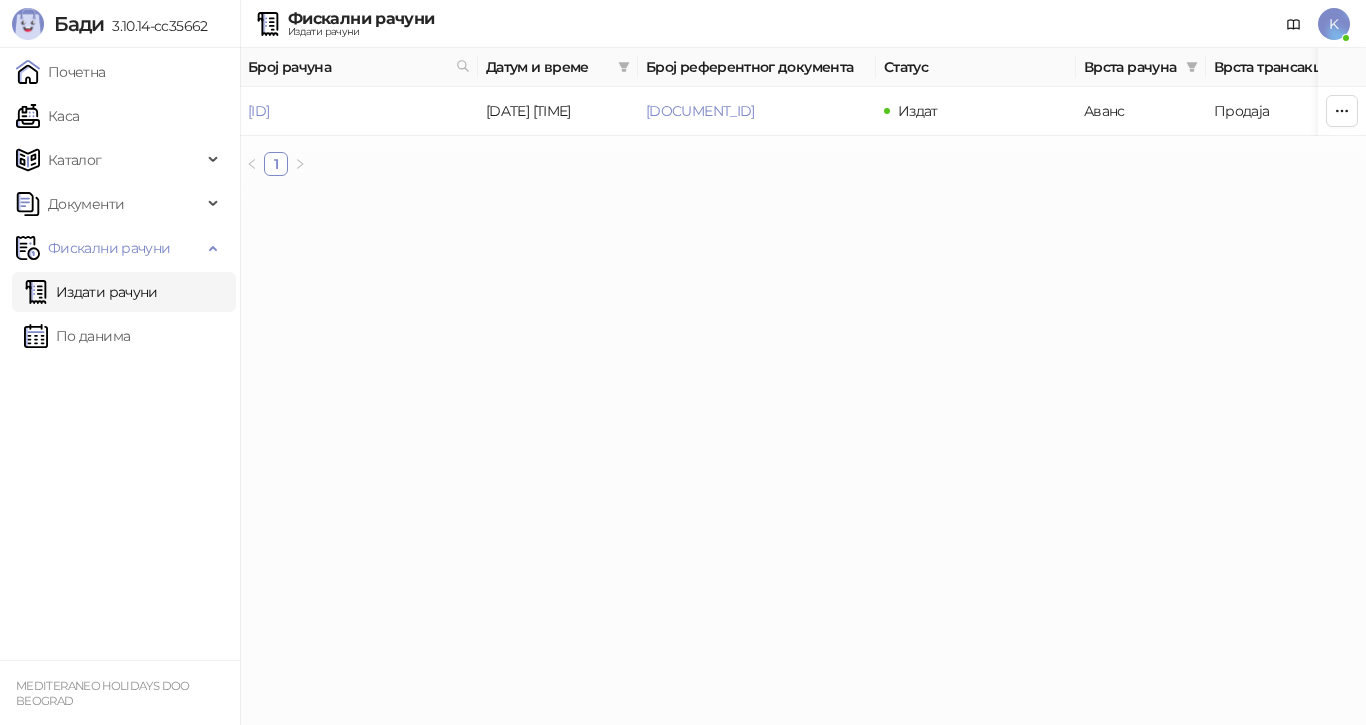 click on "Бади [NUMBER]-[NUMBER] Почетна Каса Каталог Документи Фискални рачуни Издати рачуни По данима MEDITERANEO HOLIDAYS DOO BEOGRAD Фискални рачуни Издати рачуни K  Број рачуна Датум и време Број референтног документа Статус Врста рачуна Врста трансакције Износ Касир Продајно место                     [DOCUMENT_ID] [DATE] [TIME] [DOCUMENT_ID] Издат Аванс Продаја [AMOUNT]RSD Kasir   Poslovnica YBC 1 ФИСКАЛНИ РАЧУН ПИБ:  [NUMBER] Предузеће:  MEDITERANEO HOLIDAYS Место продаје:  [NUMBER]-POSLOVNICA YUBC  Адреса:  [ADDRESS]   Општина:  [MUNICIPALITY] (НОВИ БЕОГРАД) Касир:  Kasir   ЕСИР број:  [NUMBER]/[NUMBER]-cc[NUMBER] Реф. број:  [DOCUMENT_ID] # Назив" at bounding box center (683, 96) 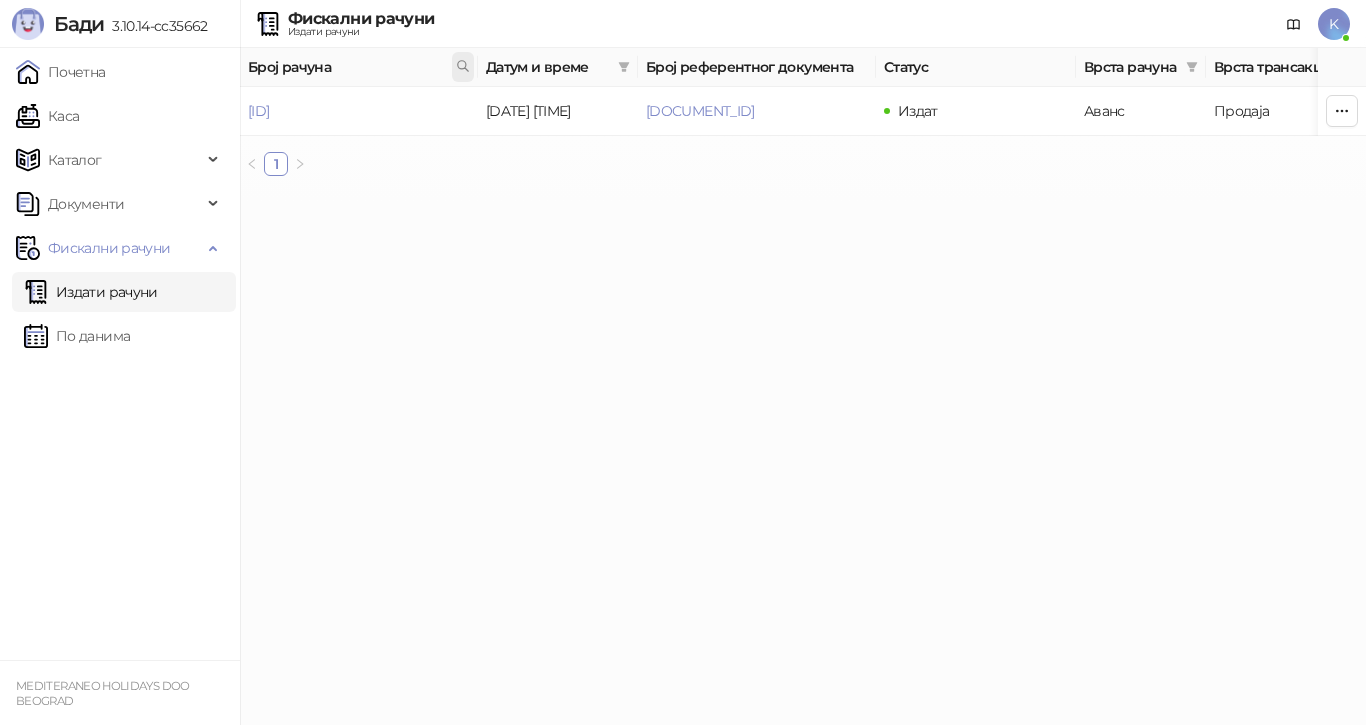 click 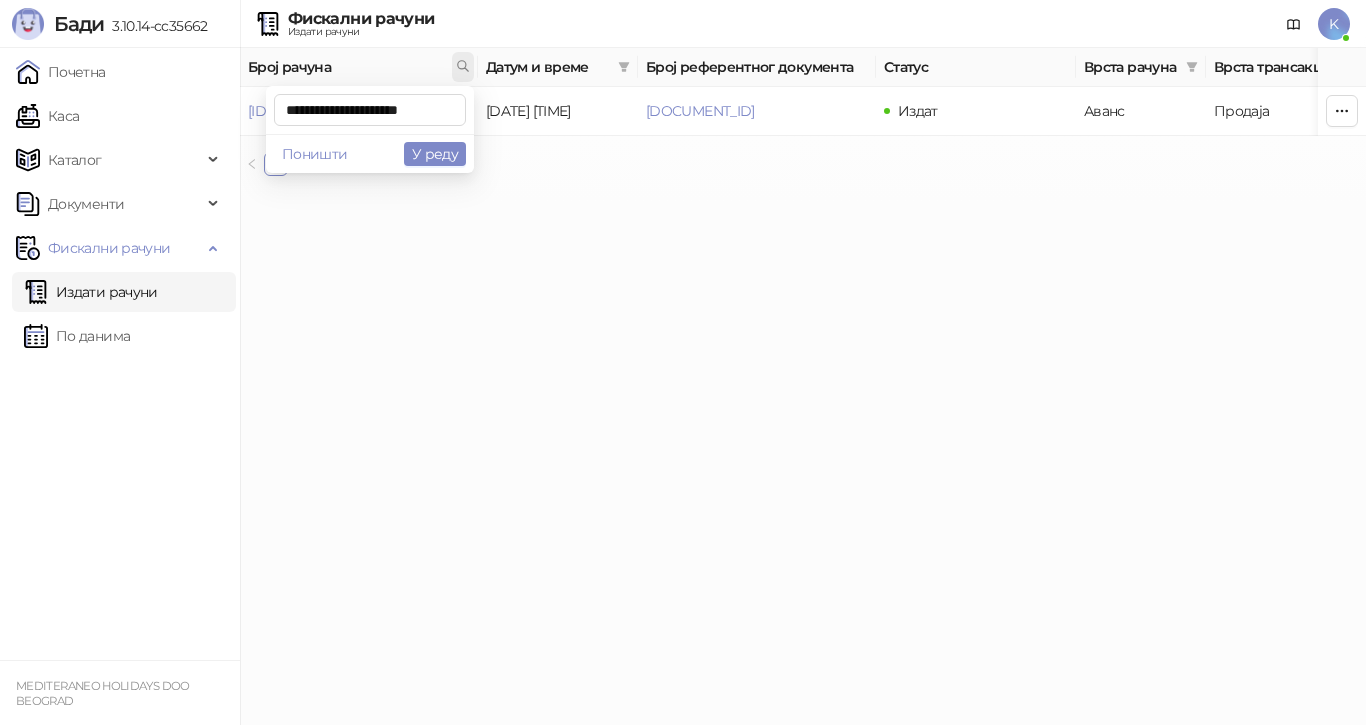 scroll, scrollTop: 0, scrollLeft: 11, axis: horizontal 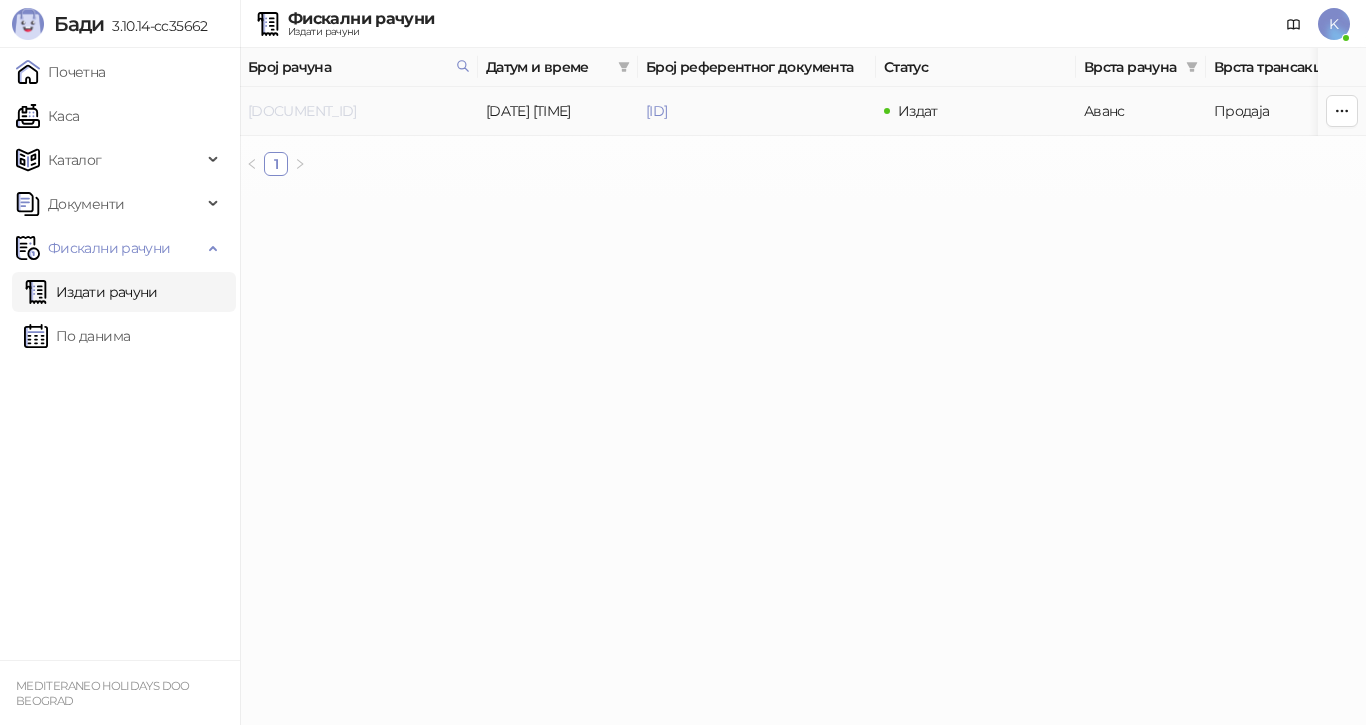 click on "[DOCUMENT_ID]" at bounding box center [302, 111] 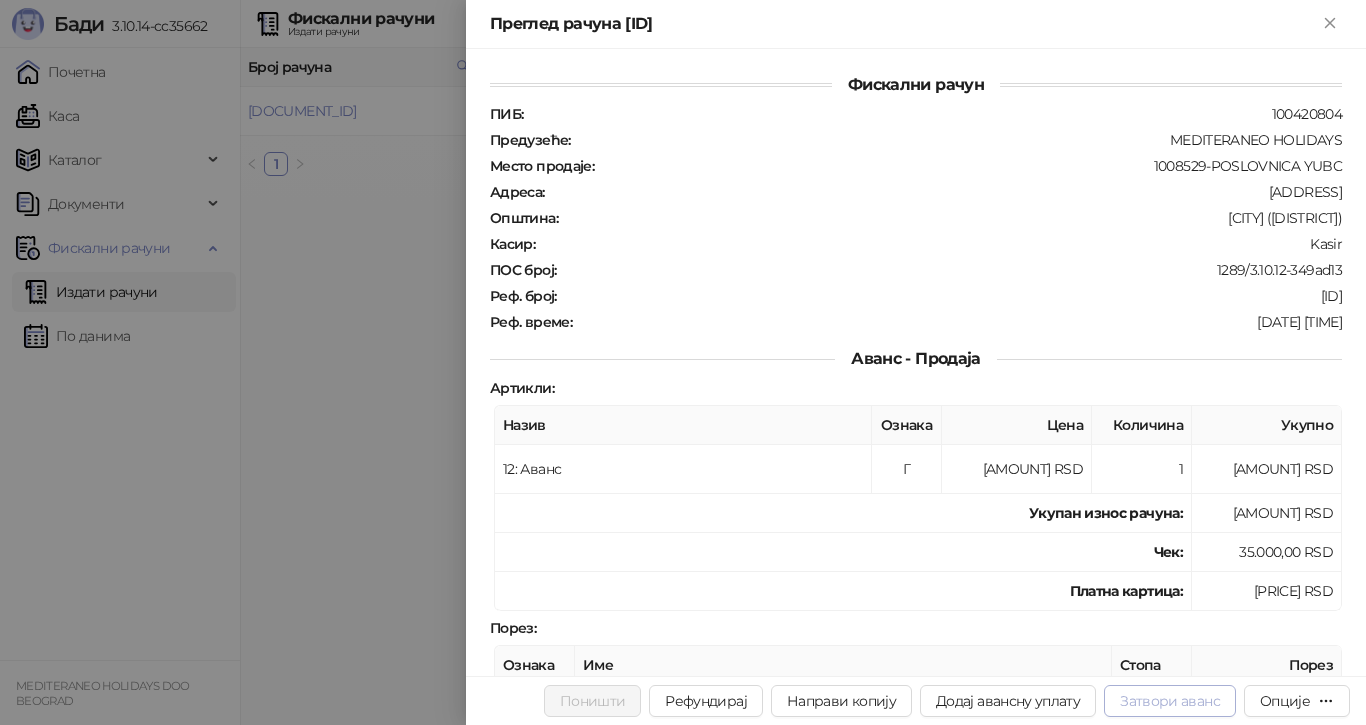 click on "Затвори аванс" at bounding box center (1170, 701) 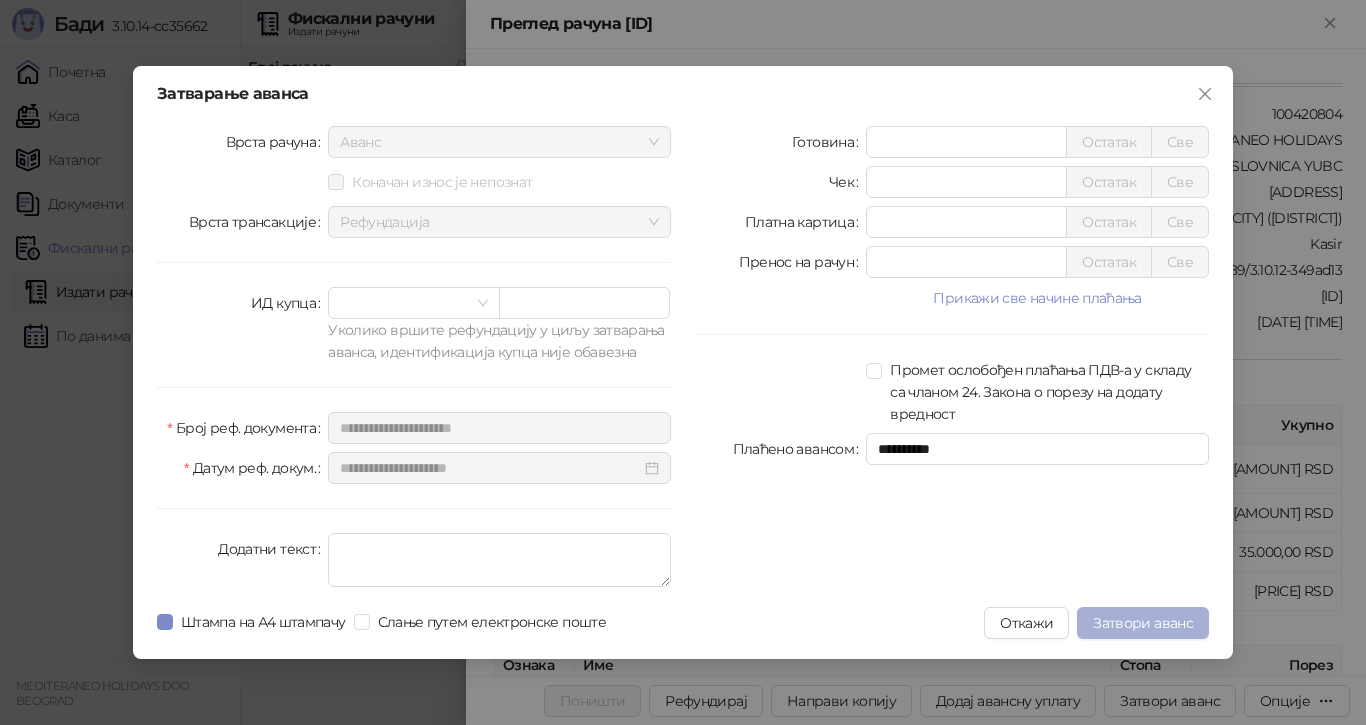 click on "Затвори аванс" at bounding box center [1143, 623] 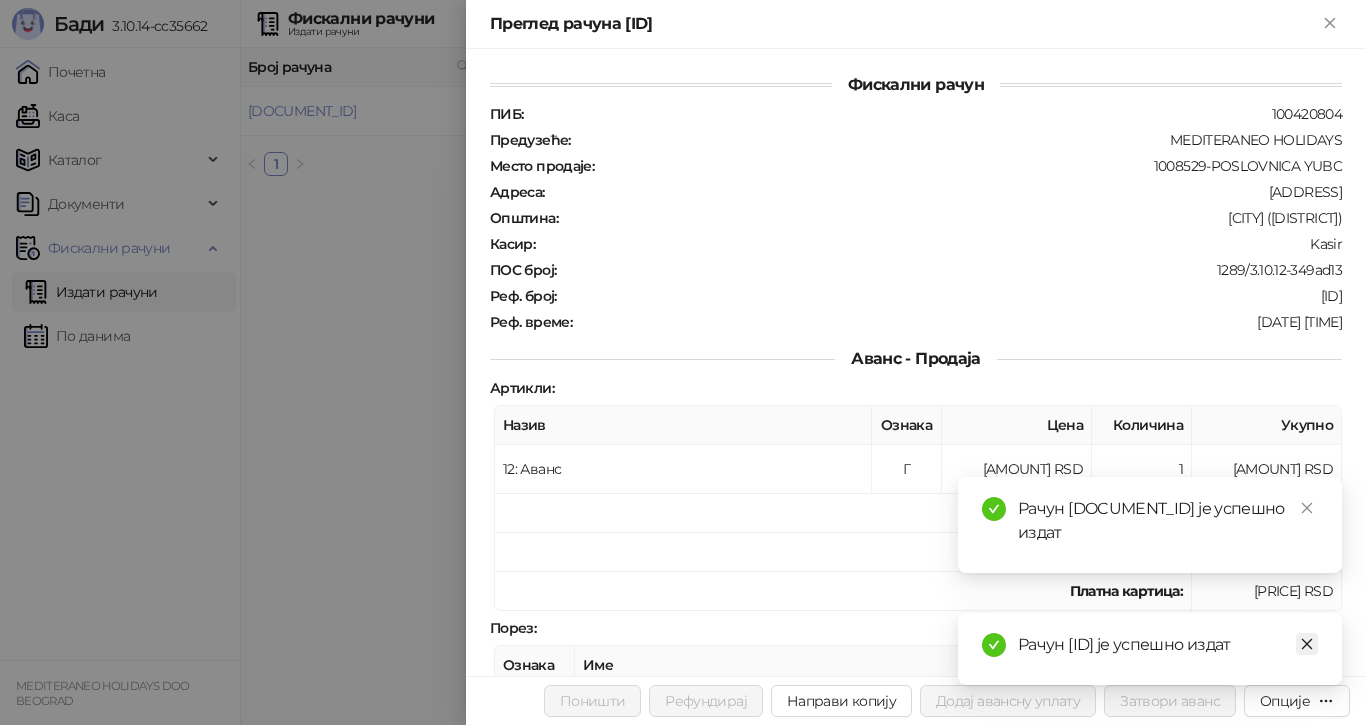click at bounding box center (1307, 644) 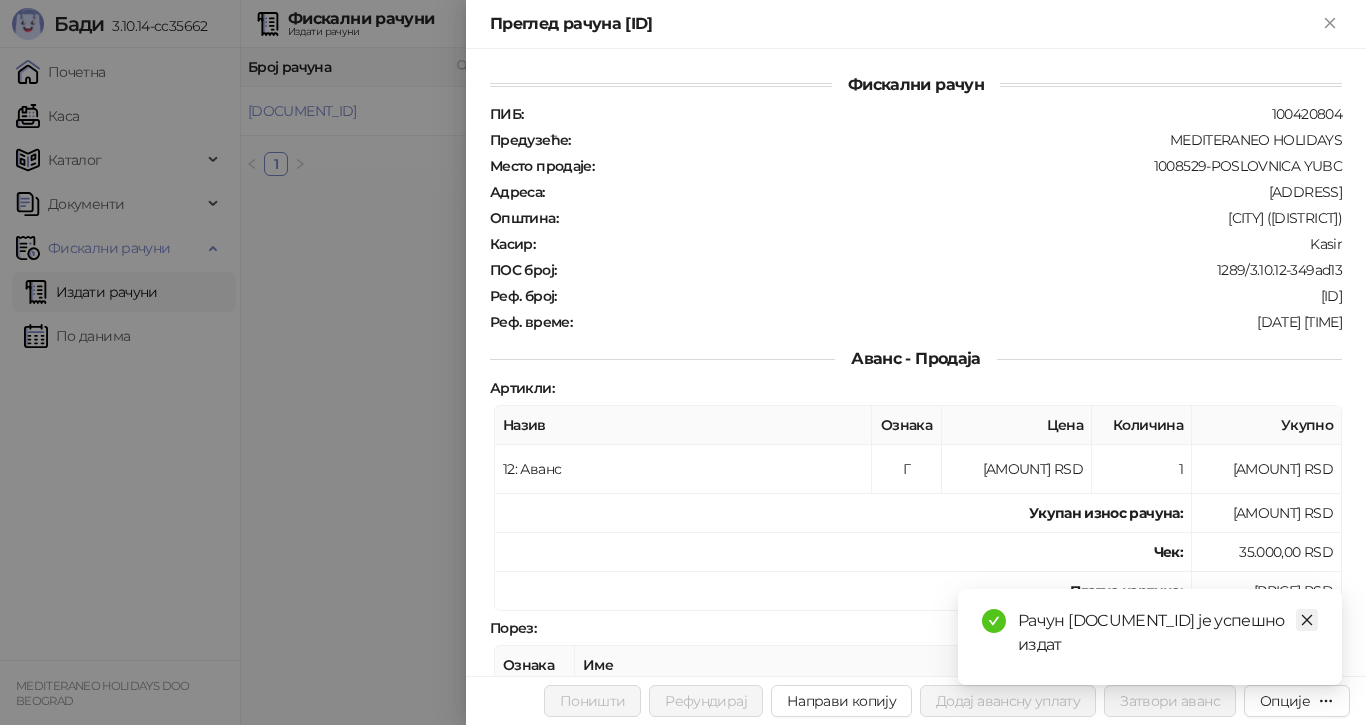 click 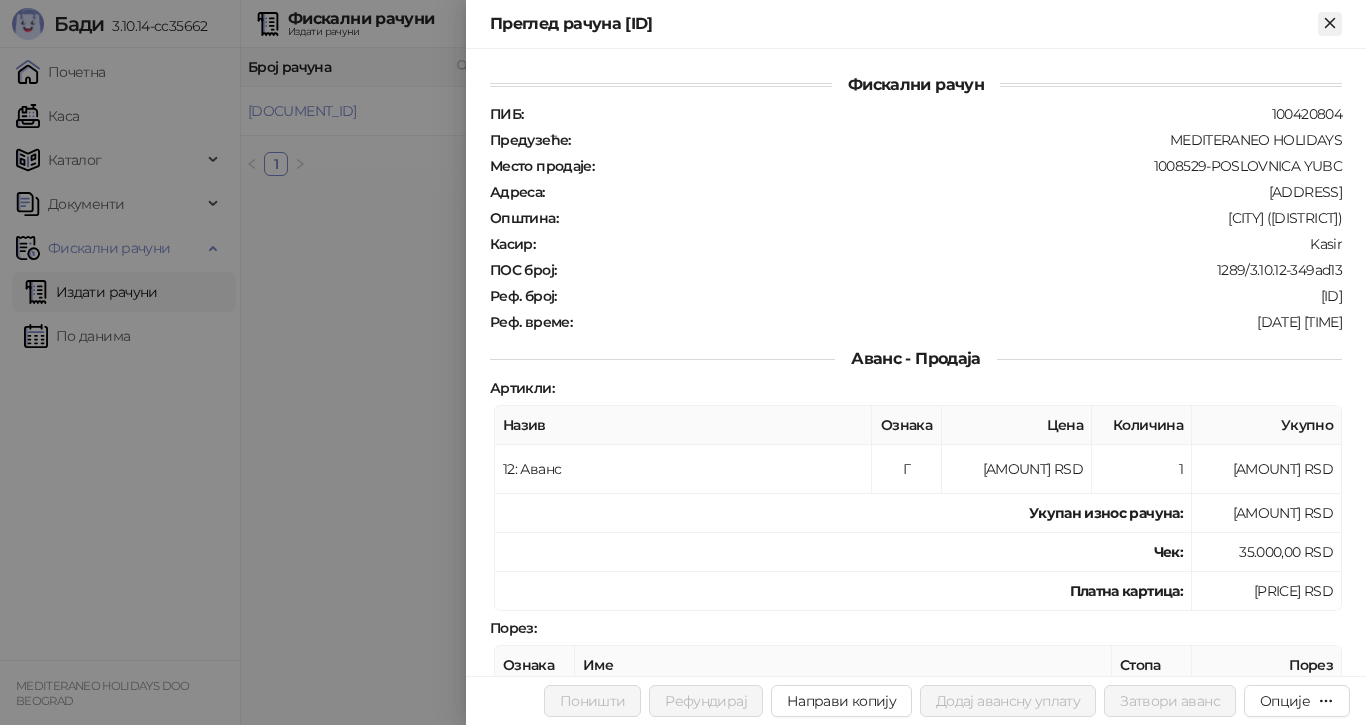 click 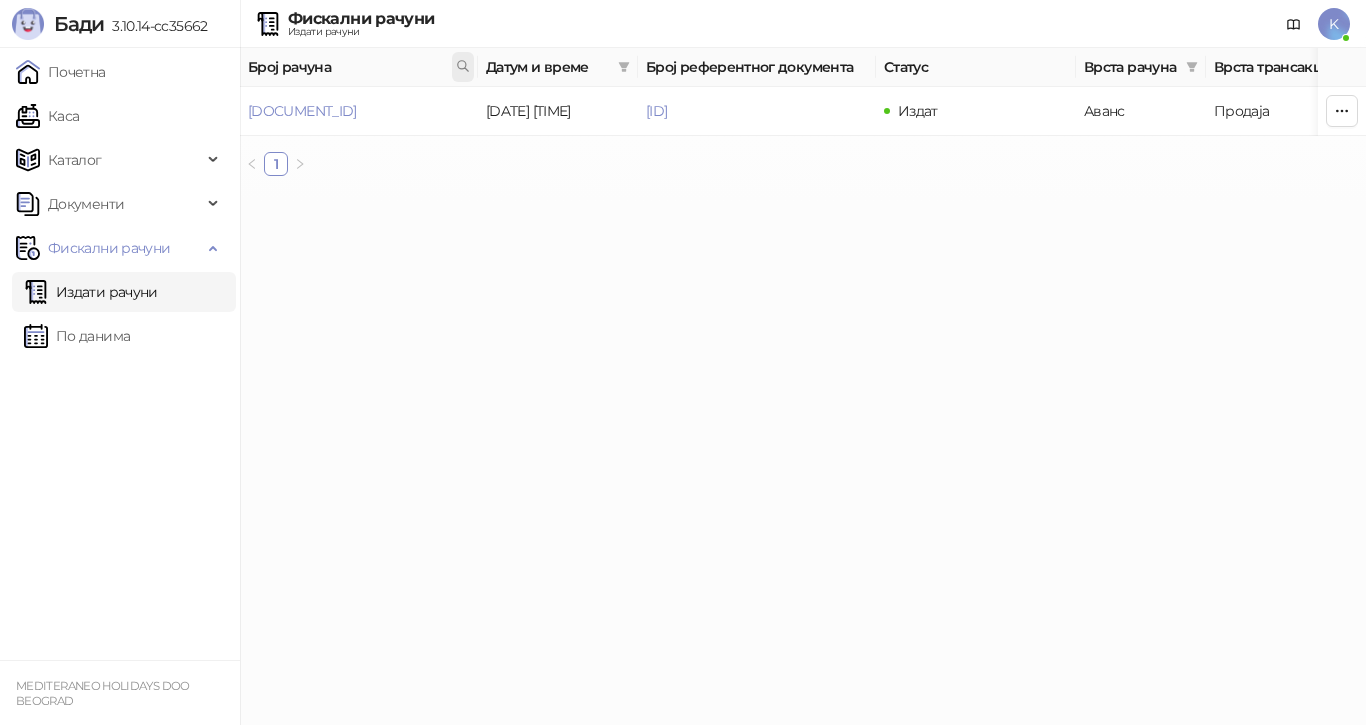 click 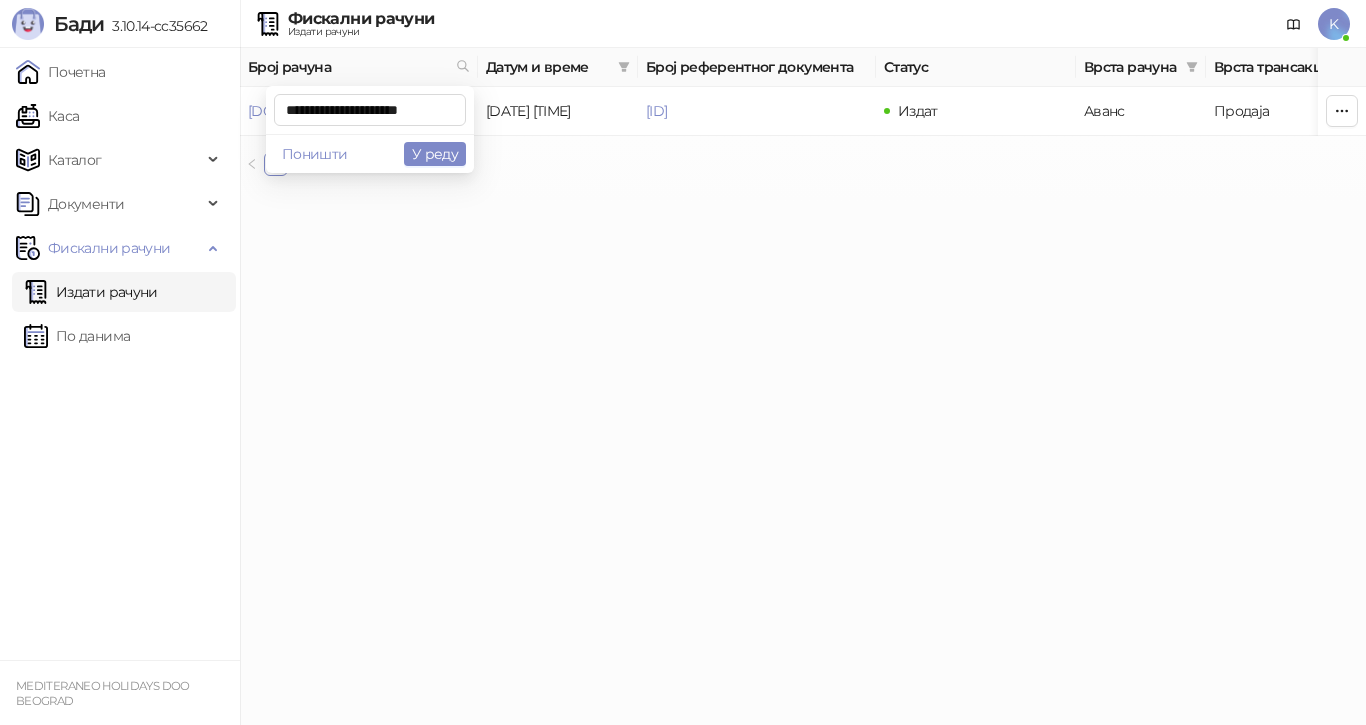 scroll, scrollTop: 0, scrollLeft: 7, axis: horizontal 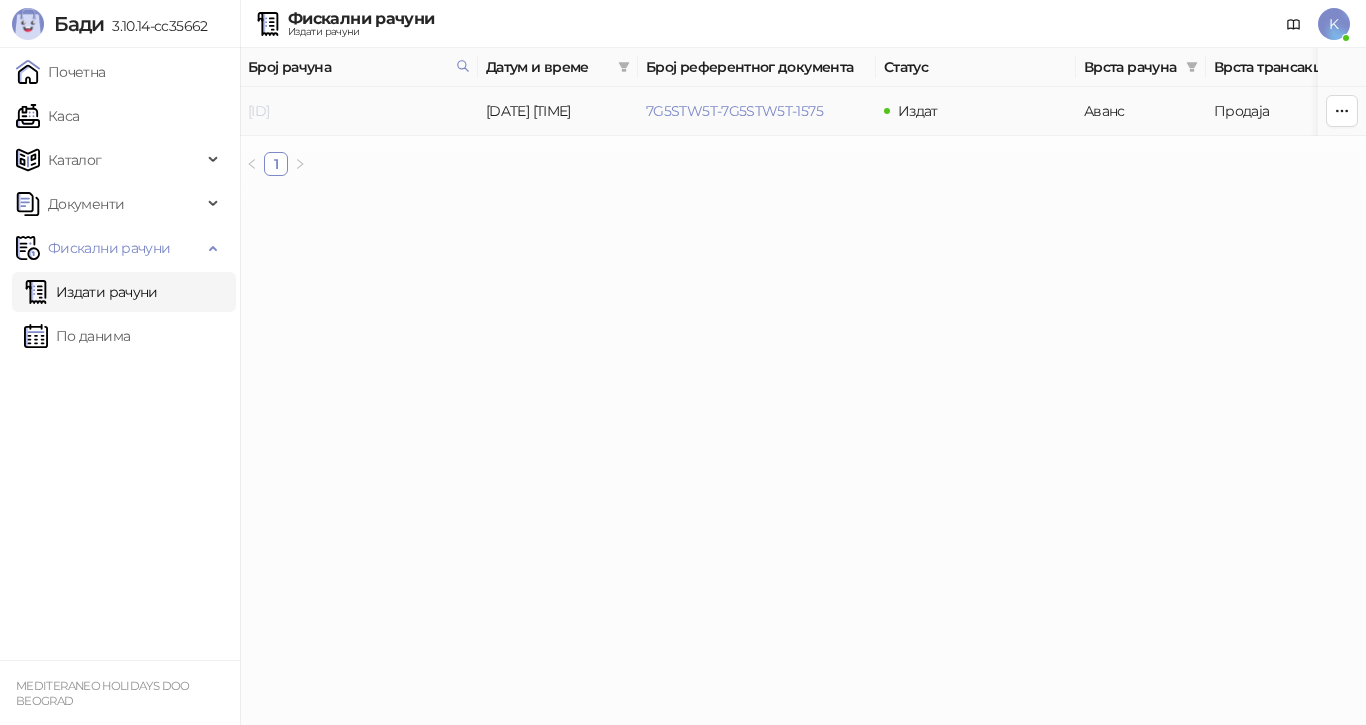 click on "[ID]" at bounding box center (258, 111) 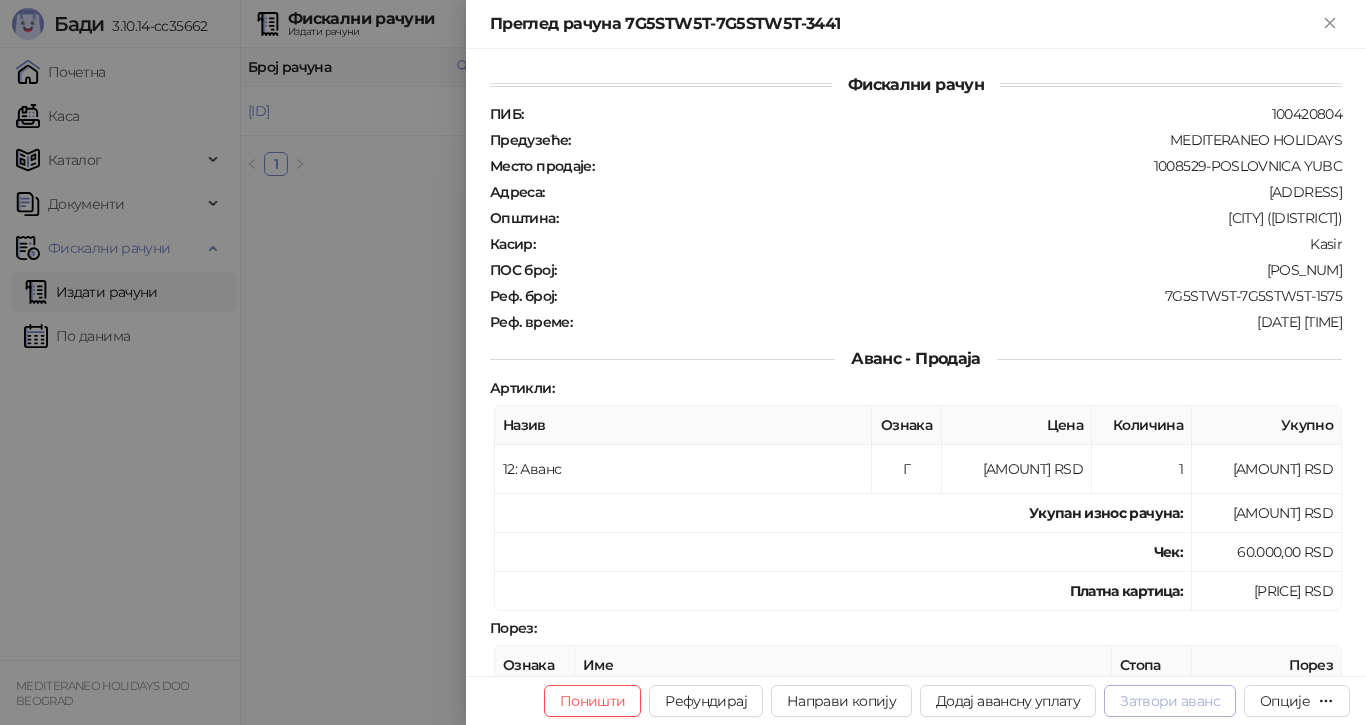 click on "Затвори аванс" at bounding box center (1170, 701) 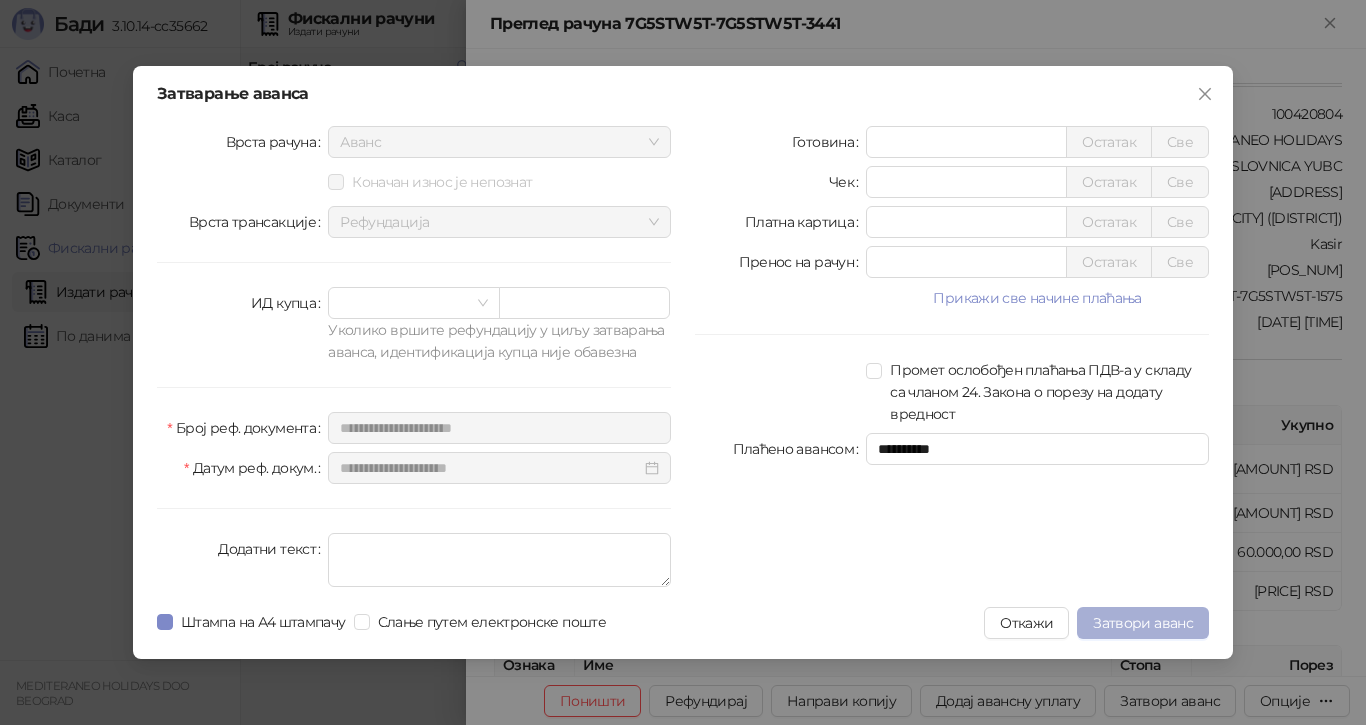 click on "Затвори аванс" at bounding box center (1143, 623) 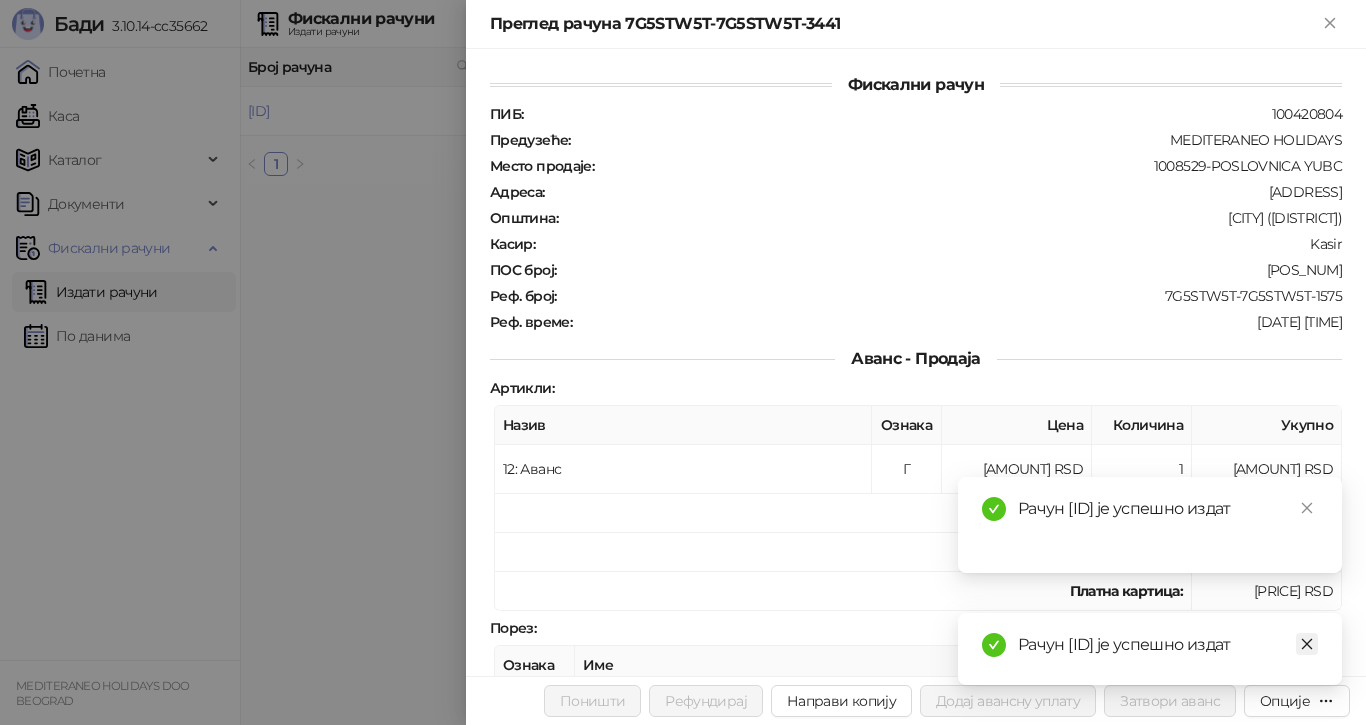 click 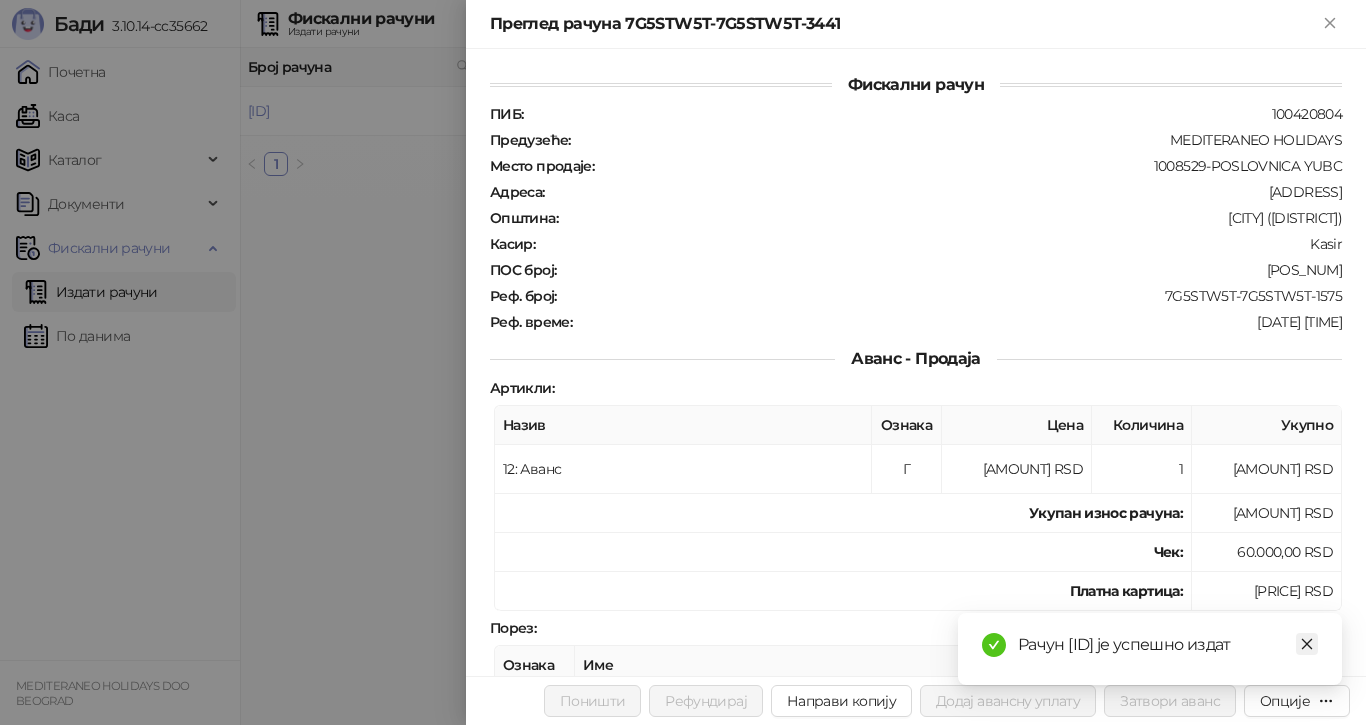 click 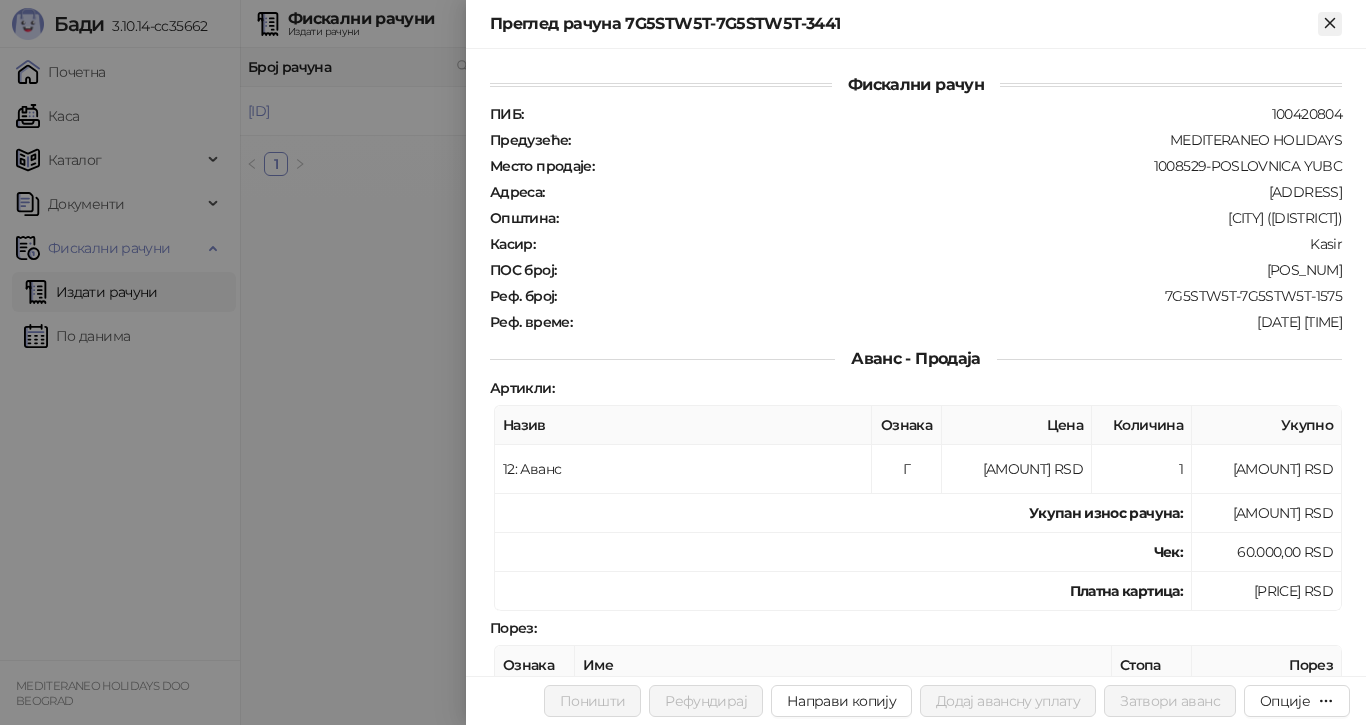 click 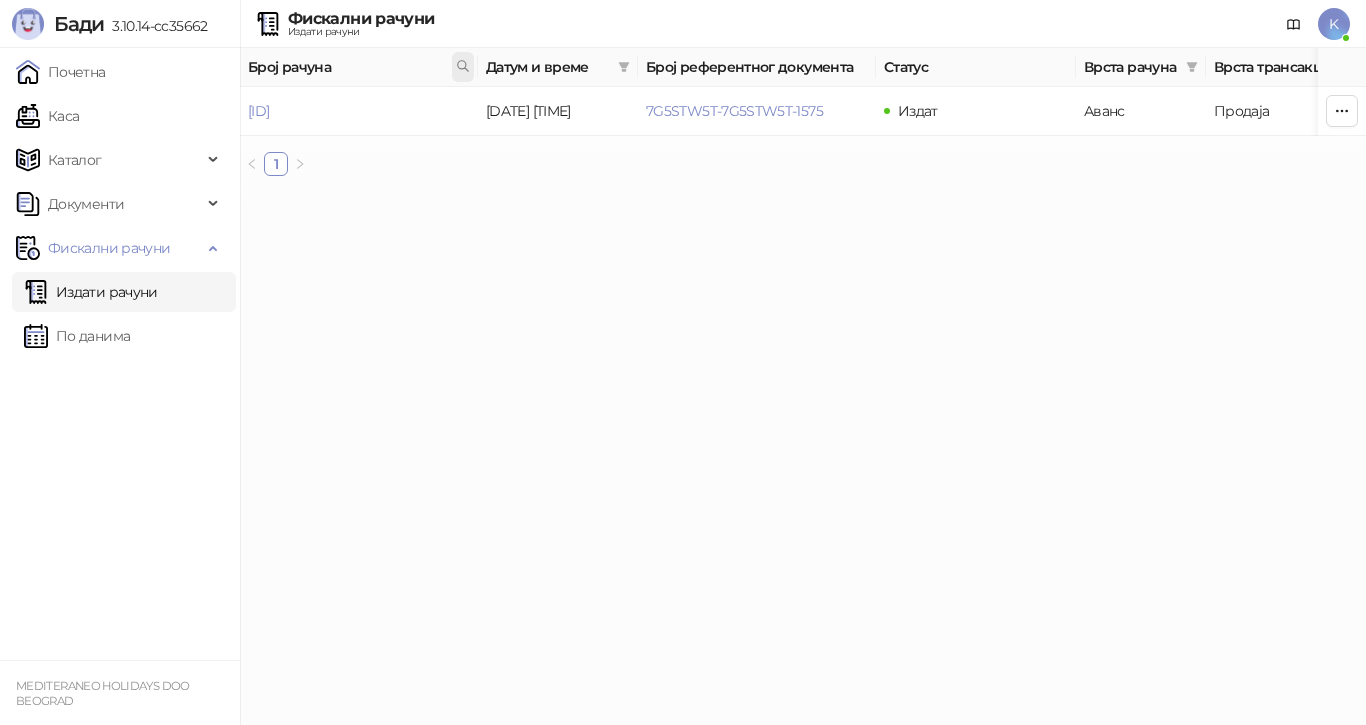 click 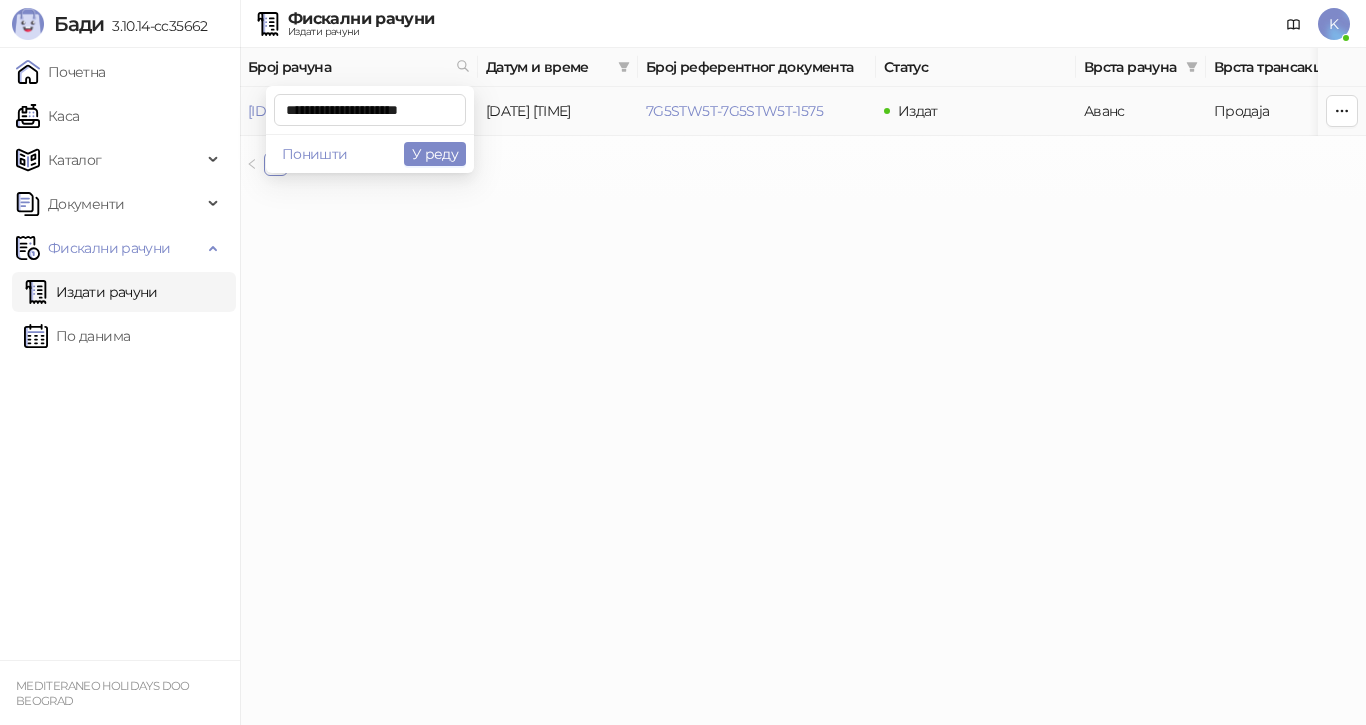scroll, scrollTop: 0, scrollLeft: 6, axis: horizontal 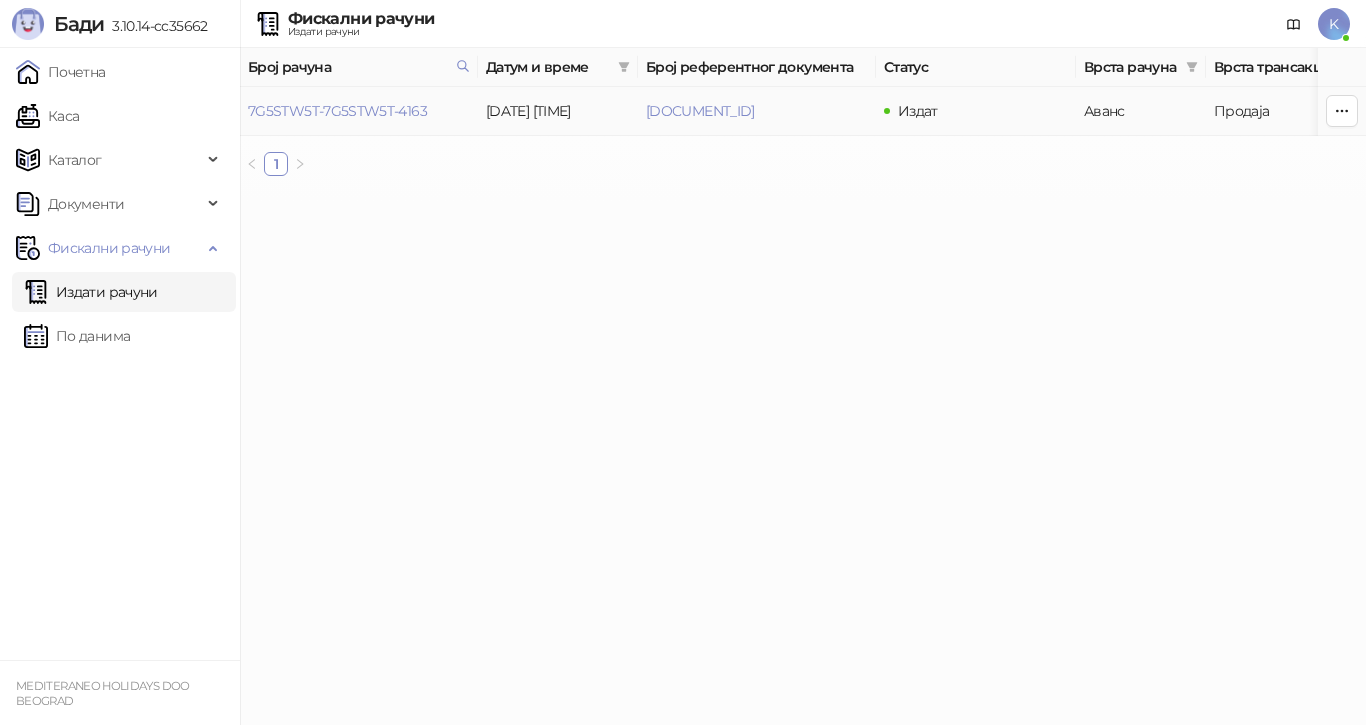 click on "7G5STW5T-7G5STW5T-4163" at bounding box center [337, 111] 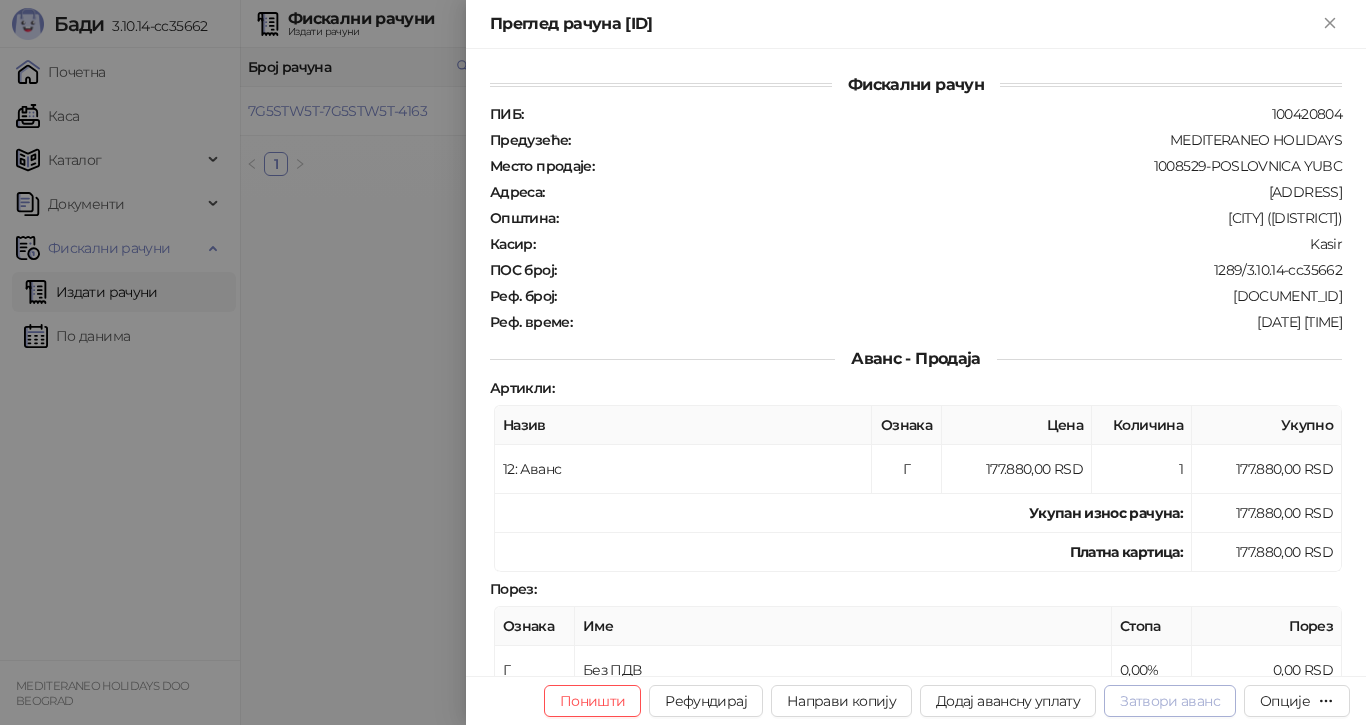 click on "Затвори аванс" at bounding box center [1170, 701] 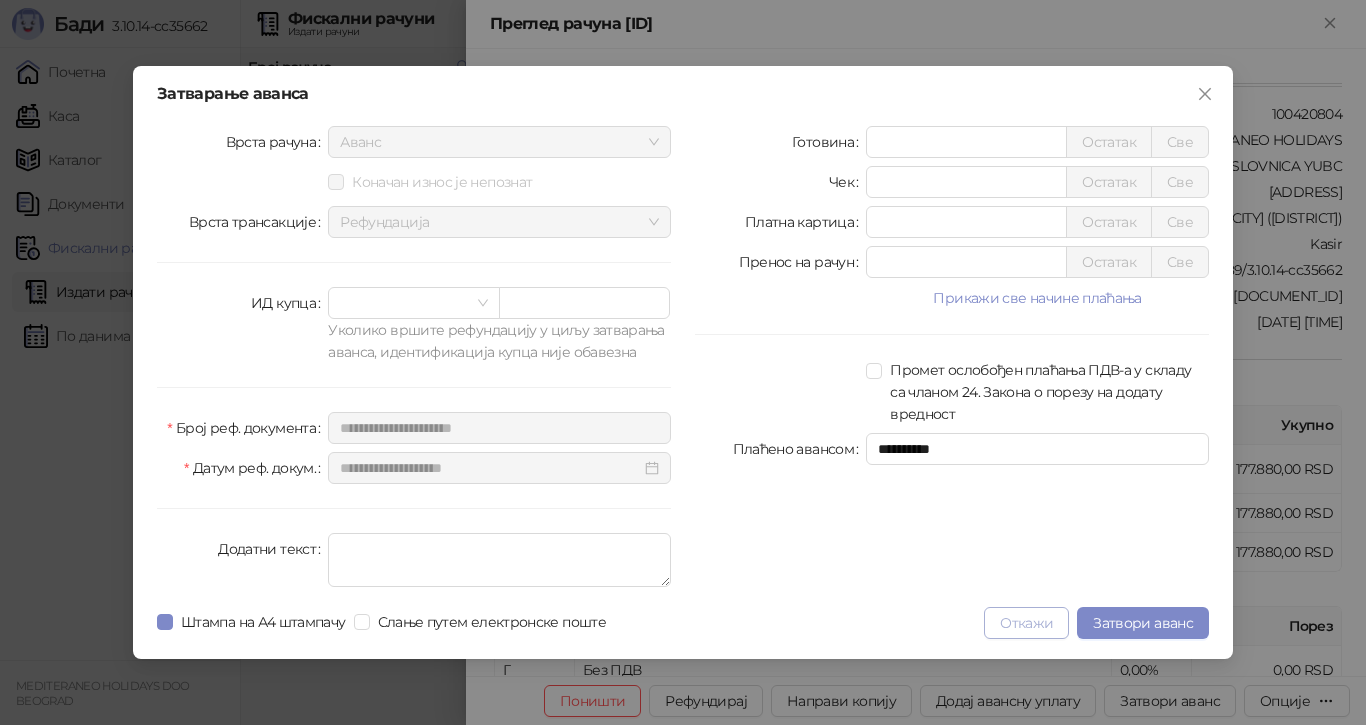 click on "Откажи" at bounding box center (1026, 623) 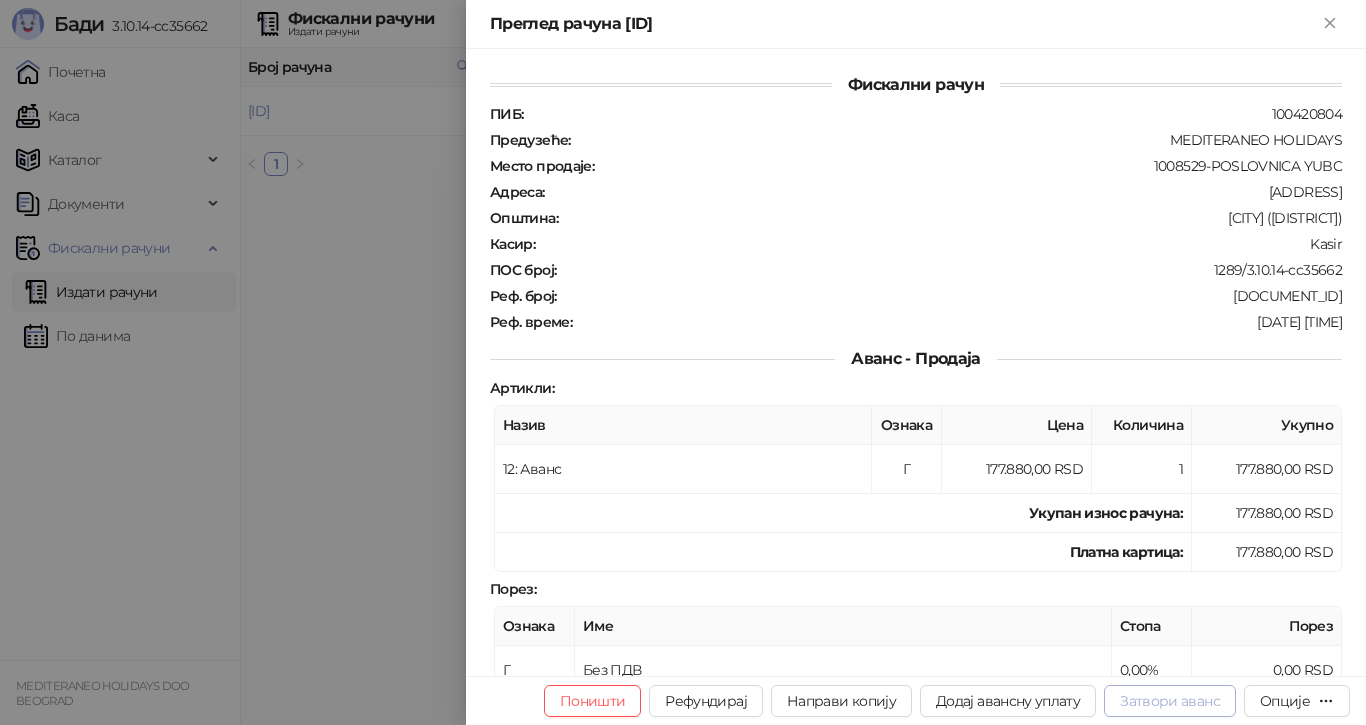 click on "Затвори аванс" at bounding box center (1170, 701) 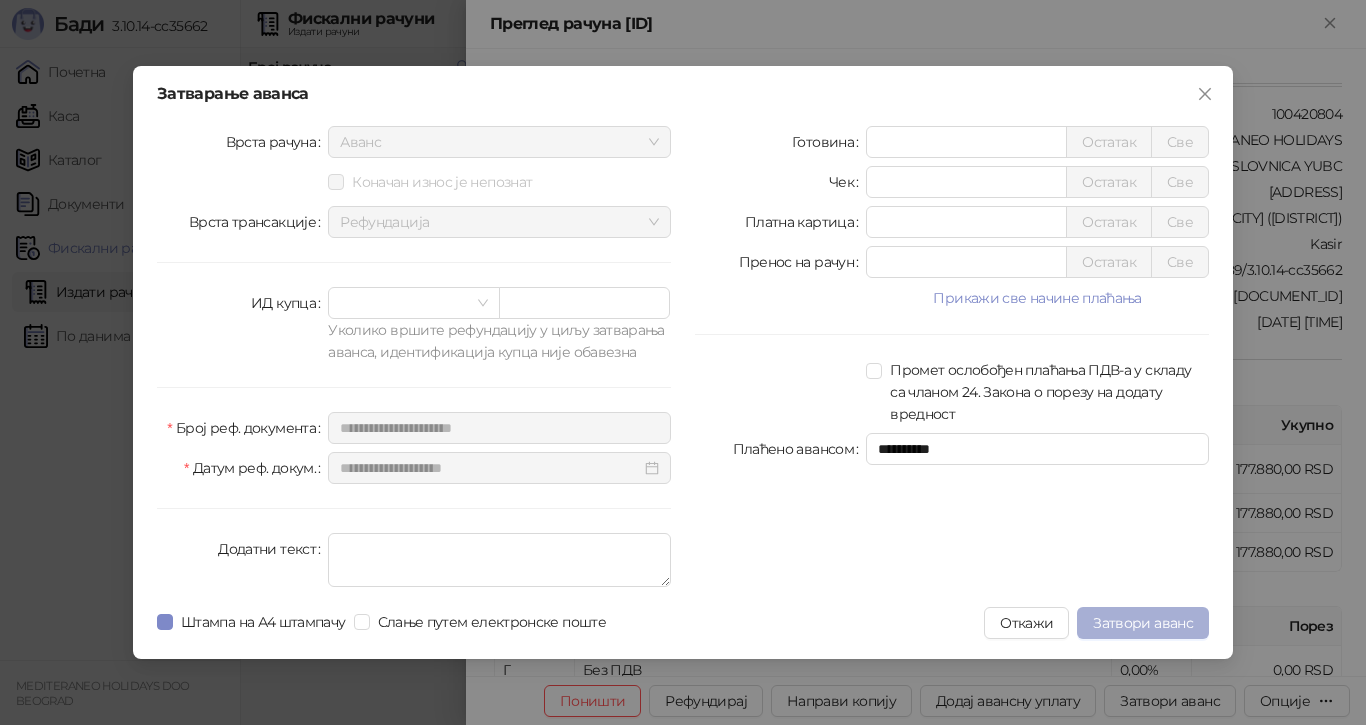 click on "Затвори аванс" at bounding box center [1143, 623] 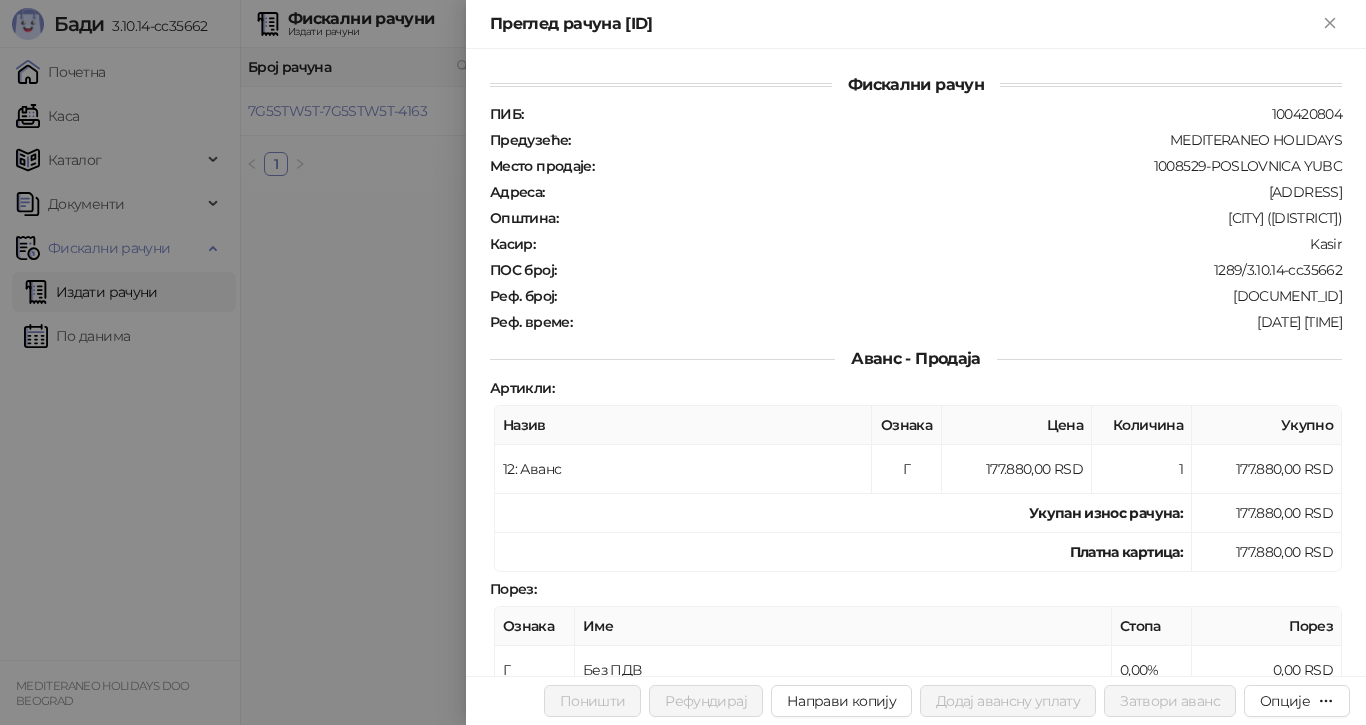 click at bounding box center (683, 362) 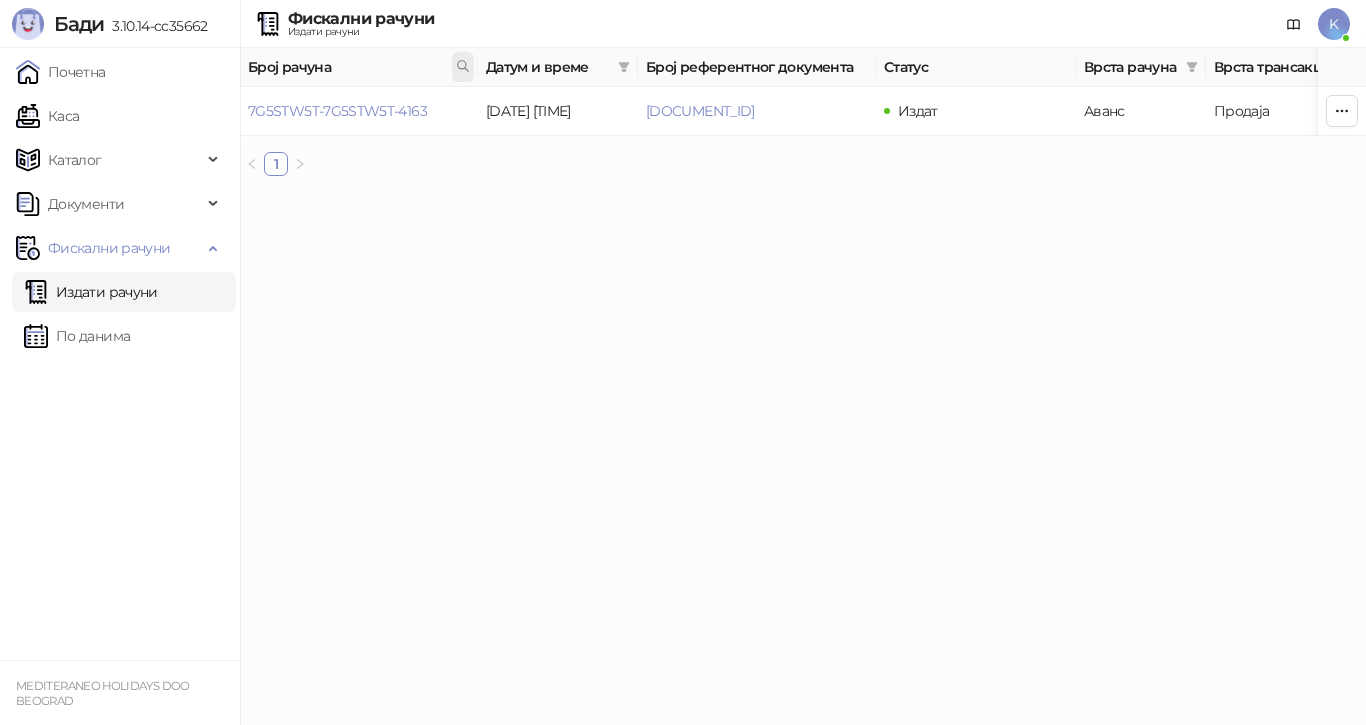 click 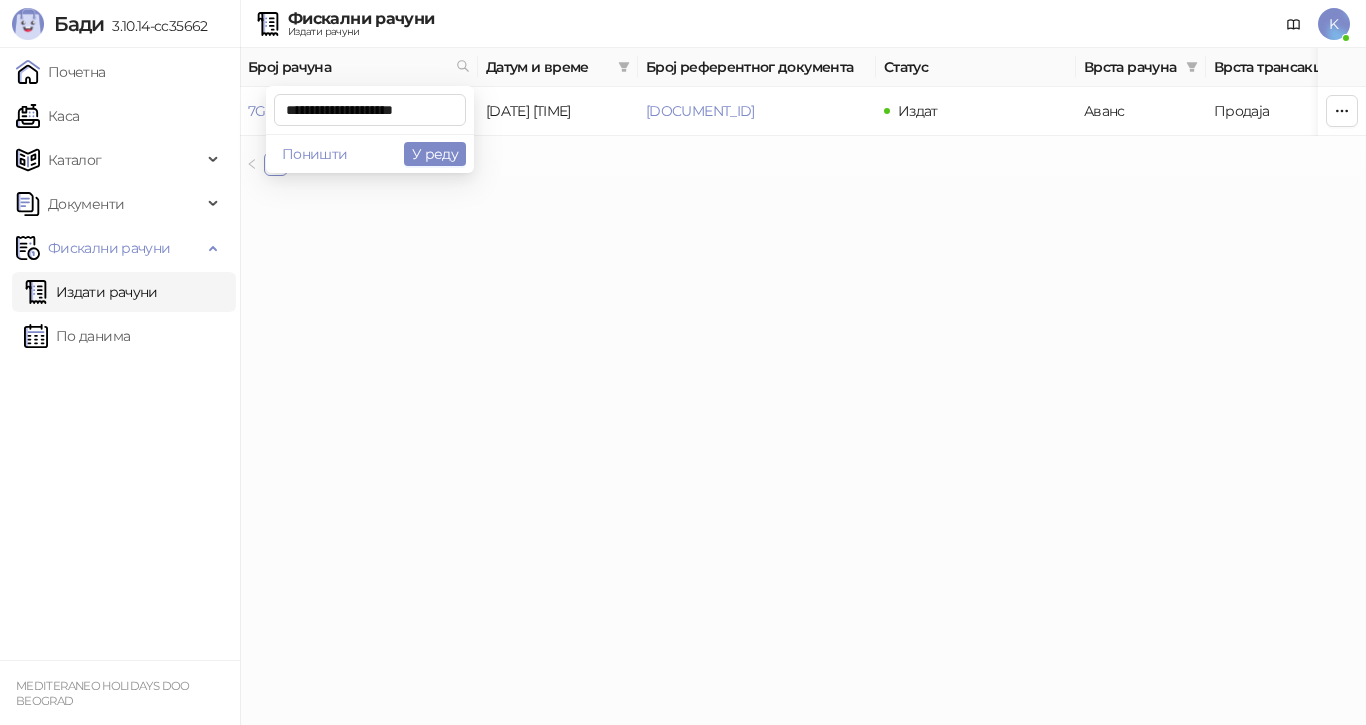 scroll, scrollTop: 0, scrollLeft: 2, axis: horizontal 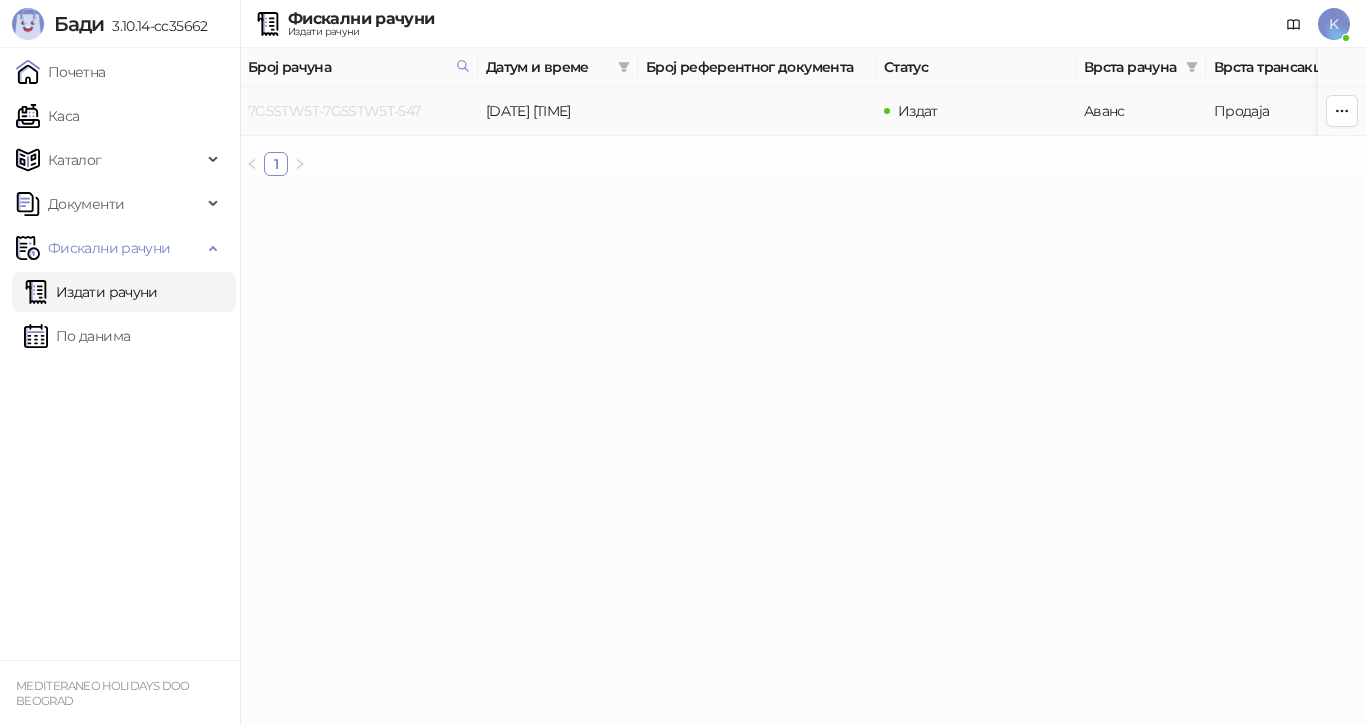 click on "7G5STW5T-7G5STW5T-547" at bounding box center (334, 111) 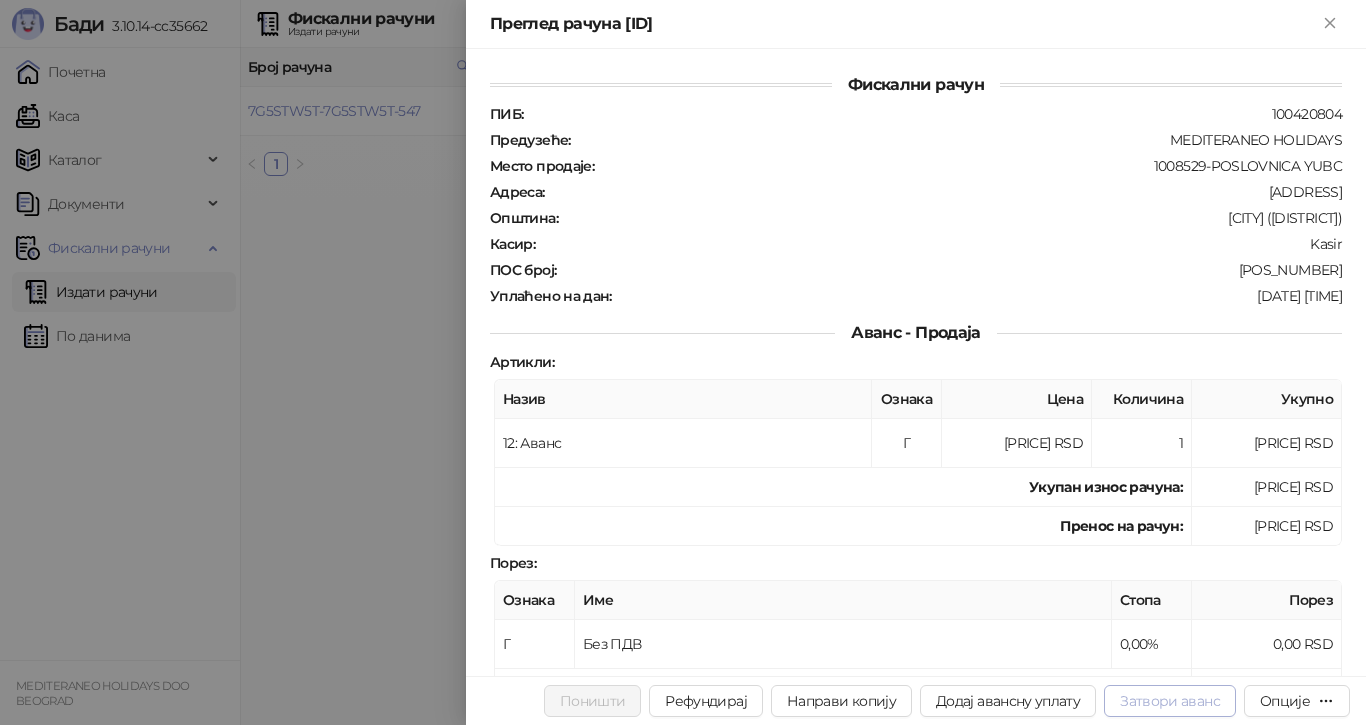 click on "Затвори аванс" at bounding box center [1170, 701] 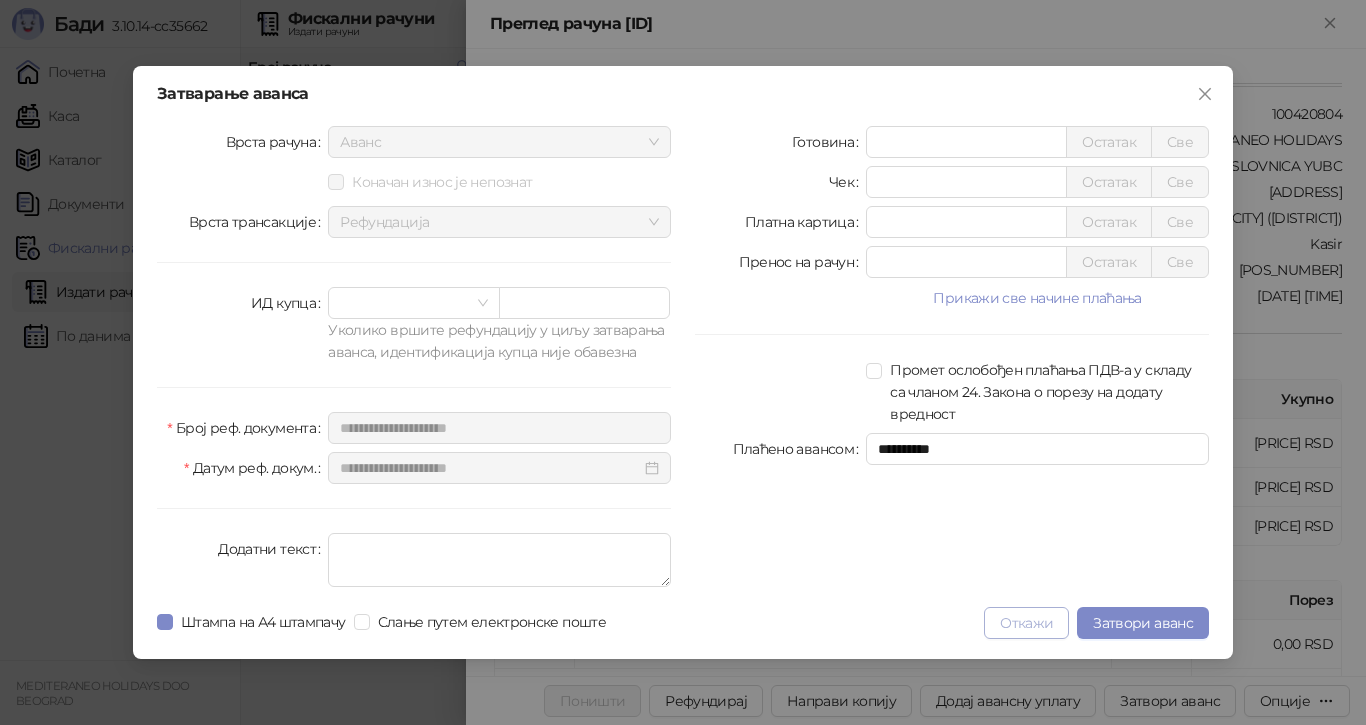 click on "Откажи" at bounding box center [1026, 623] 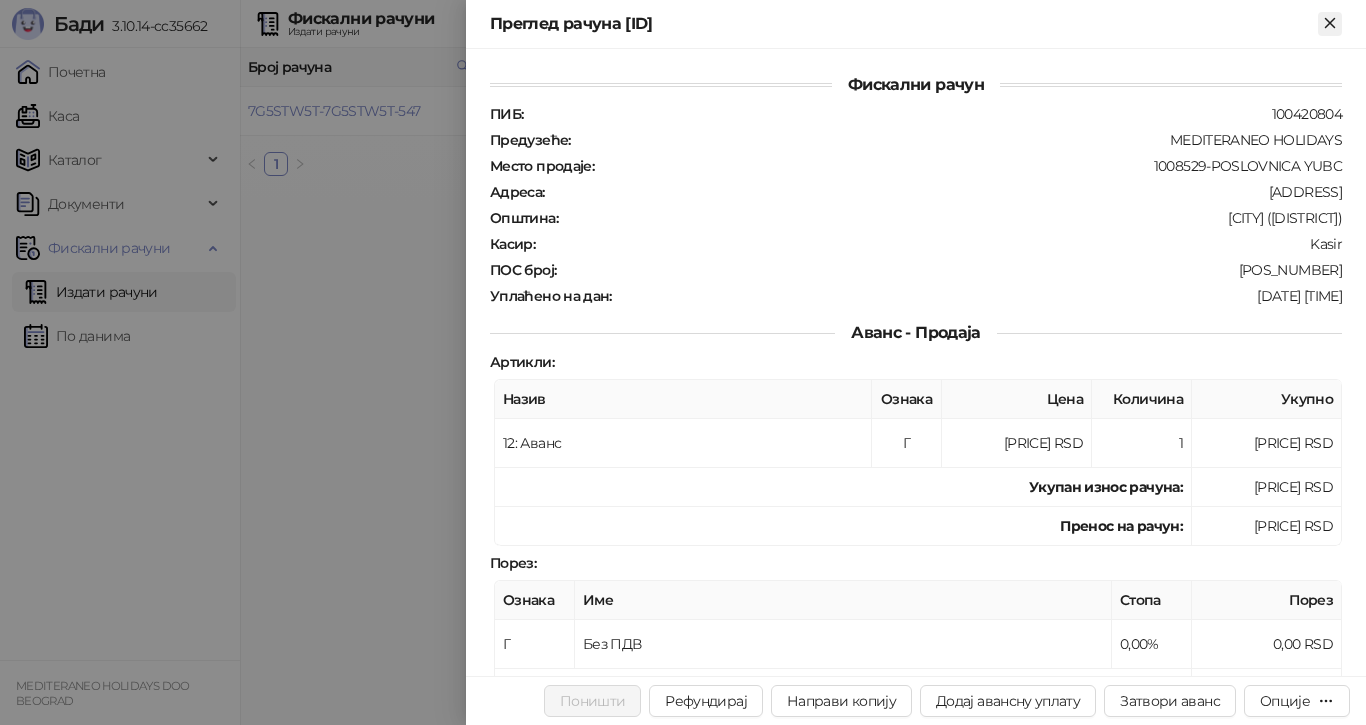 click 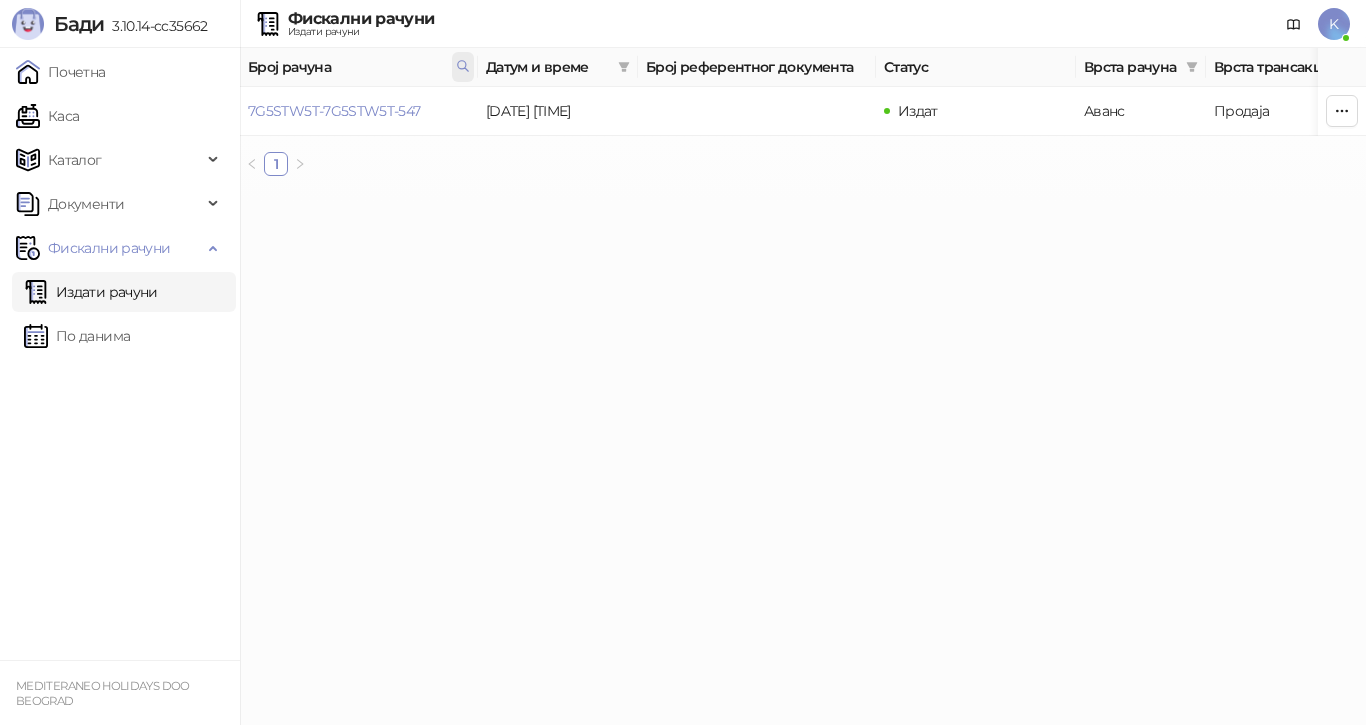 click 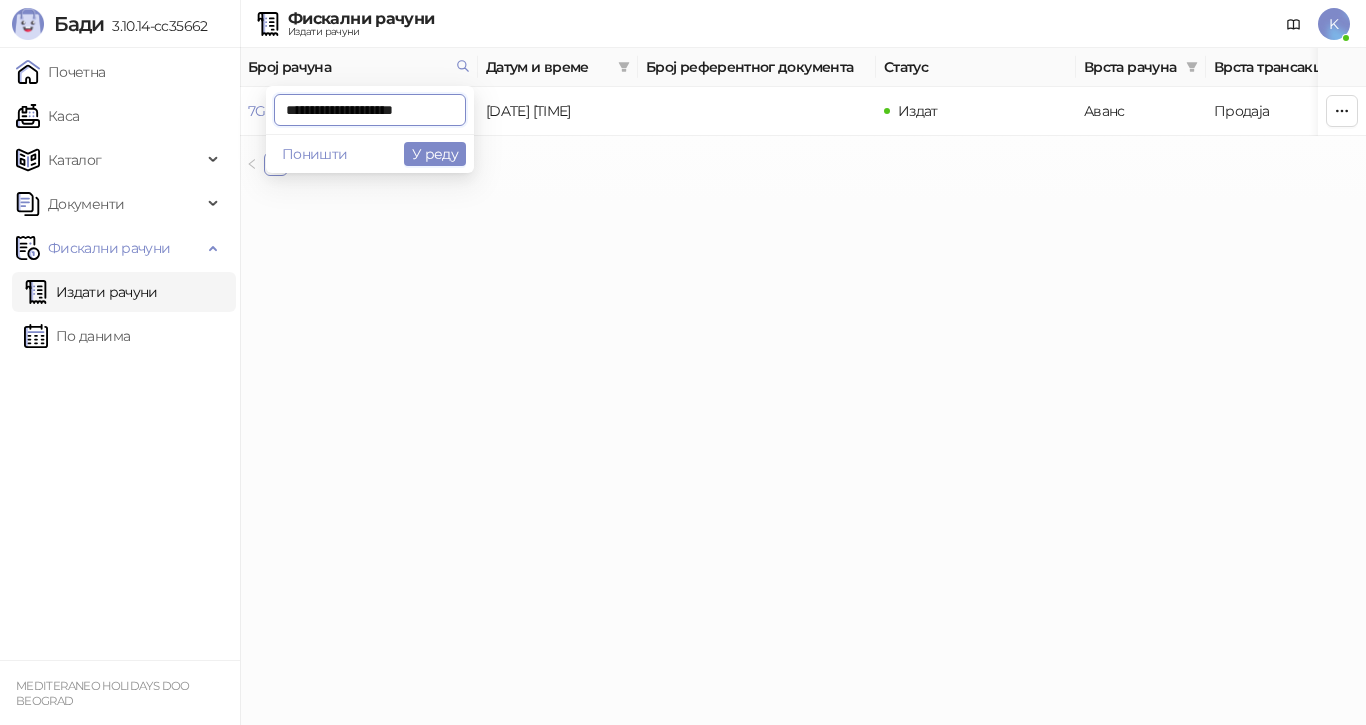 scroll, scrollTop: 0, scrollLeft: 2, axis: horizontal 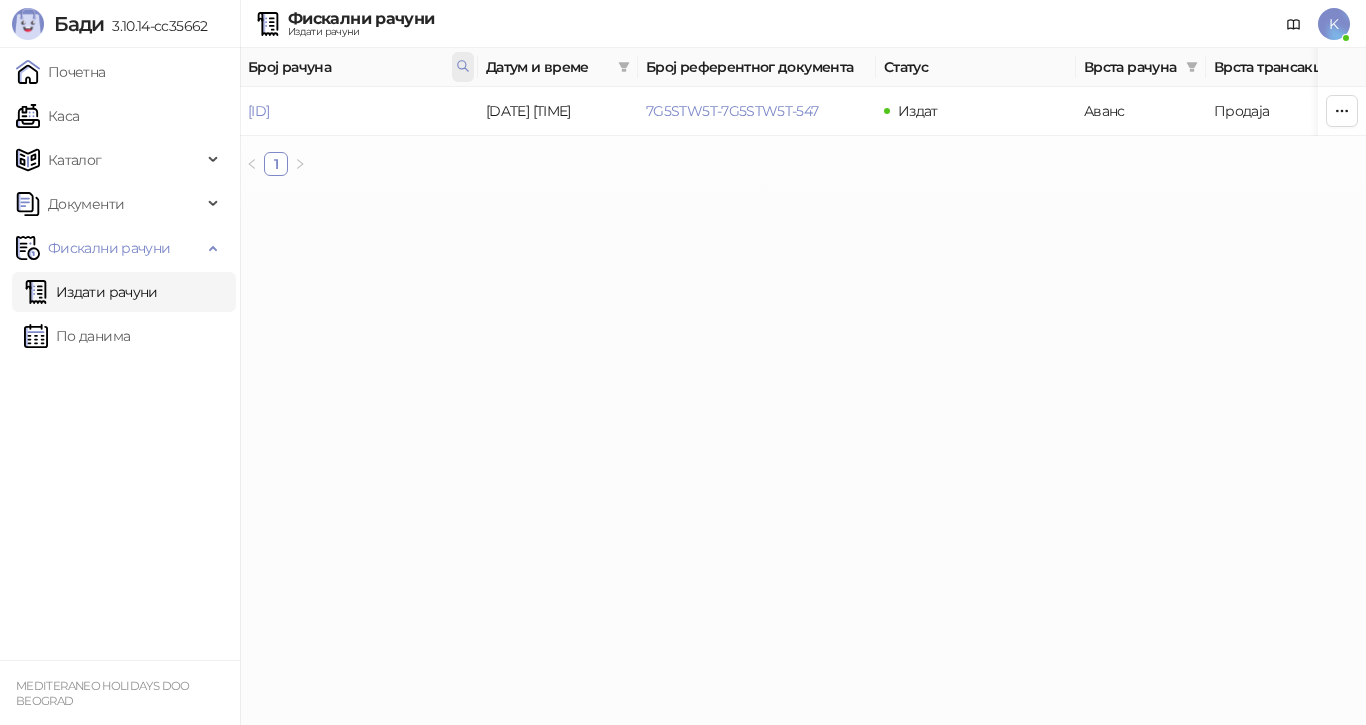 click 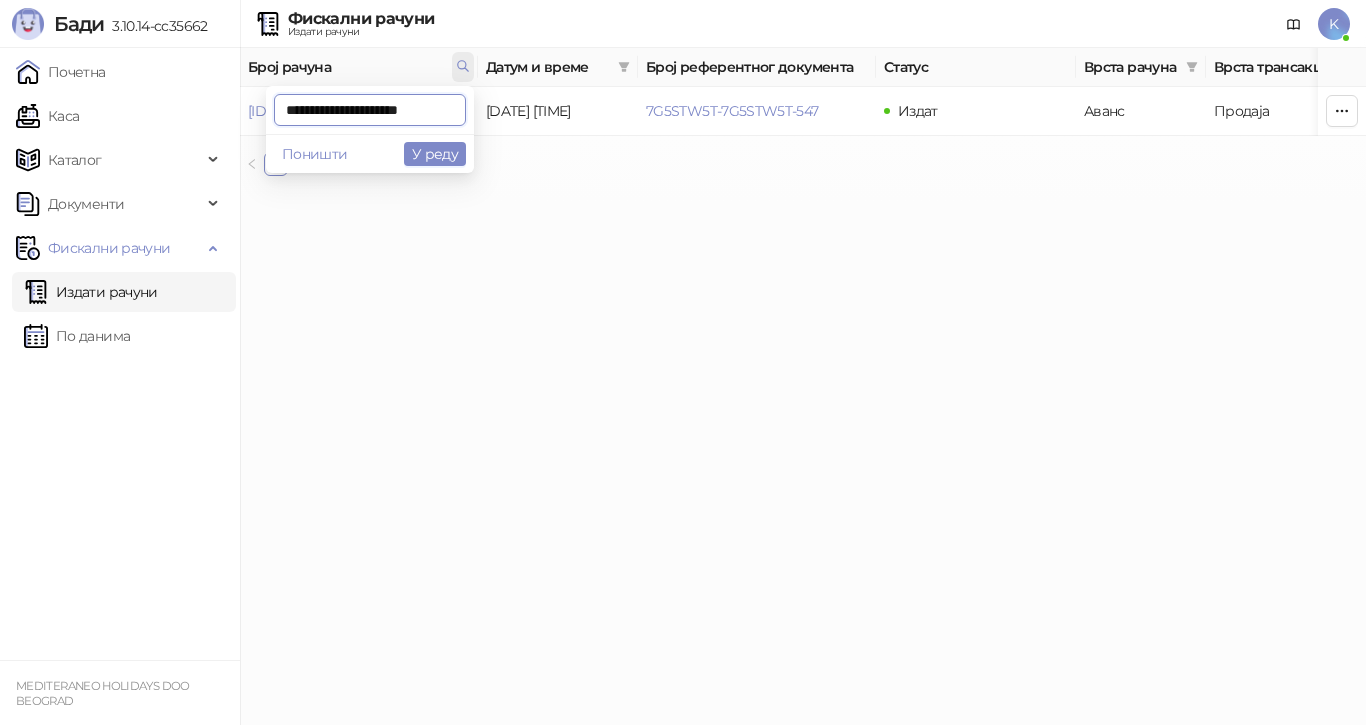 scroll, scrollTop: 0, scrollLeft: 6, axis: horizontal 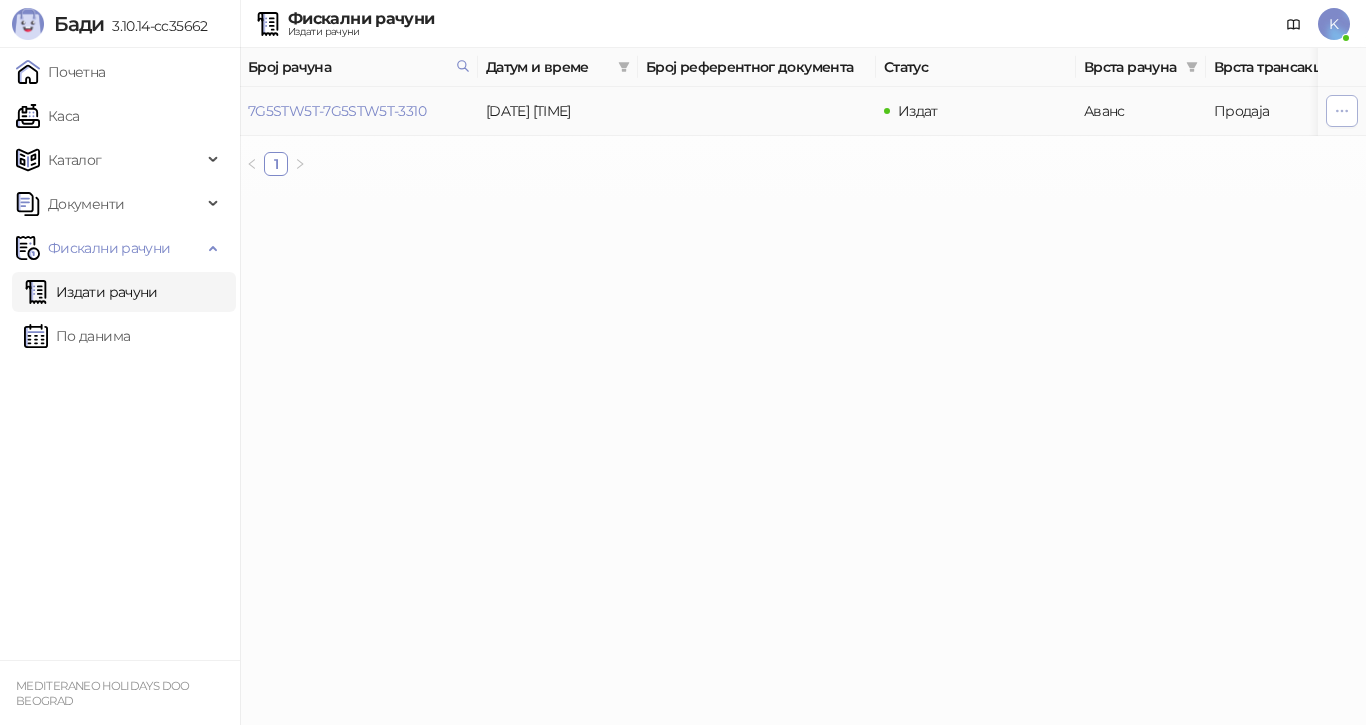 click 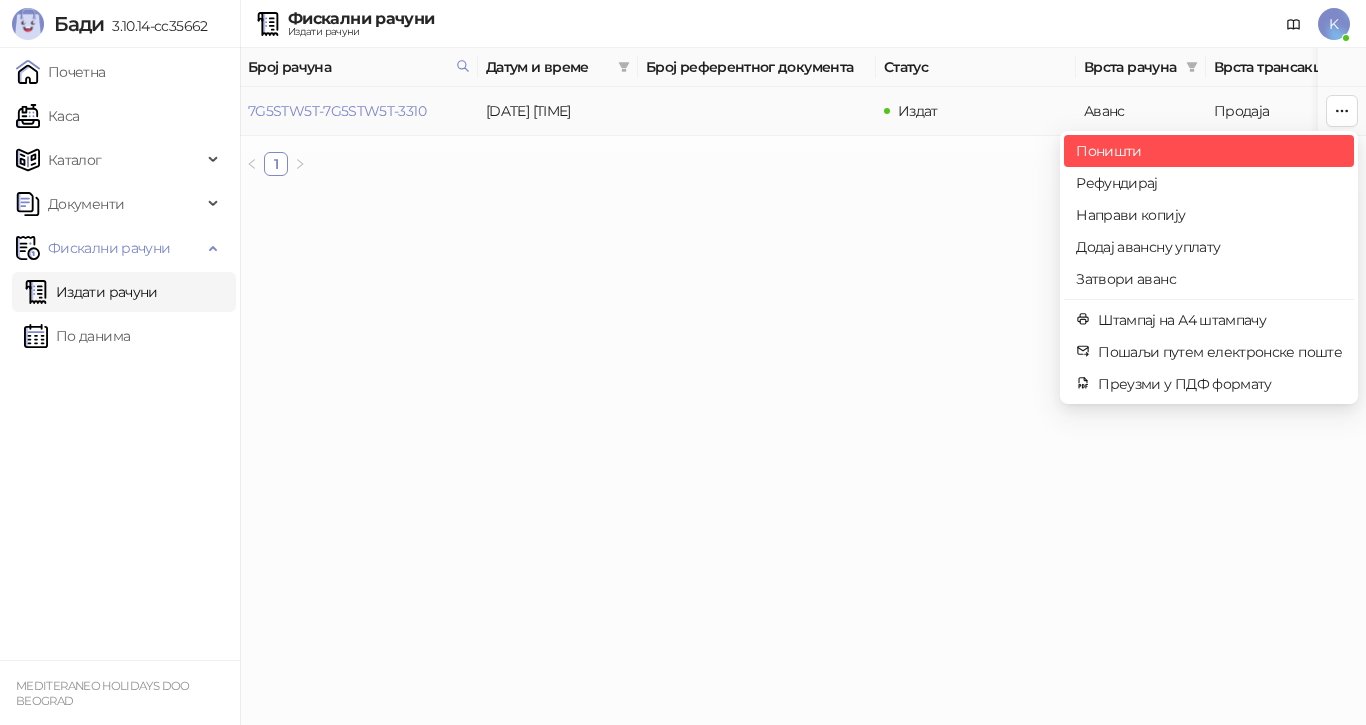 click on "Поништи" at bounding box center [1209, 151] 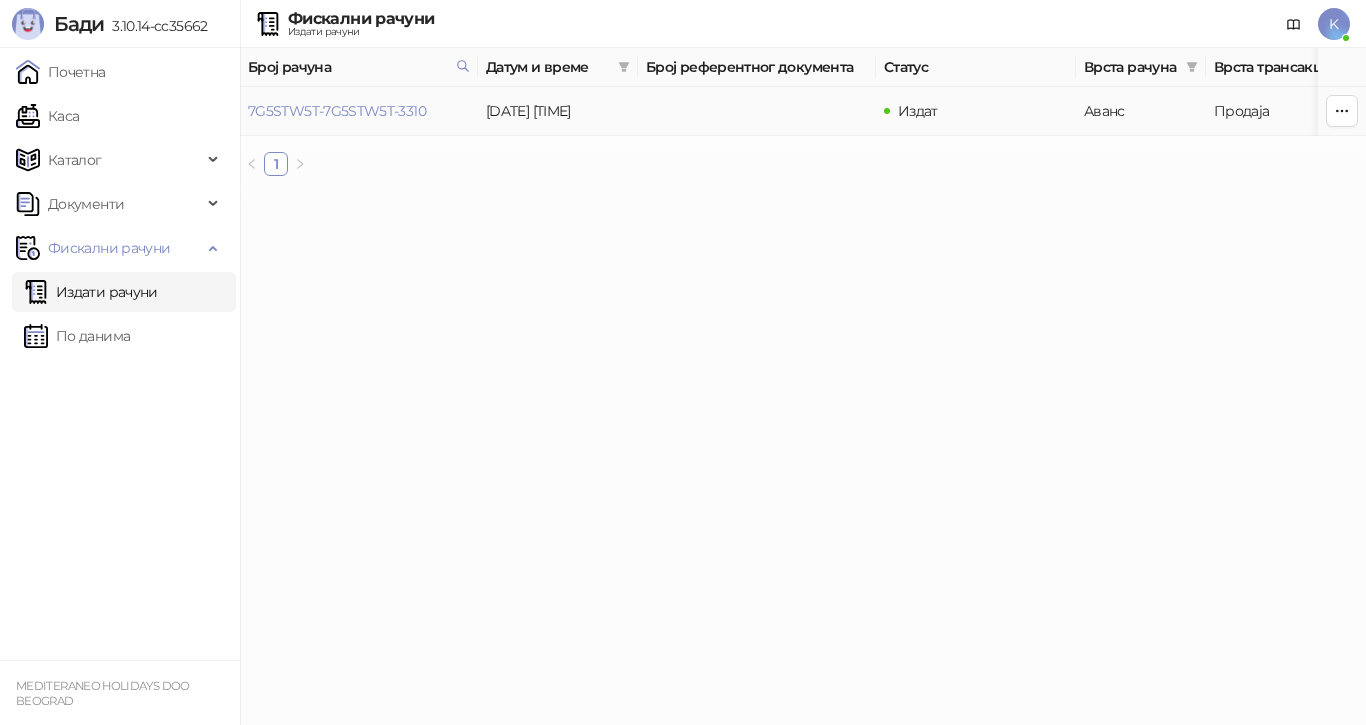 type on "**********" 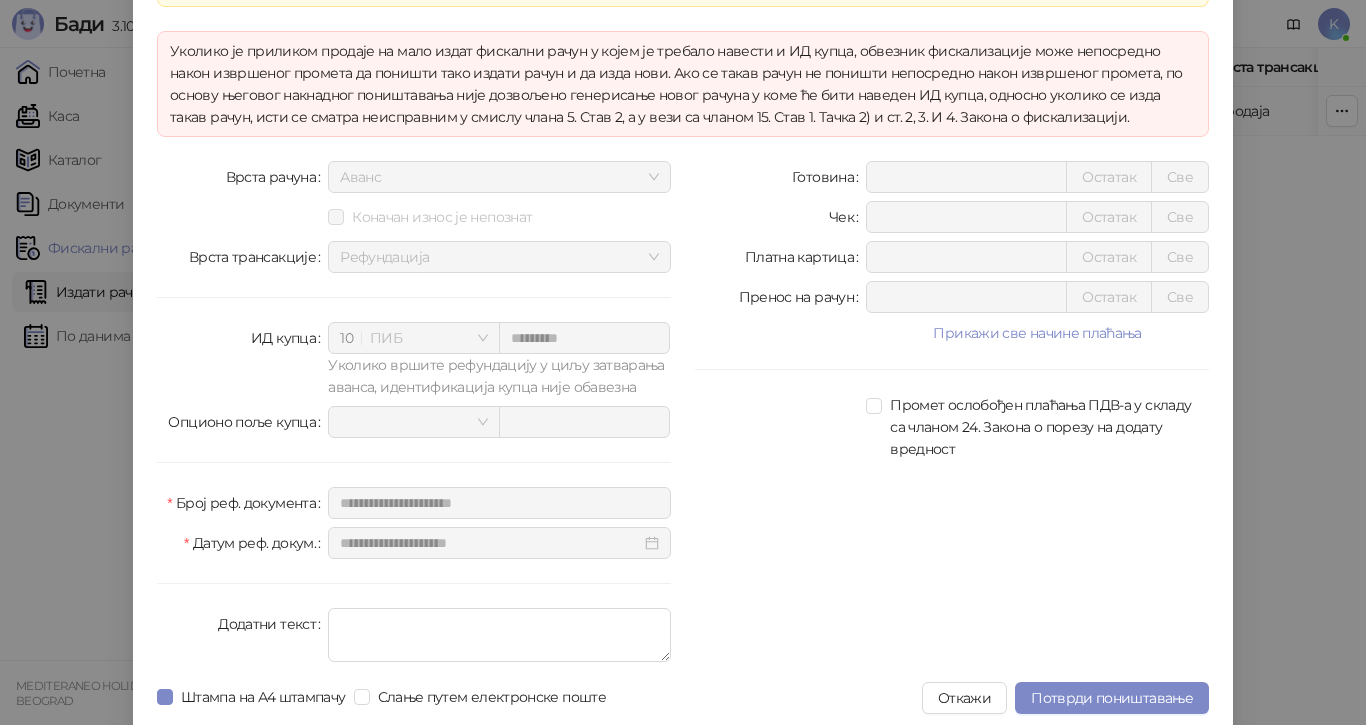 scroll, scrollTop: 100, scrollLeft: 0, axis: vertical 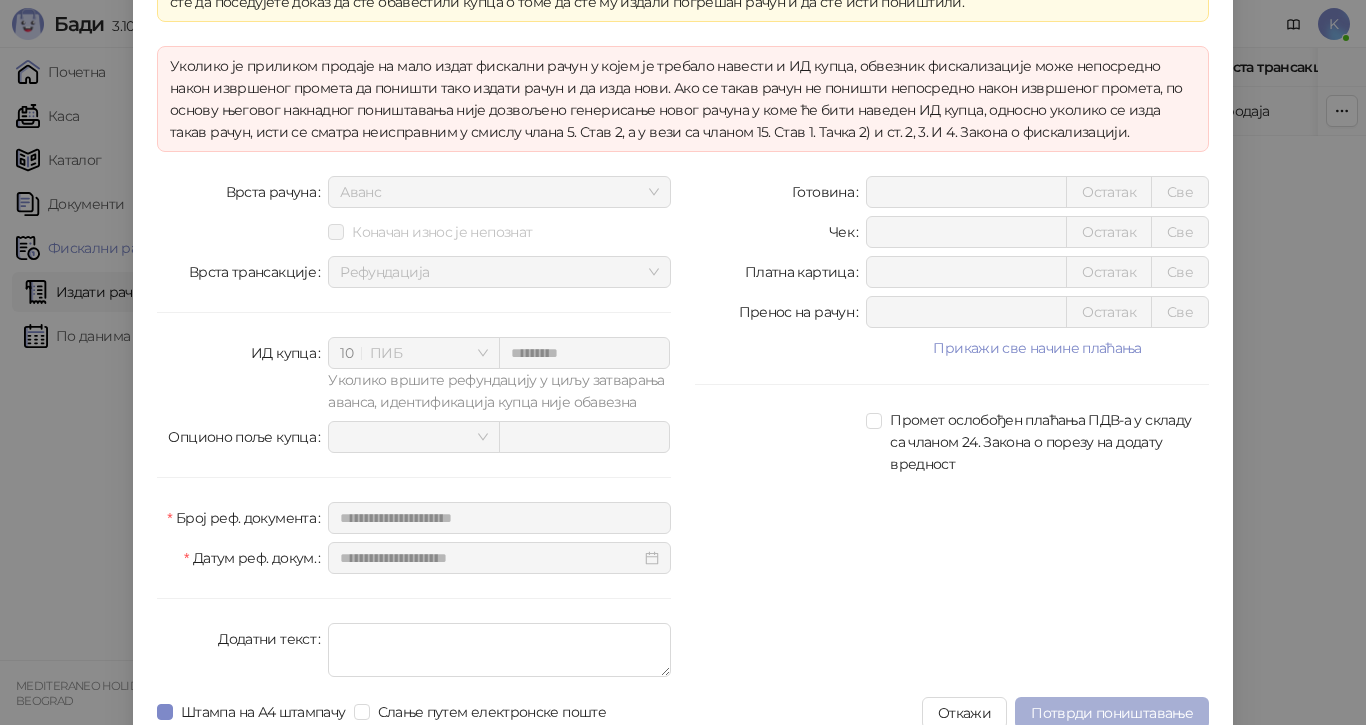 click on "Потврди поништавање" at bounding box center (1112, 713) 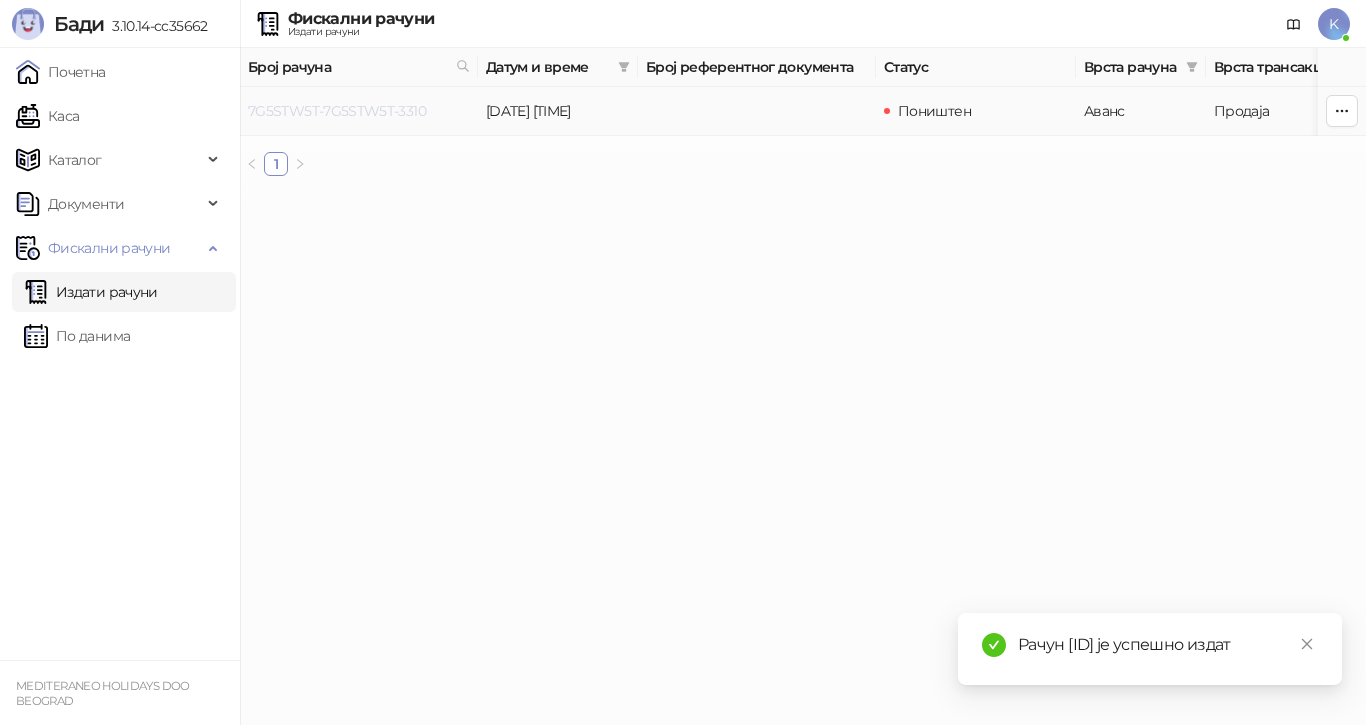 click on "7G5STW5T-7G5STW5T-3310" at bounding box center (337, 111) 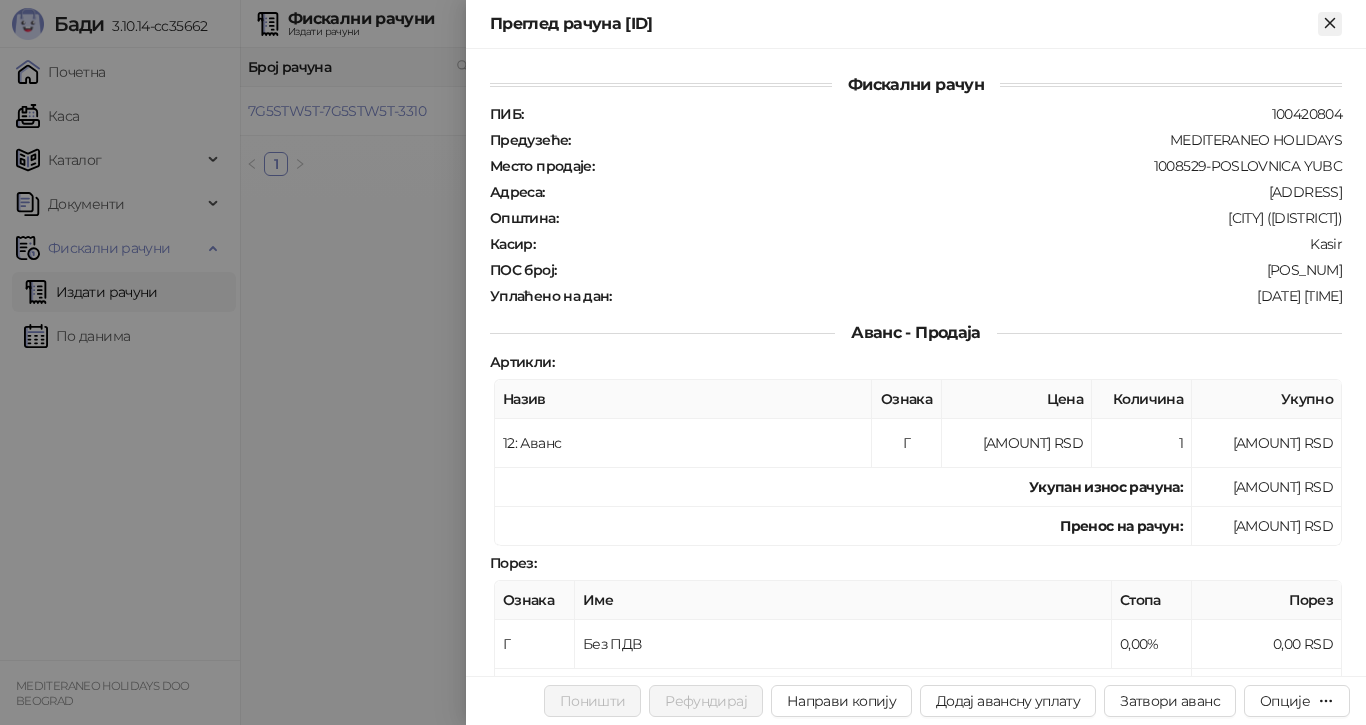 click 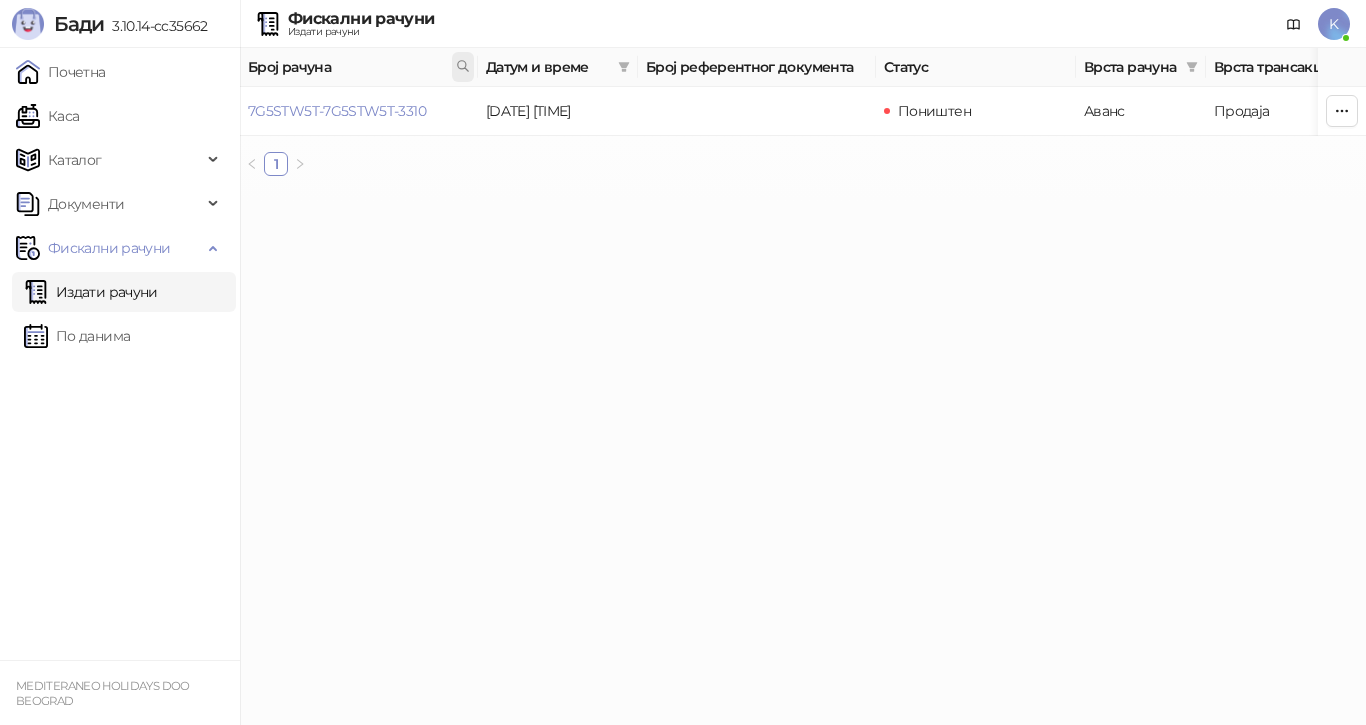 click 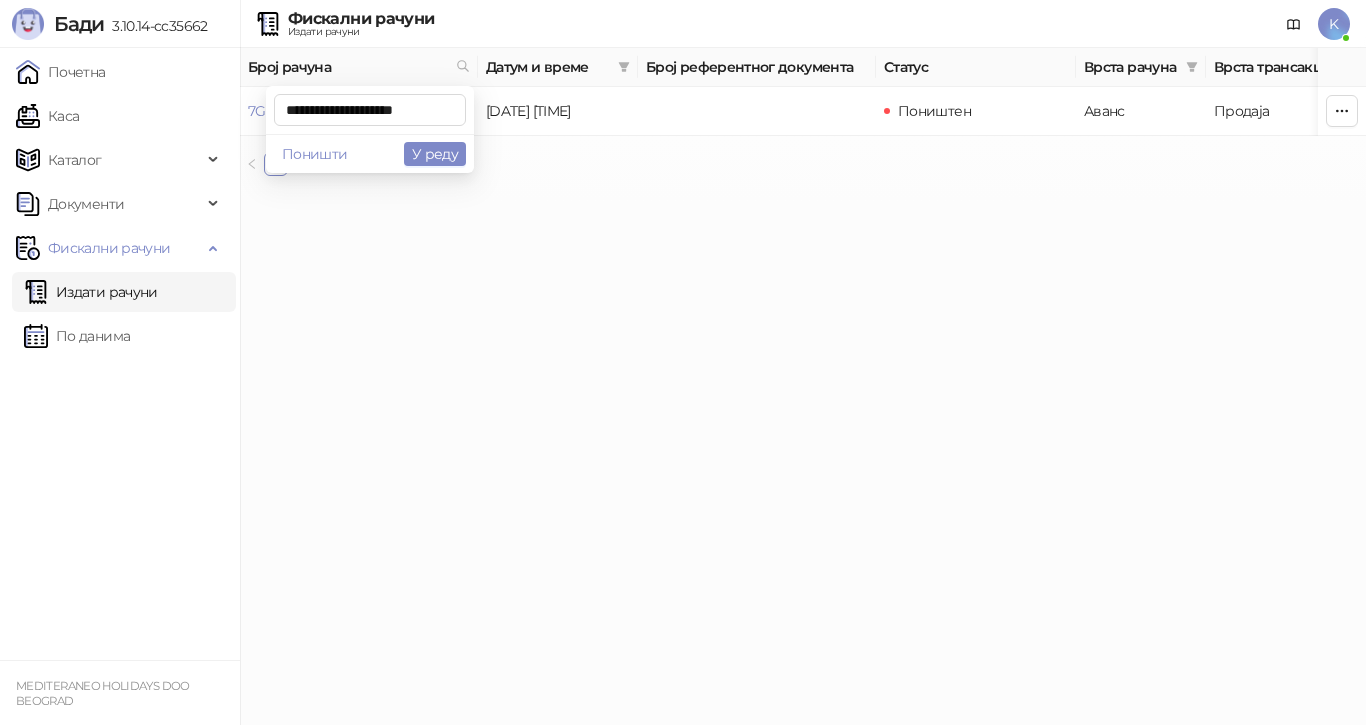 scroll, scrollTop: 0, scrollLeft: 2, axis: horizontal 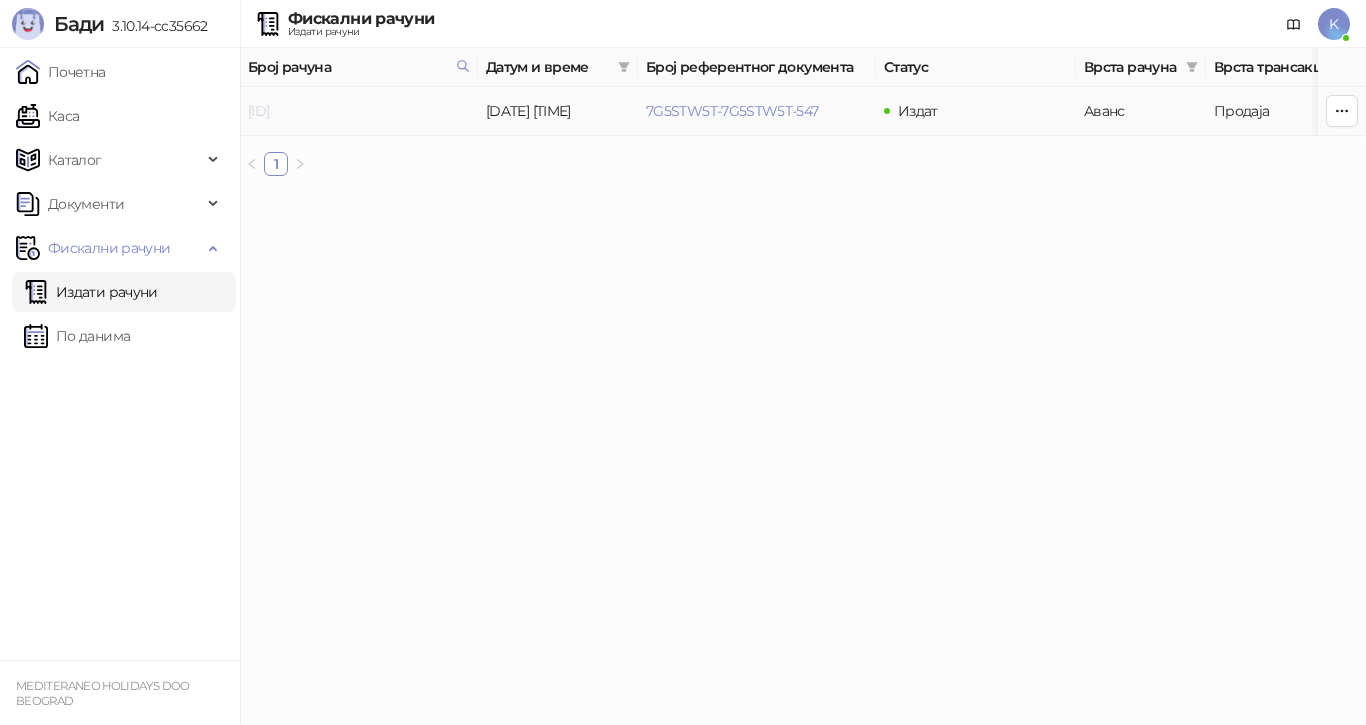 click on "[ID]" at bounding box center [258, 111] 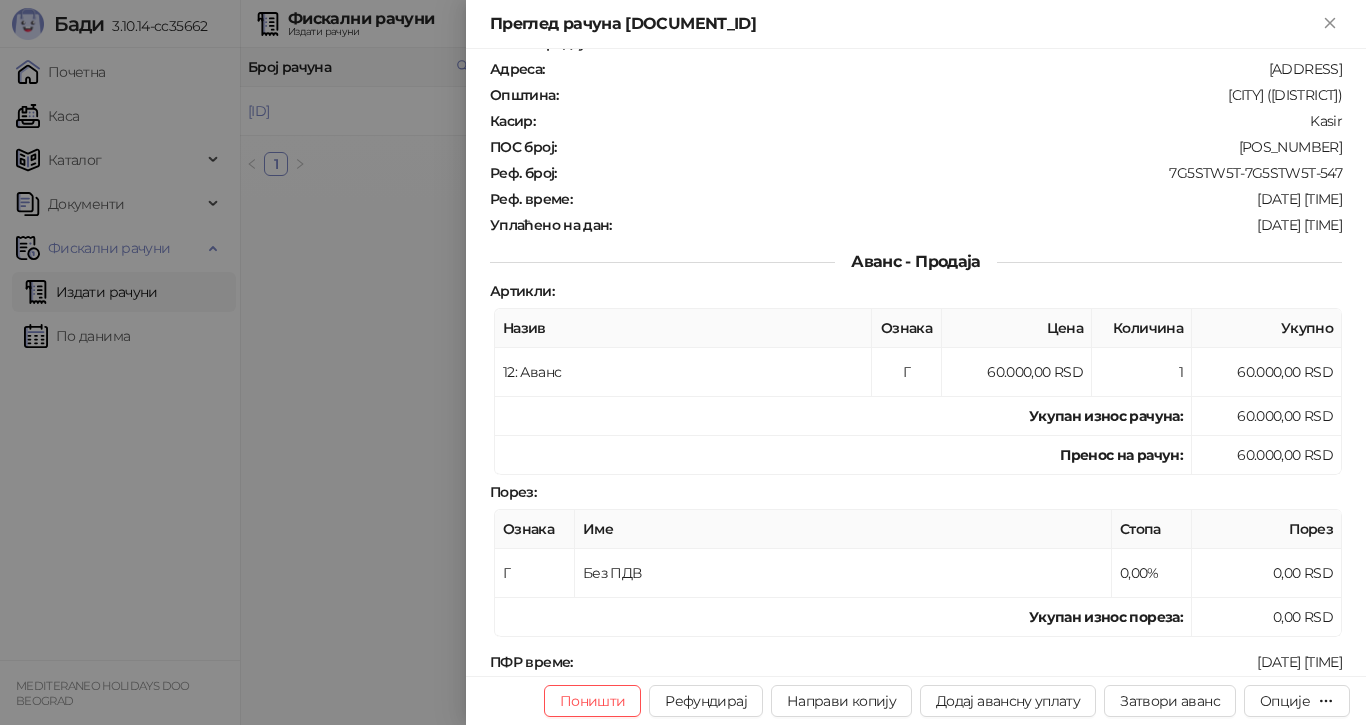 scroll, scrollTop: 200, scrollLeft: 0, axis: vertical 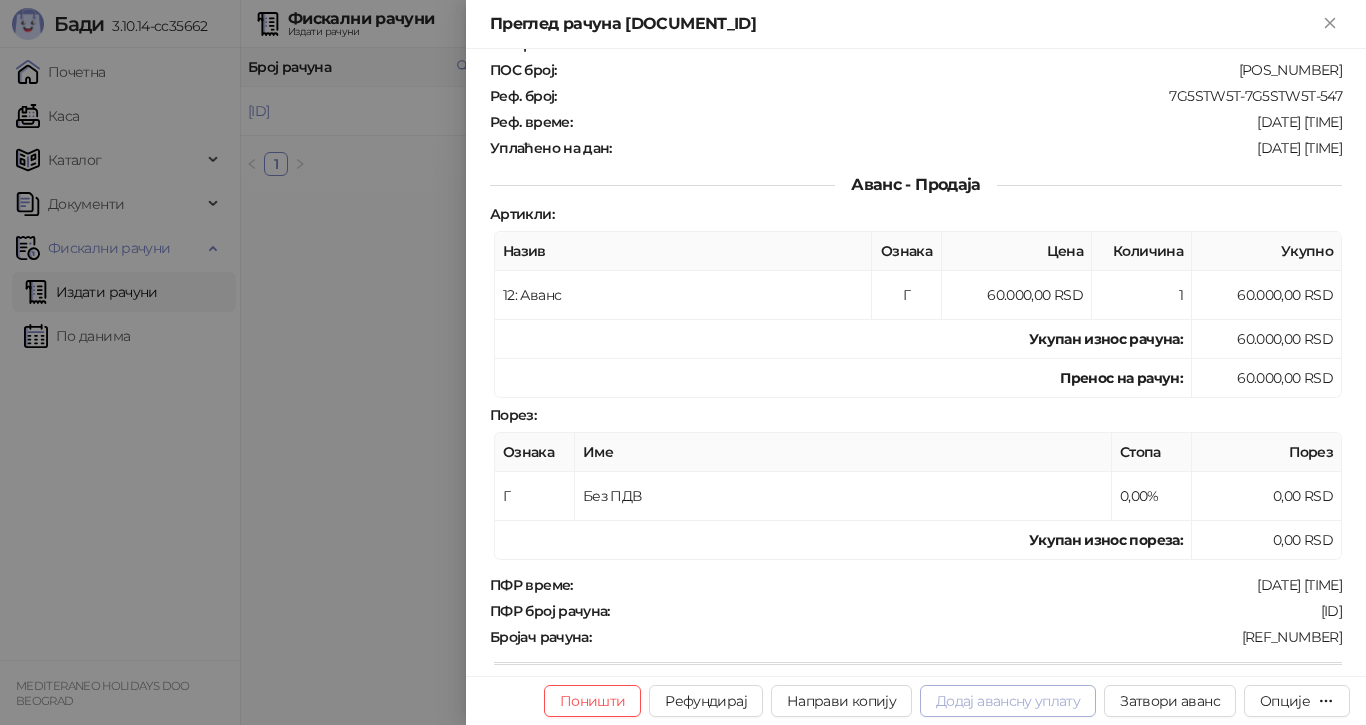 click on "Додај авансну уплату" at bounding box center [1008, 701] 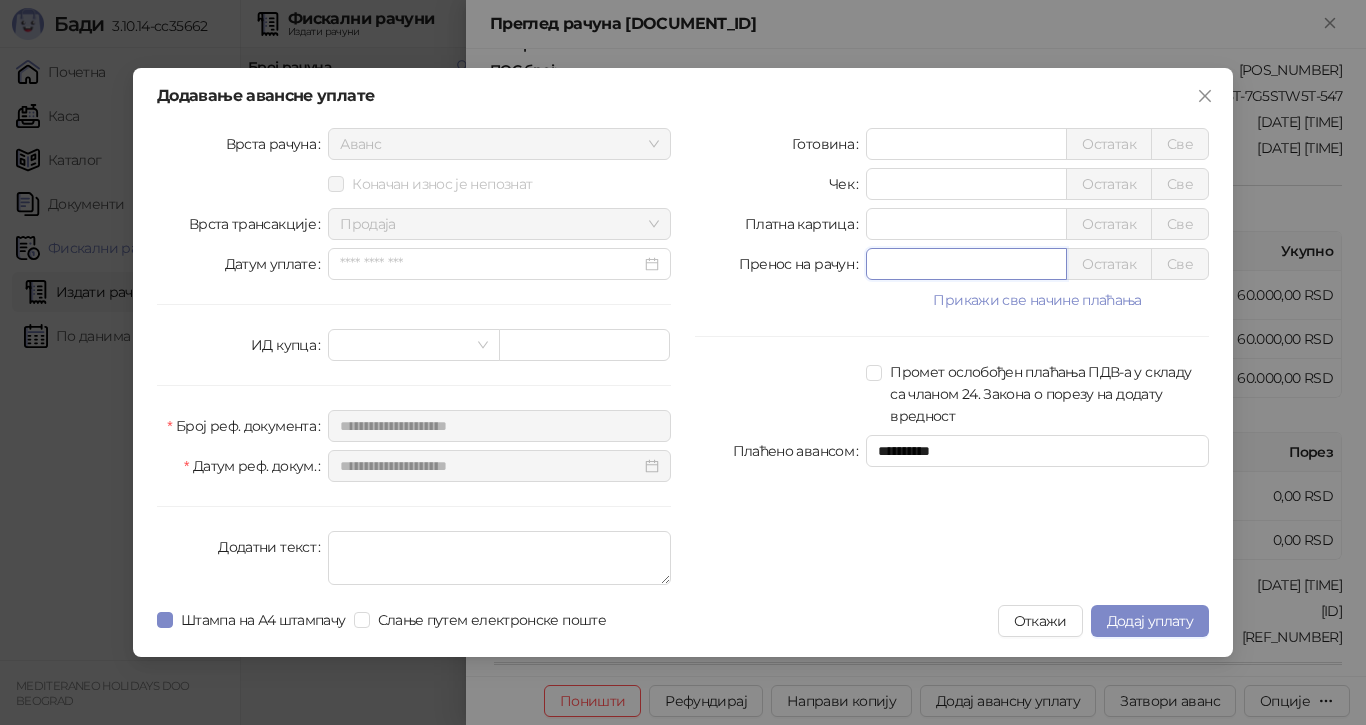 click on "*" at bounding box center (966, 264) 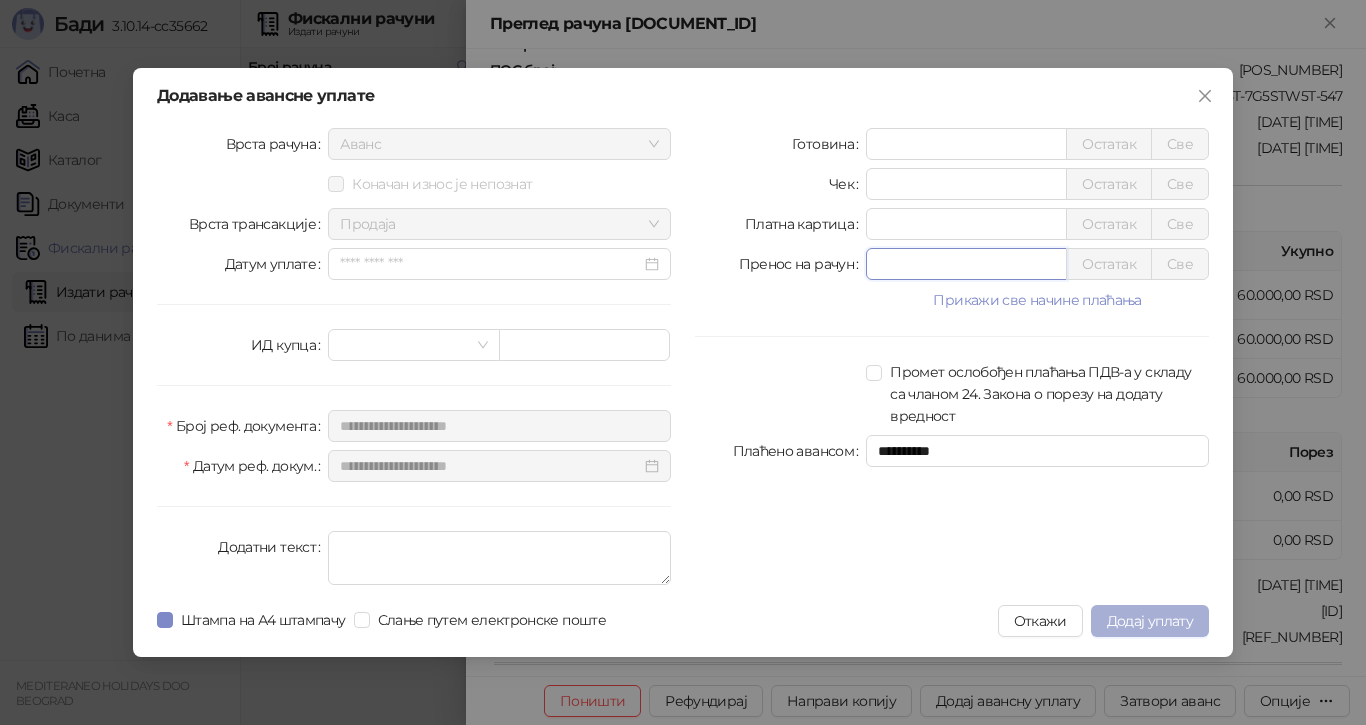 type on "******" 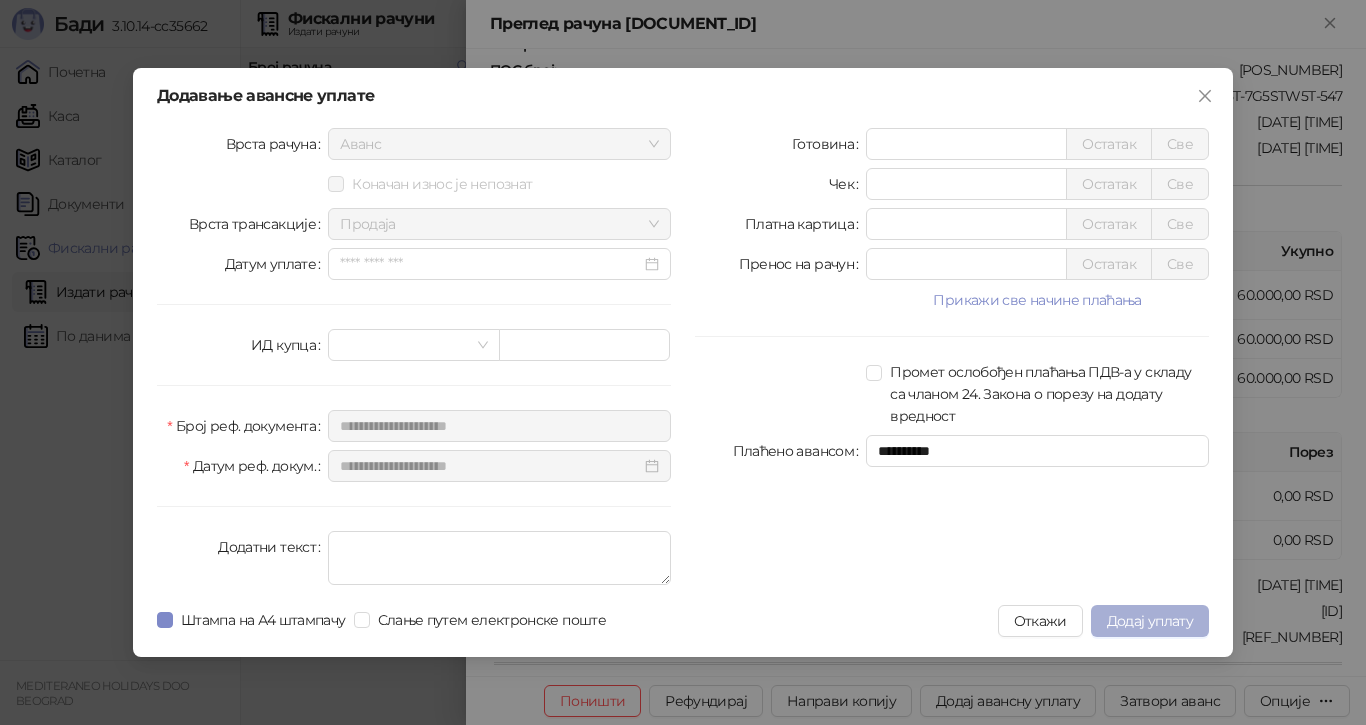 click on "Додај уплату" at bounding box center (1150, 621) 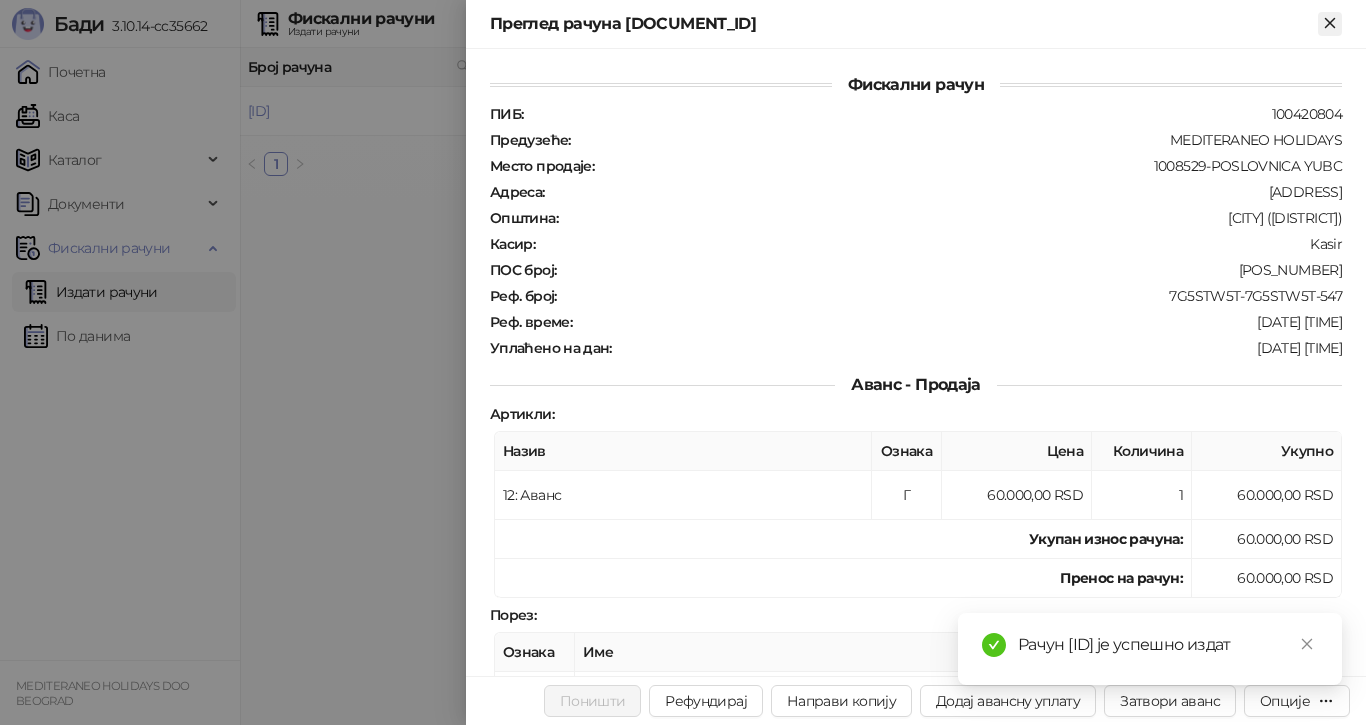 click 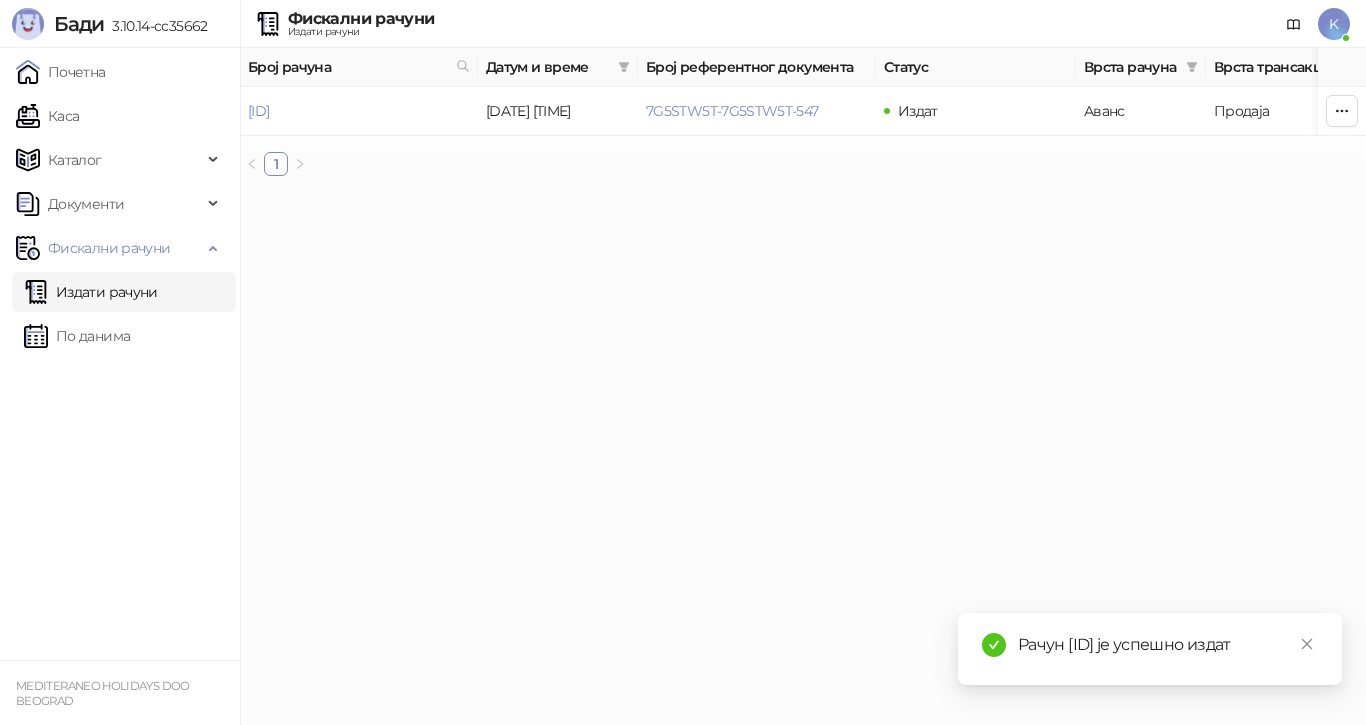 click on "Издати рачуни" at bounding box center (91, 292) 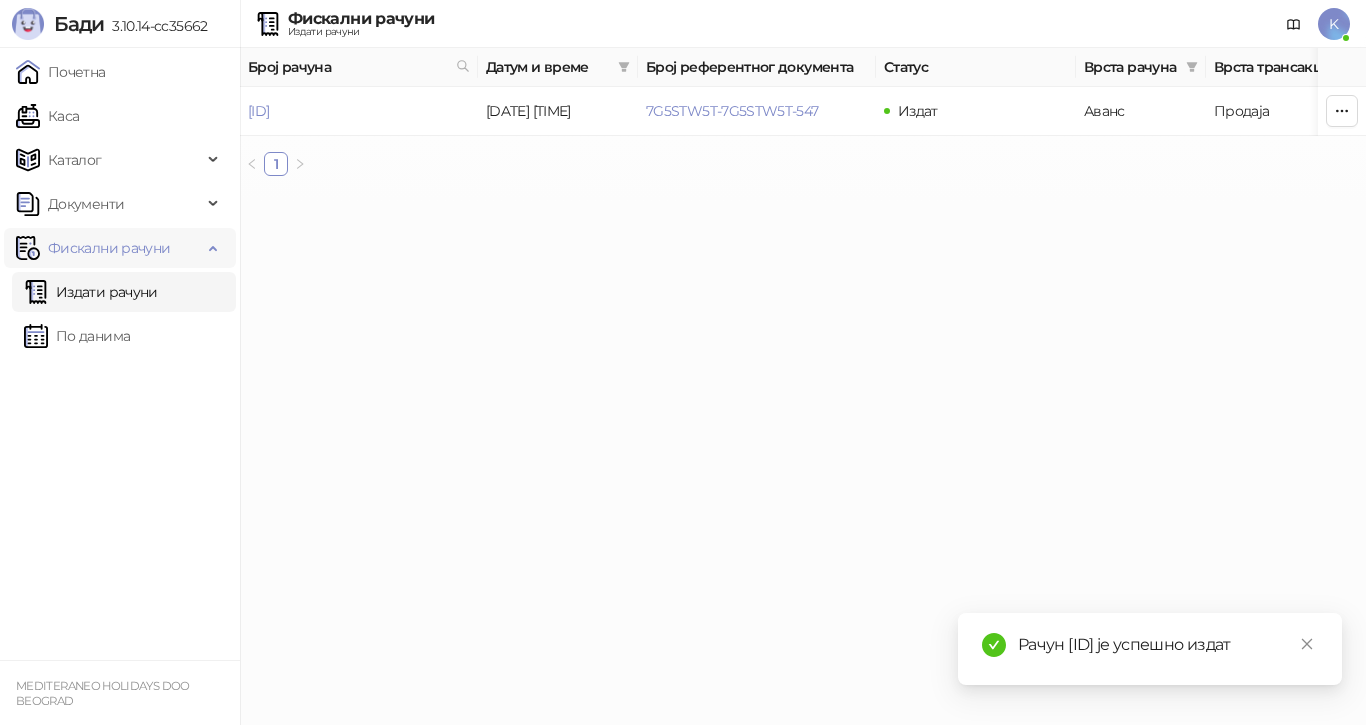 click on "Фискални рачуни" at bounding box center (109, 248) 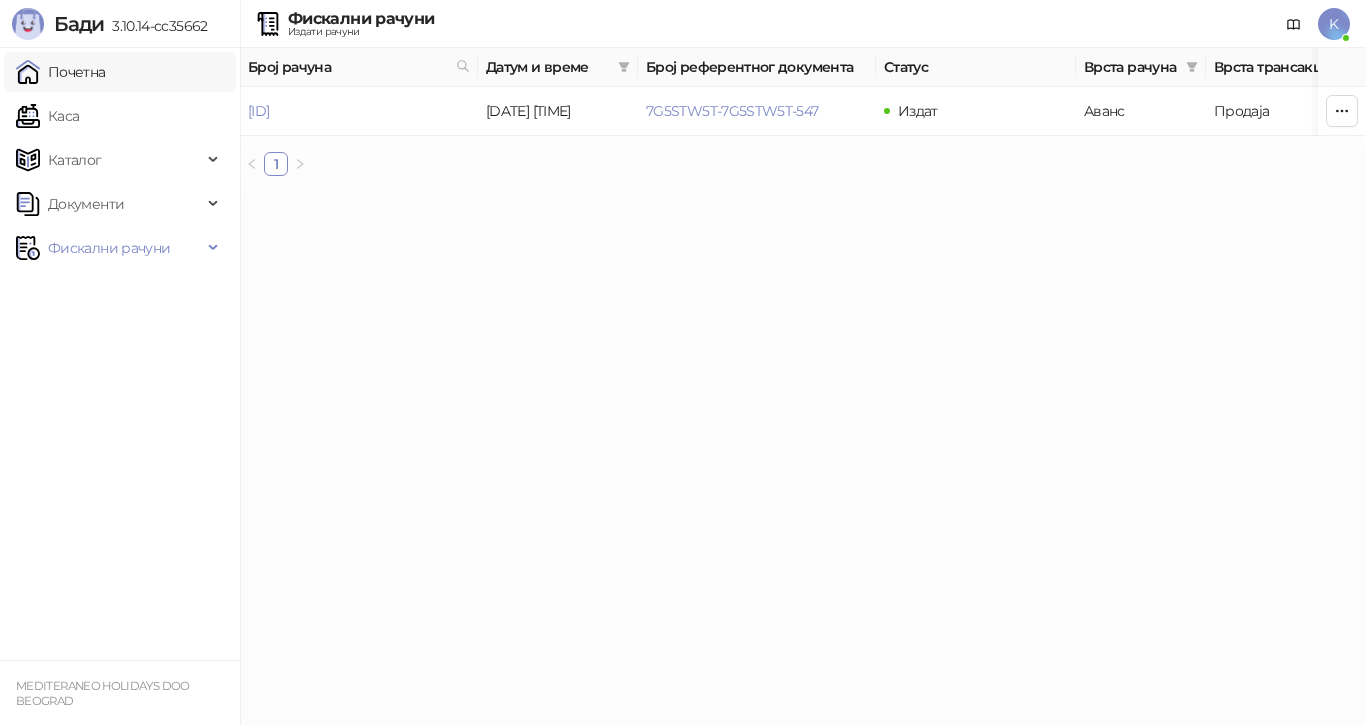 click on "Почетна" at bounding box center (61, 72) 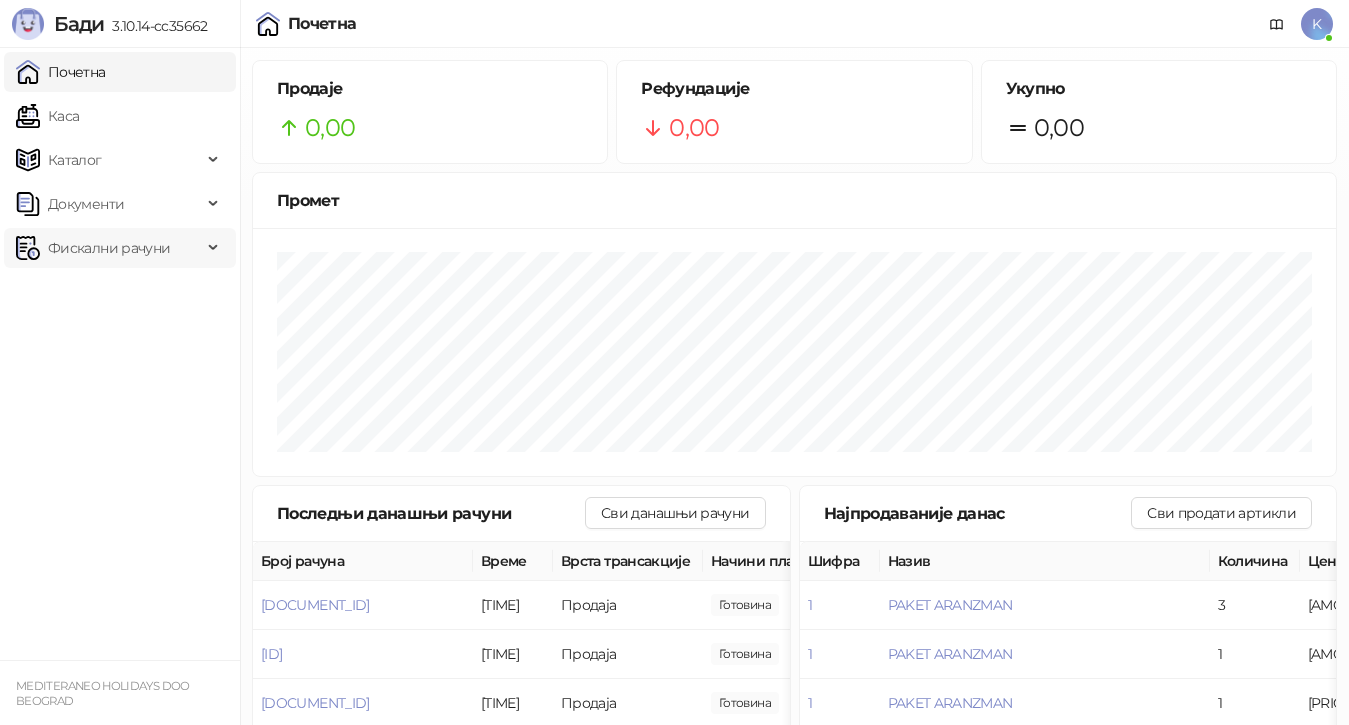 click on "Фискални рачуни" at bounding box center [109, 248] 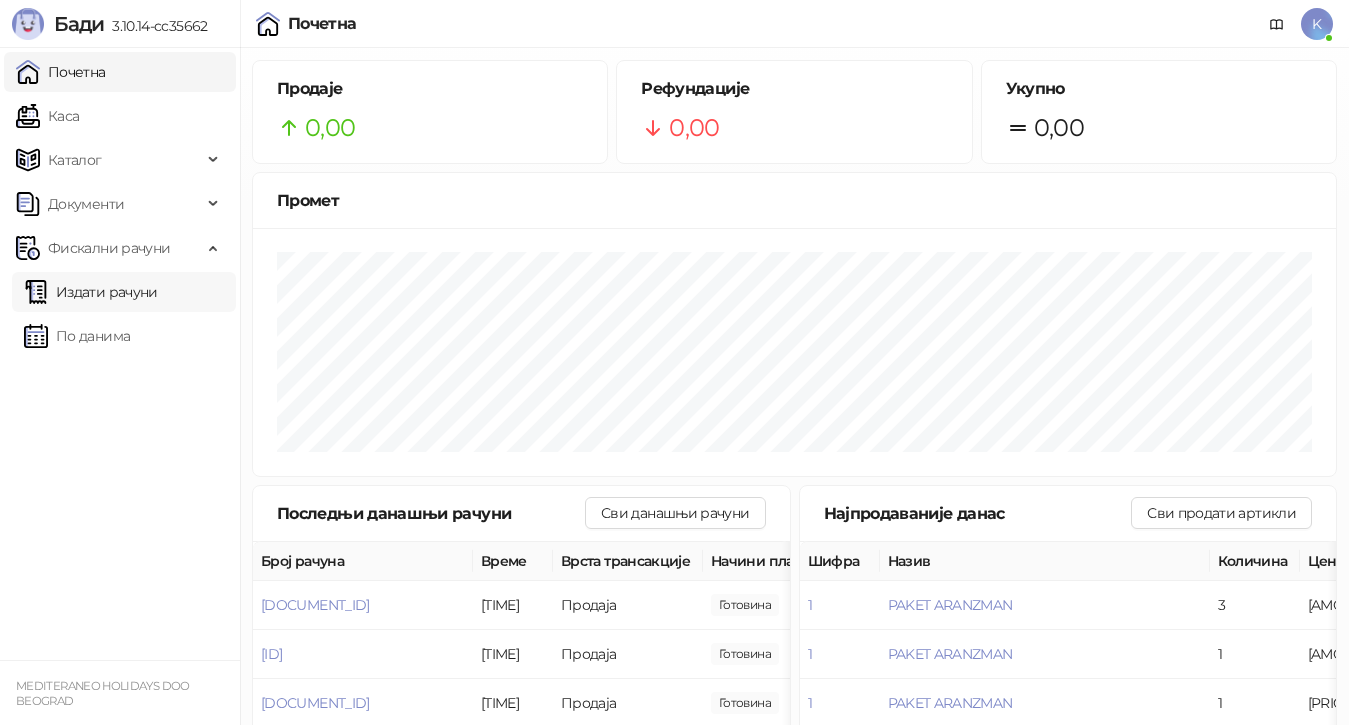 click on "Издати рачуни" at bounding box center [91, 292] 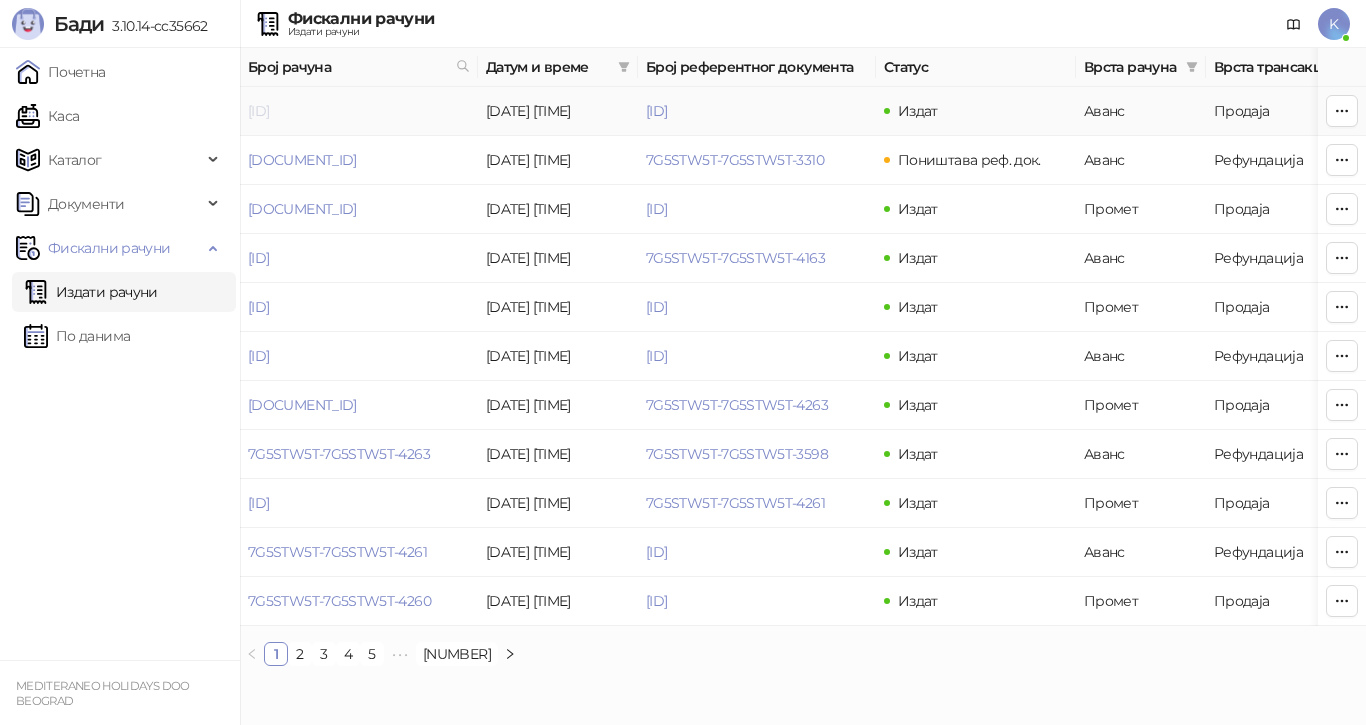 click on "[ID]" at bounding box center (258, 111) 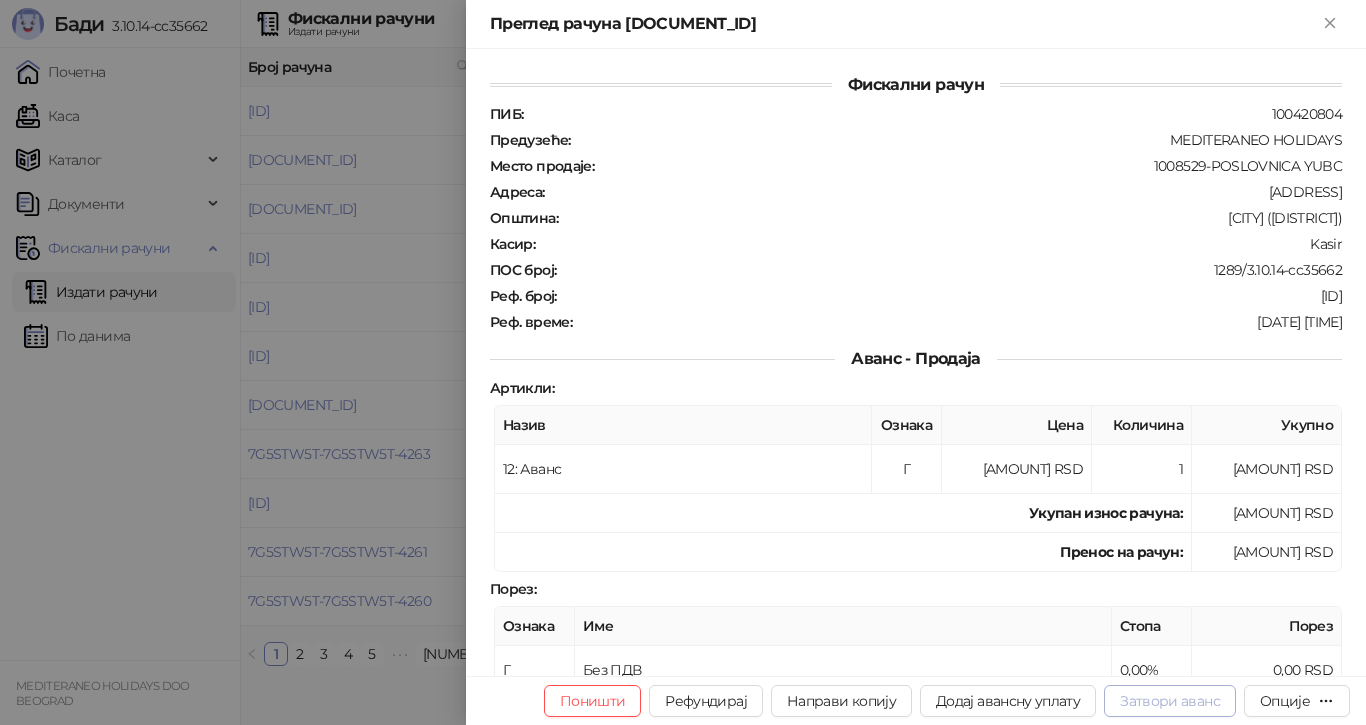 click on "Затвори аванс" at bounding box center (1170, 701) 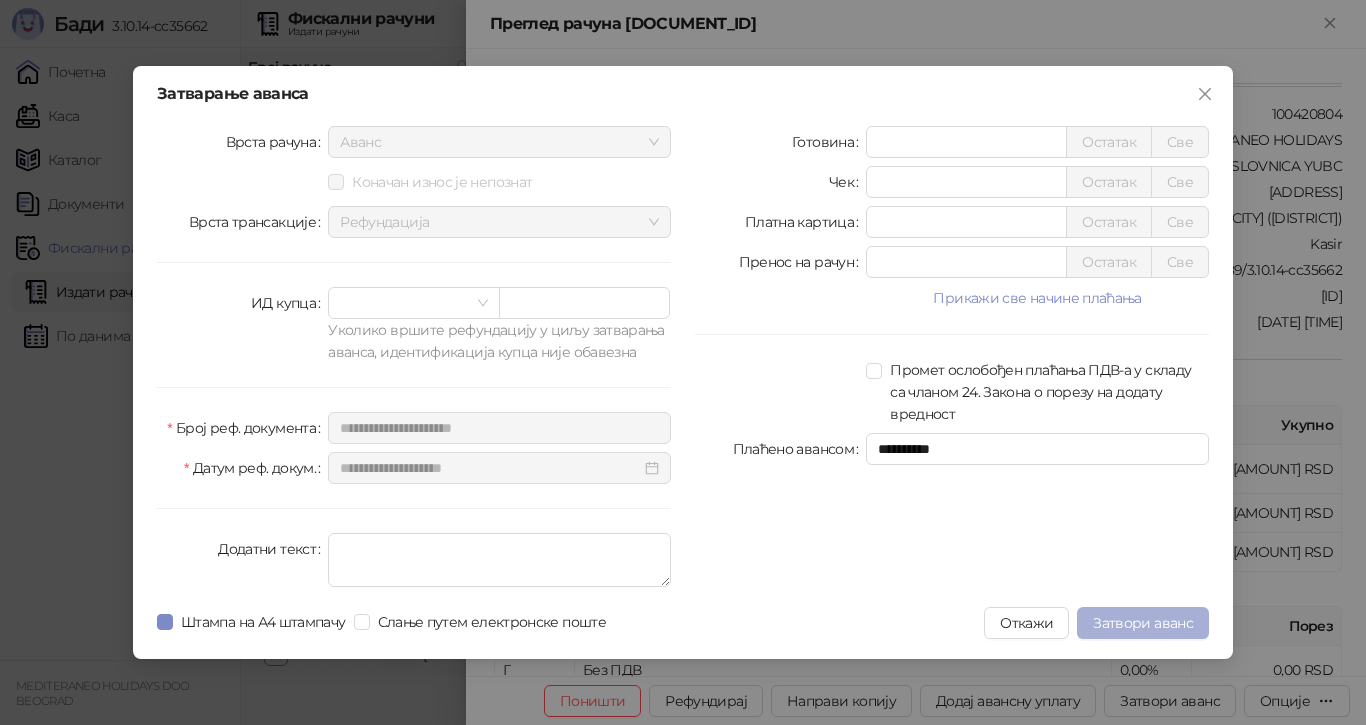 click on "Затвори аванс" at bounding box center (1143, 623) 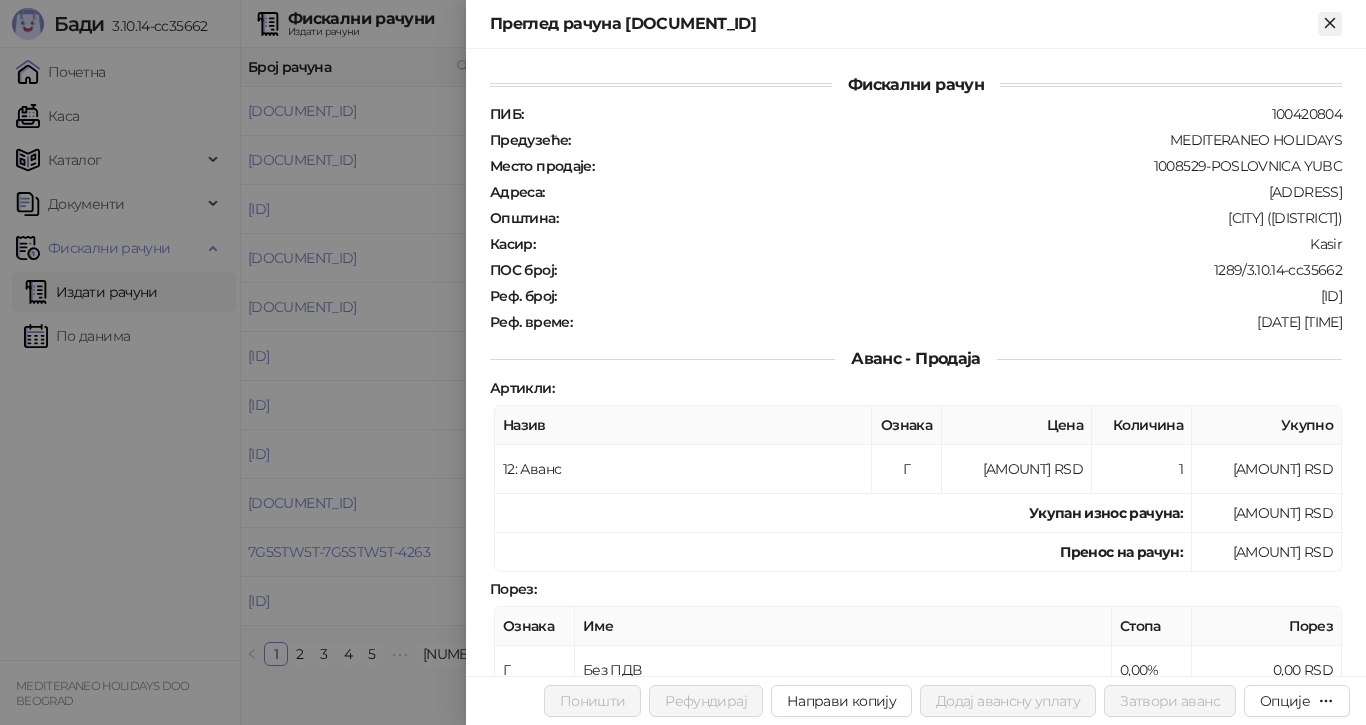 click 